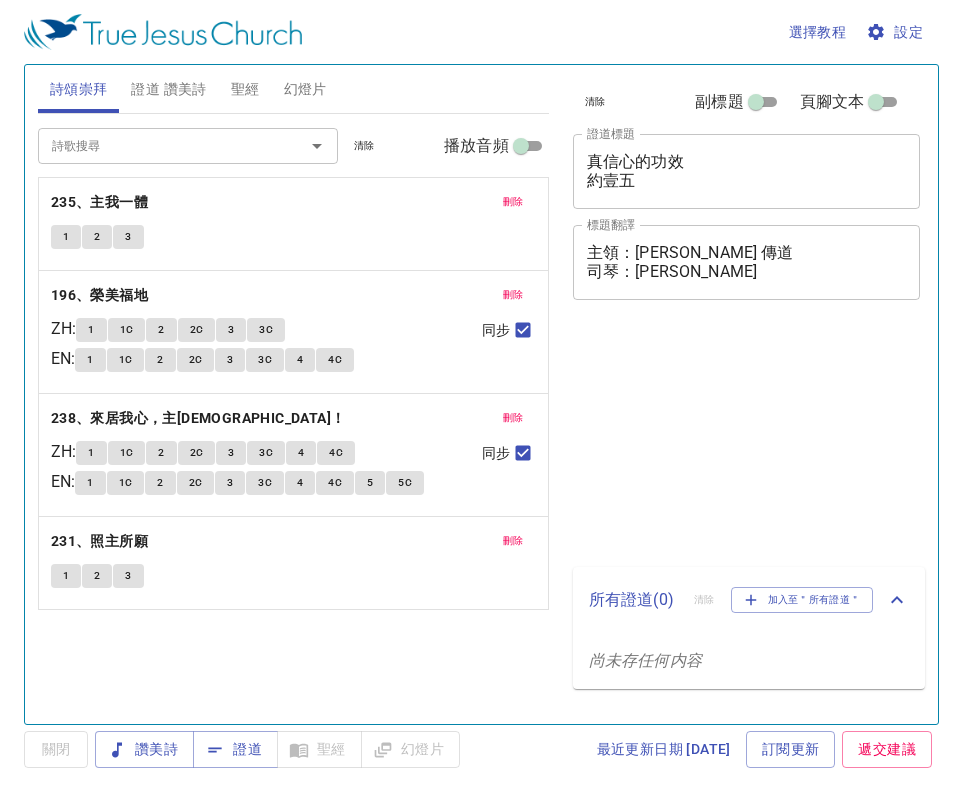 scroll, scrollTop: 0, scrollLeft: 0, axis: both 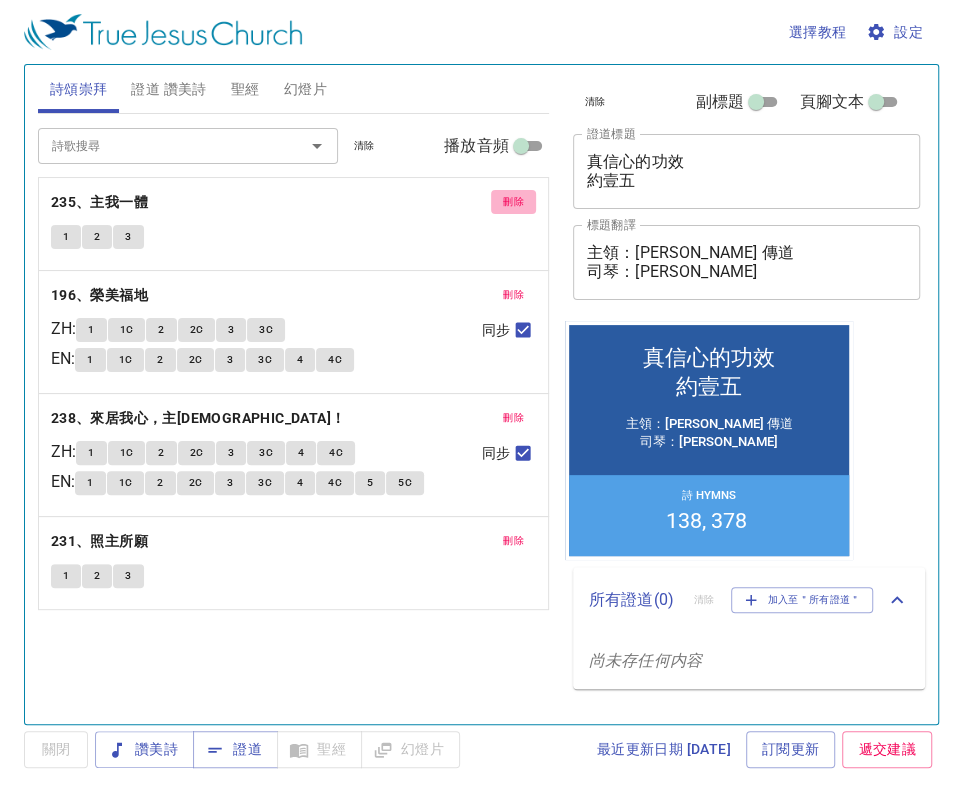 click on "刪除" at bounding box center (513, 202) 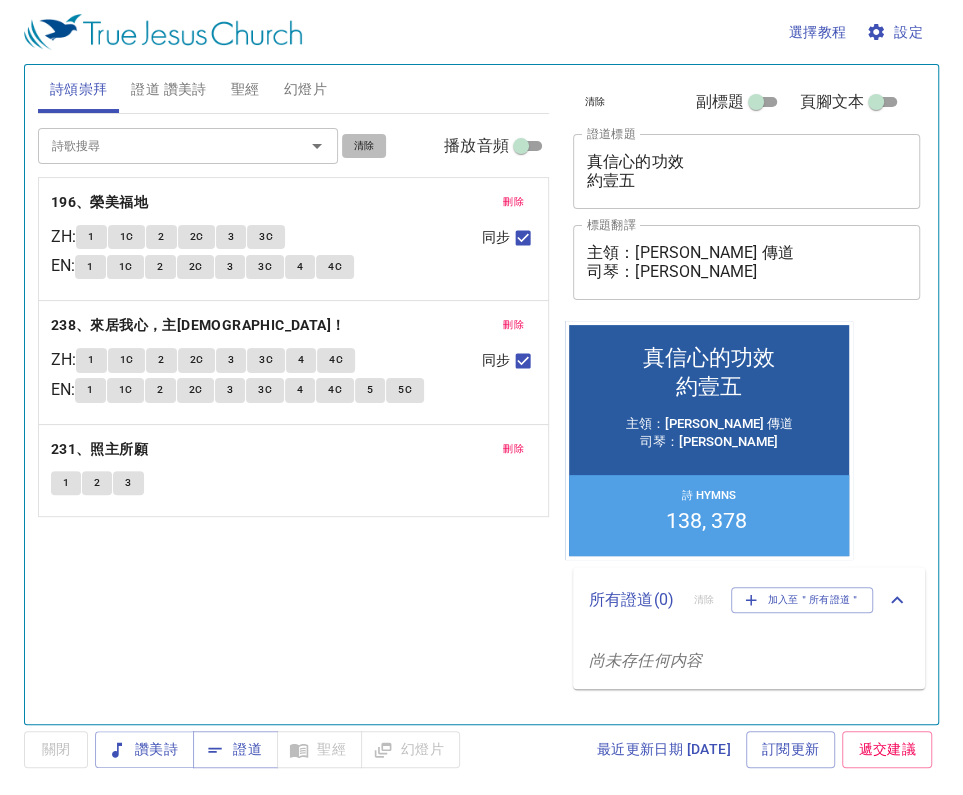 click on "清除" at bounding box center [364, 146] 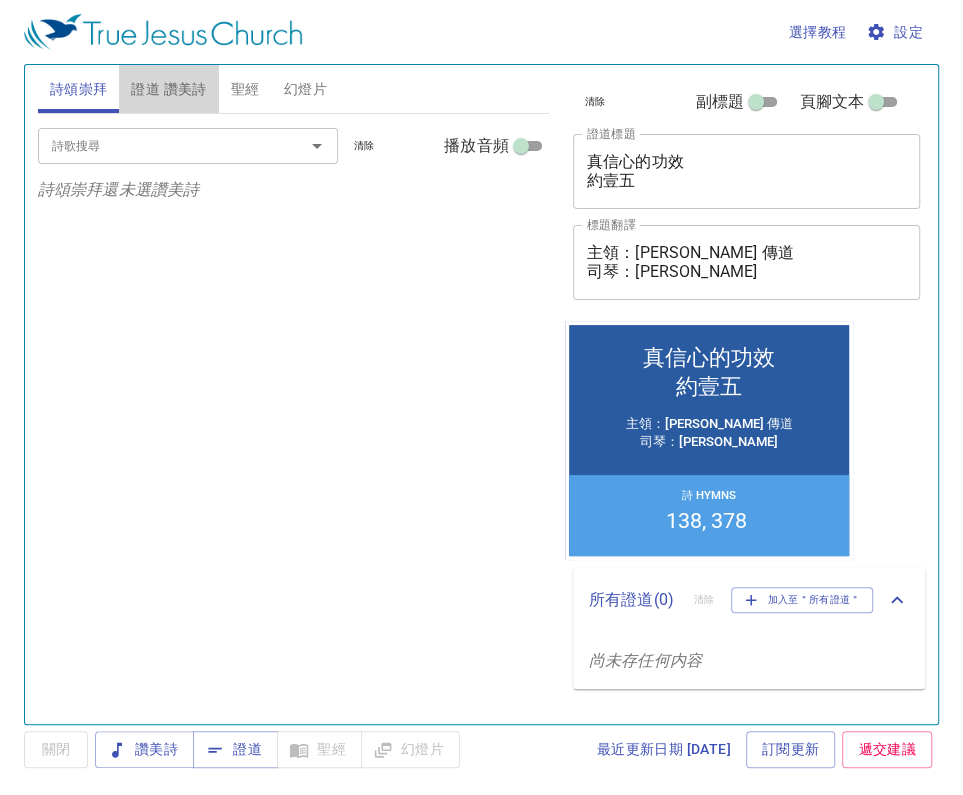 click on "證道 讚美詩" at bounding box center [168, 89] 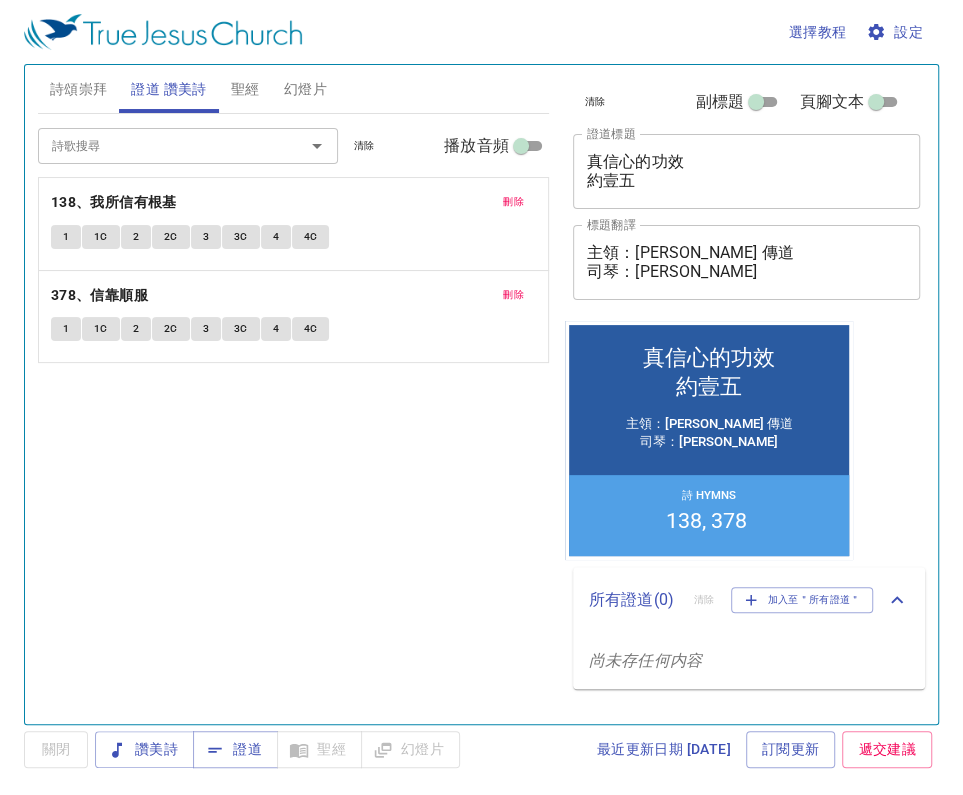 click on "清除" at bounding box center [364, 146] 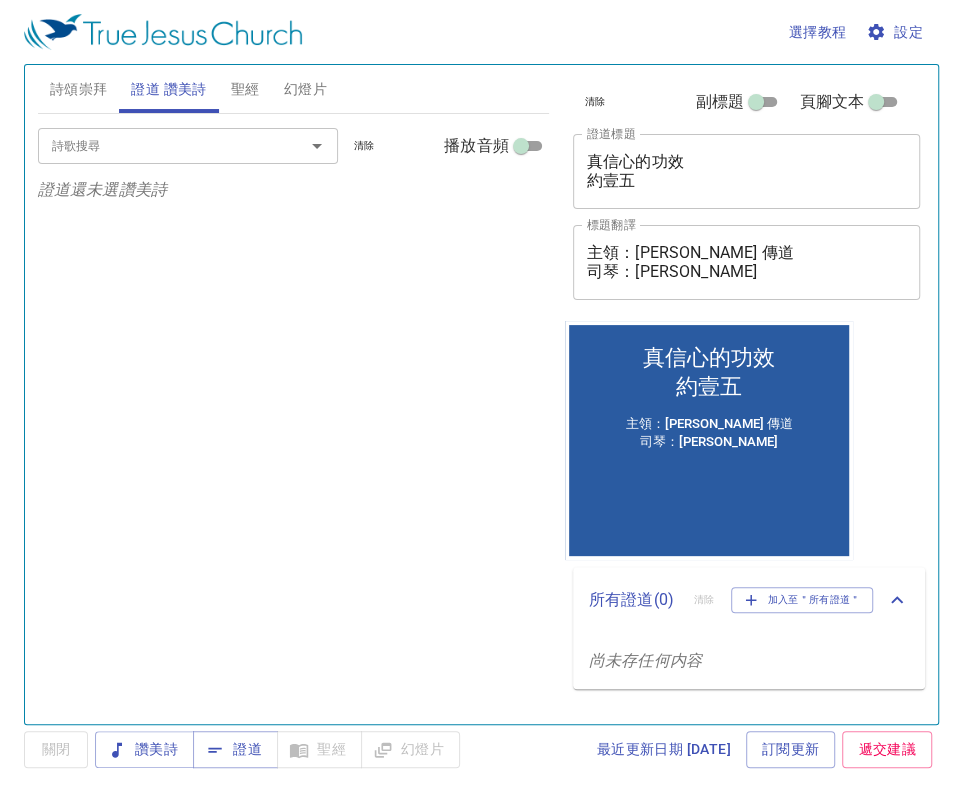 click on "詩歌搜尋" at bounding box center (158, 145) 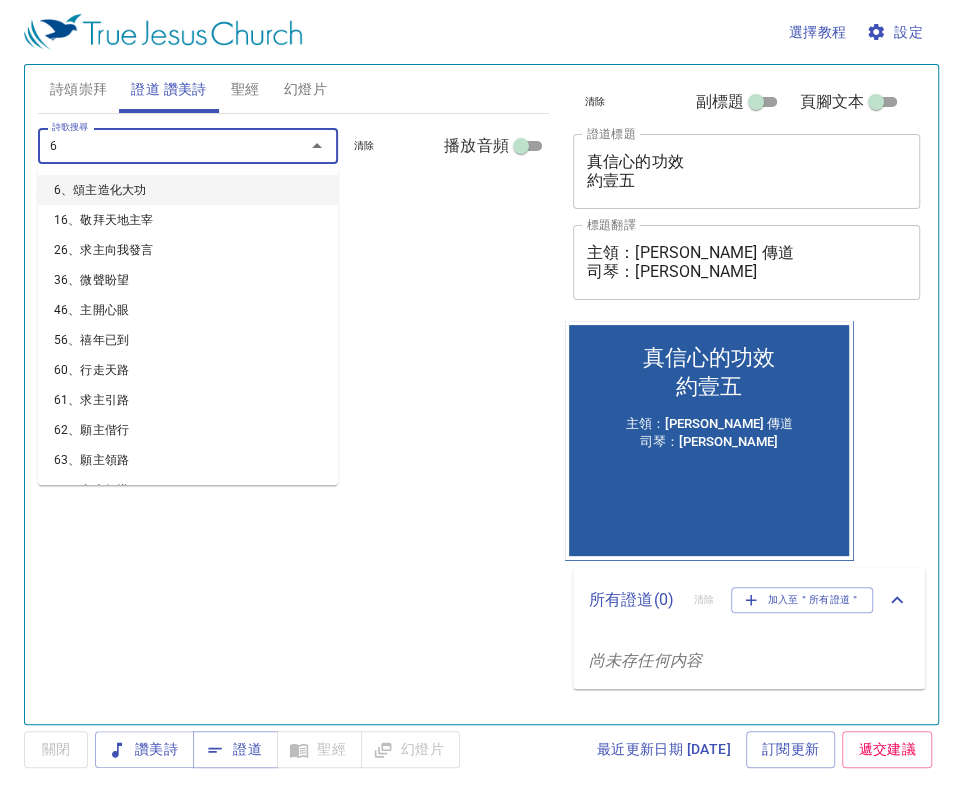type on "62" 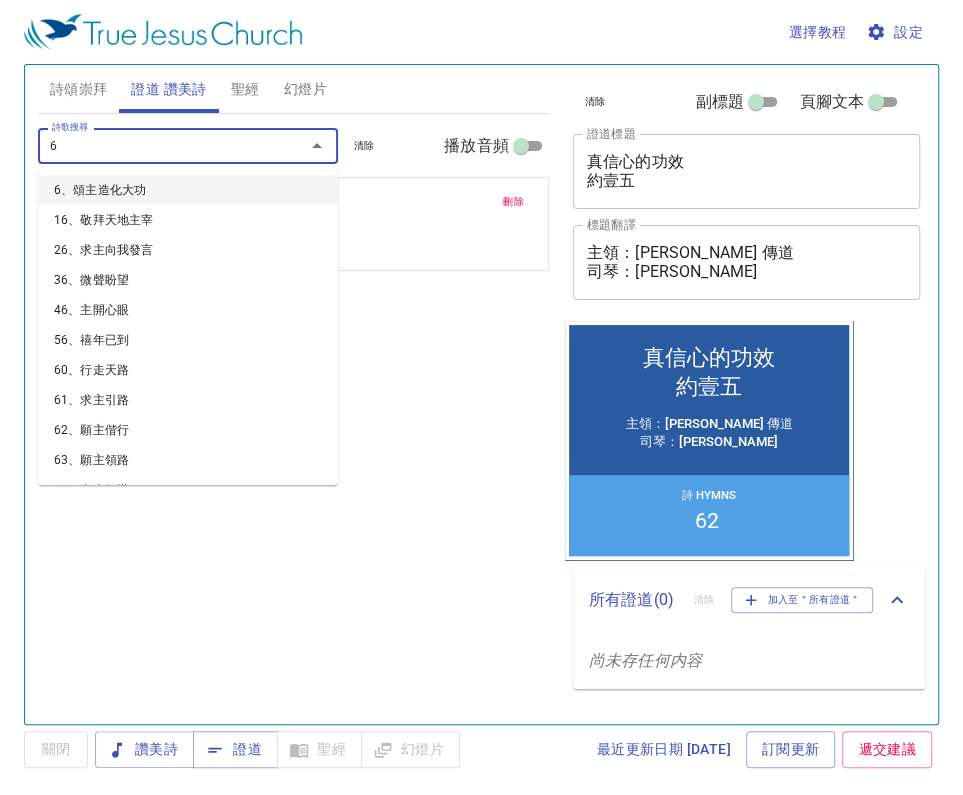 type on "67" 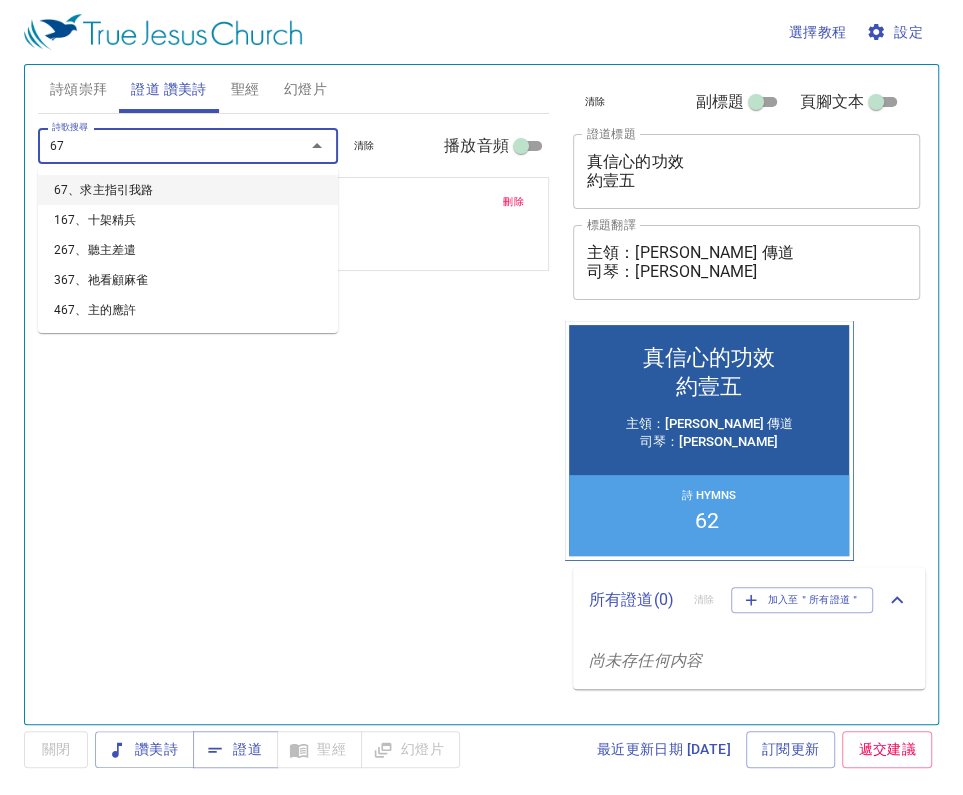 type 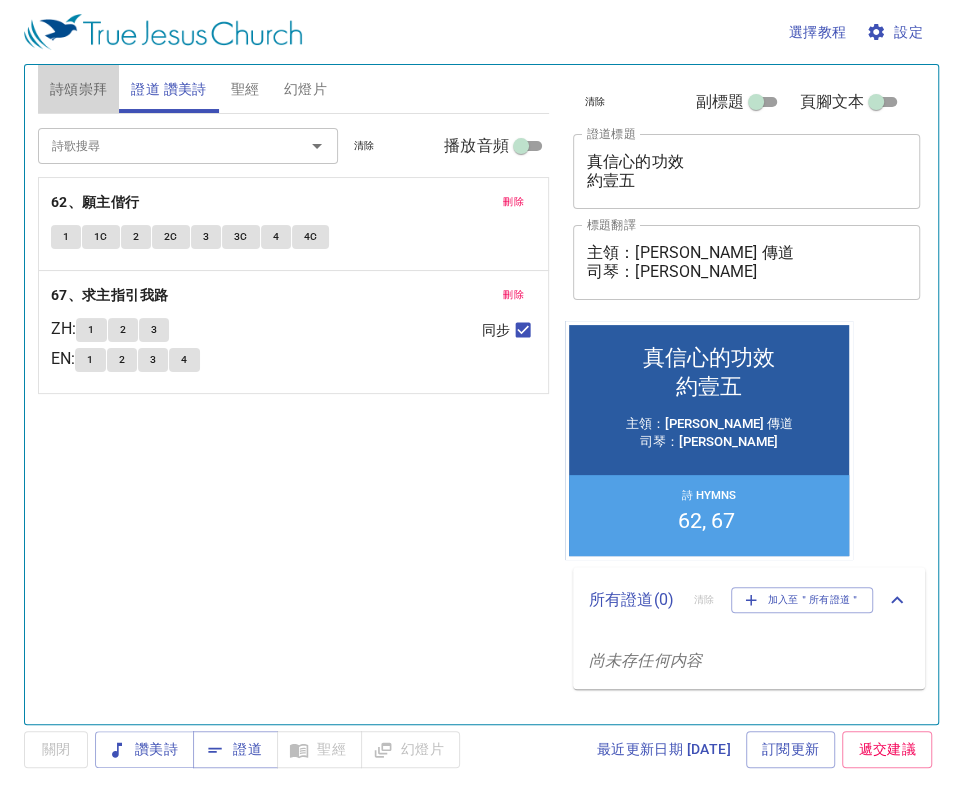 click on "詩頌崇拜" at bounding box center [79, 89] 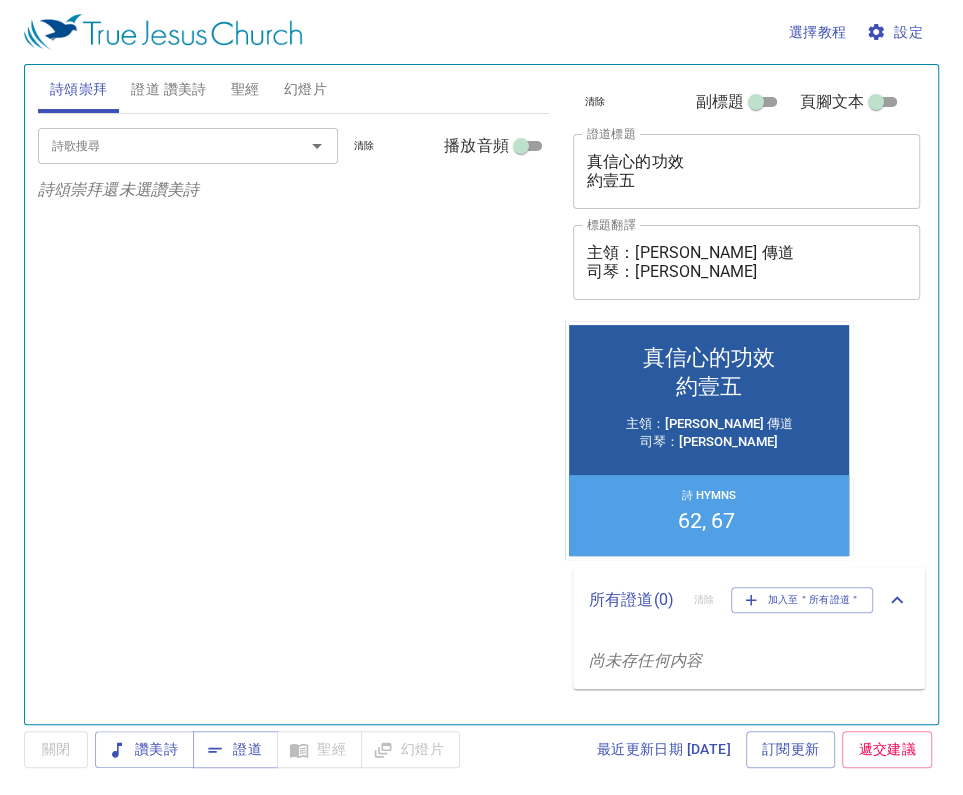 click on "詩歌搜尋" at bounding box center (158, 145) 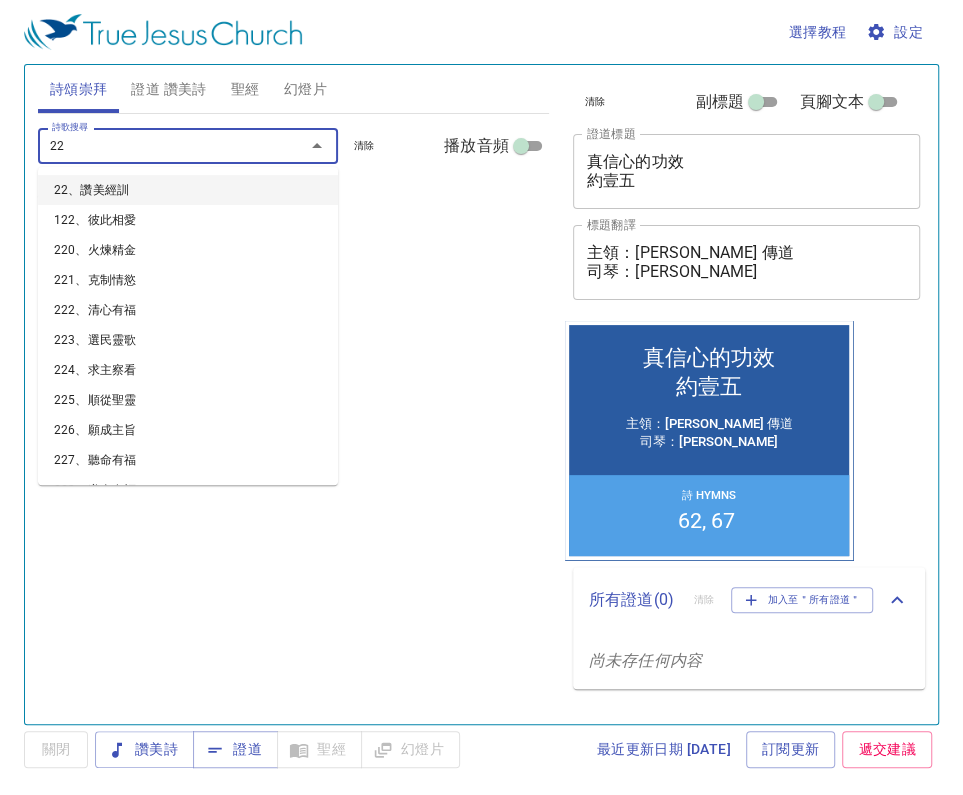 type on "228" 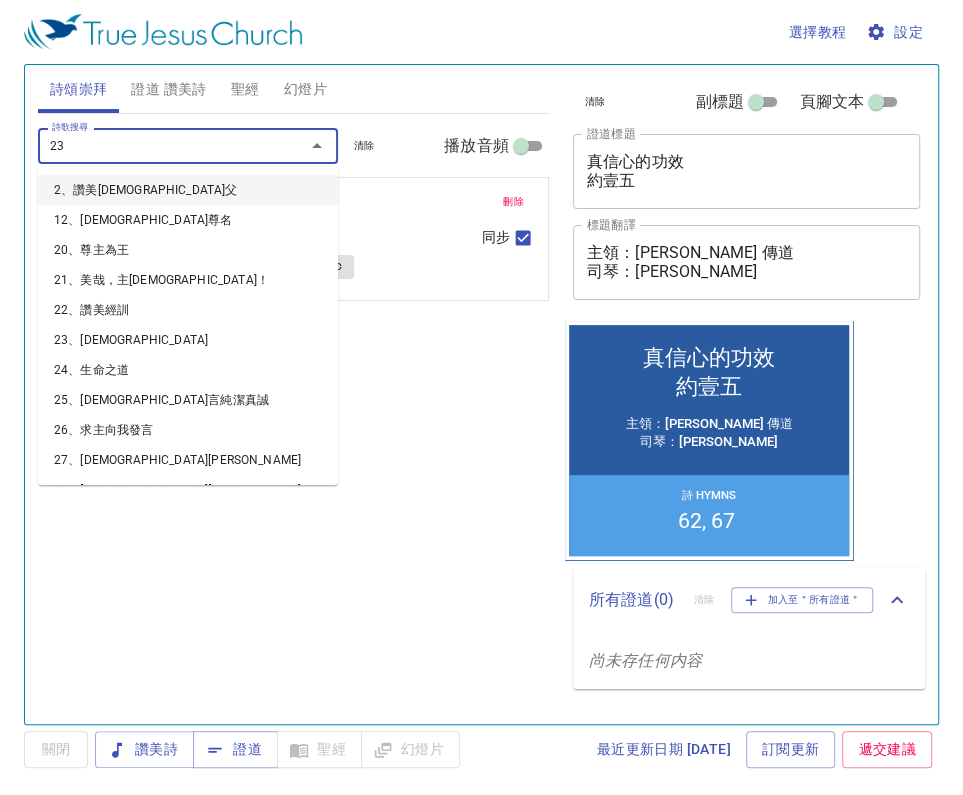 type on "233" 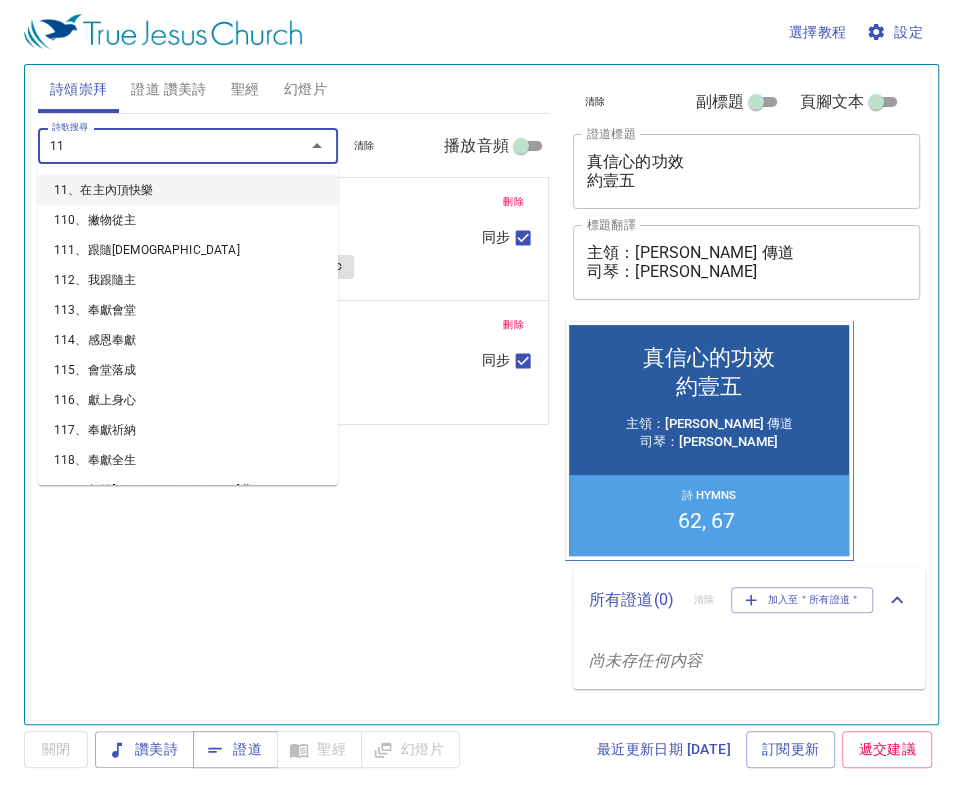 type on "119" 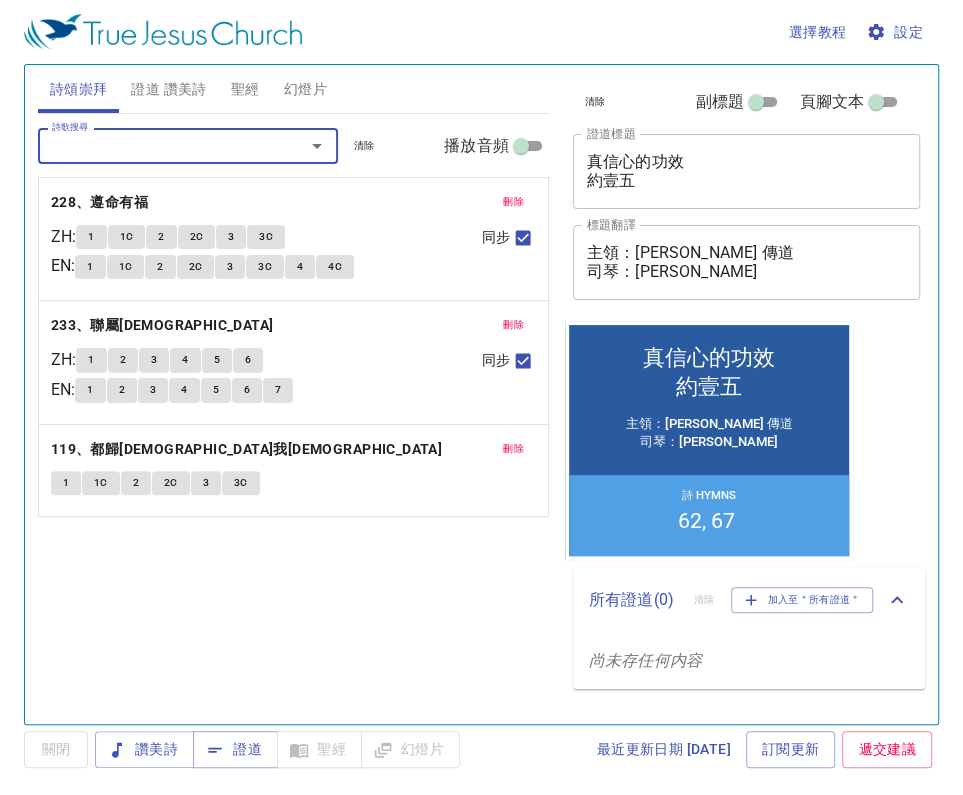 type on "5" 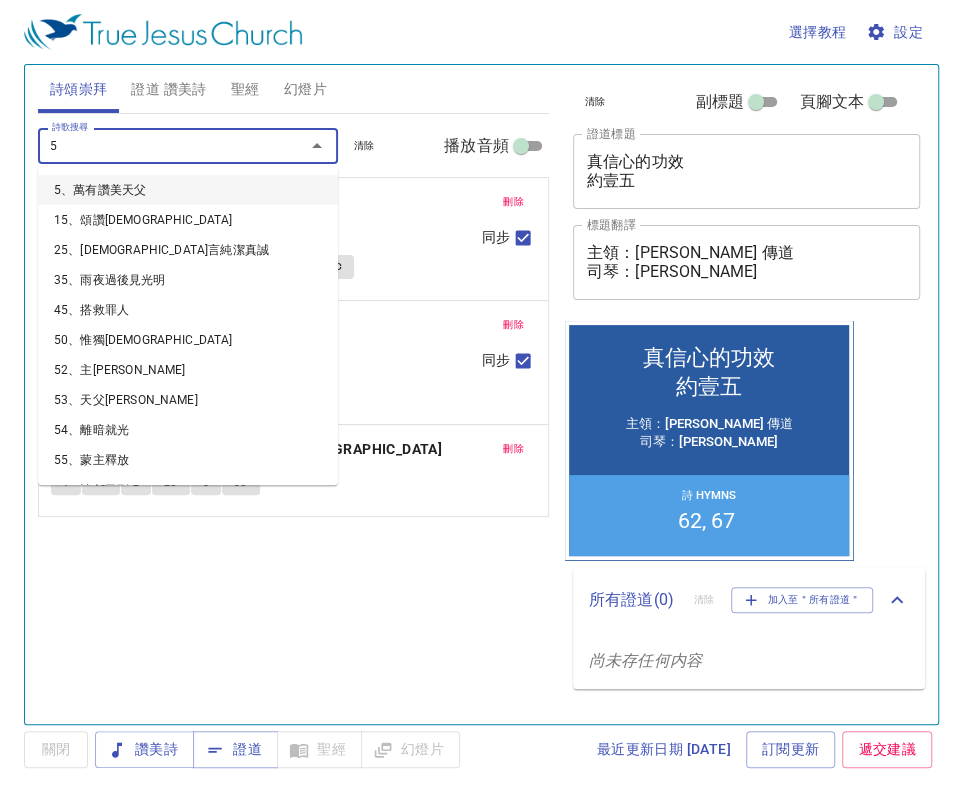 type 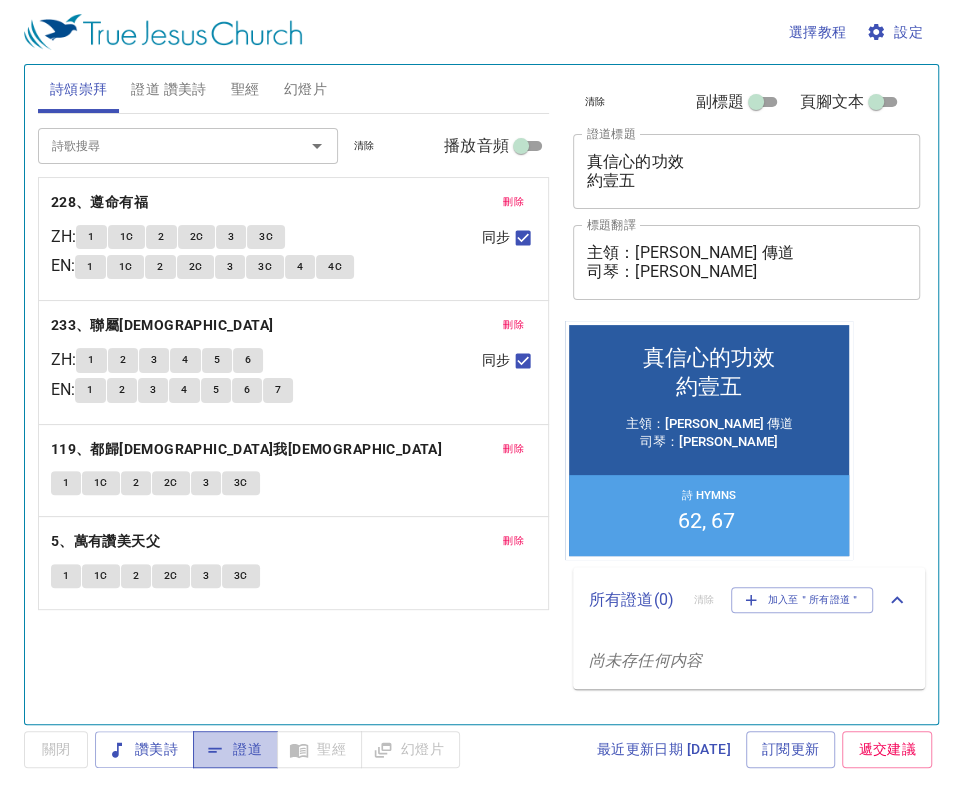 click on "證道" at bounding box center [235, 749] 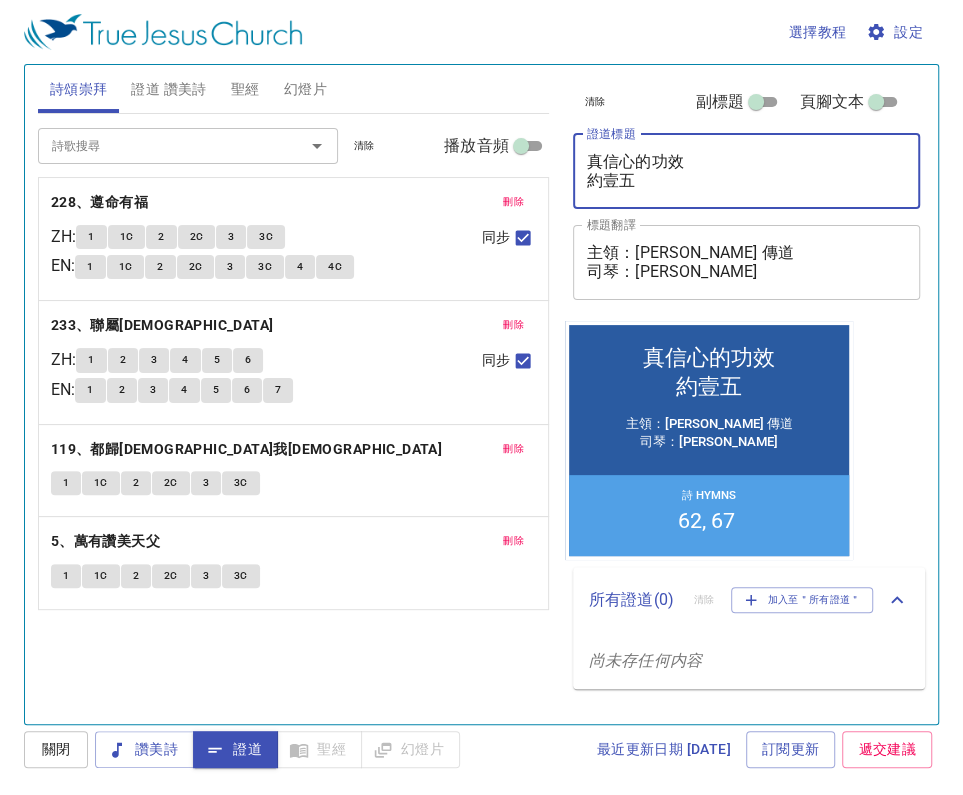 drag, startPoint x: 694, startPoint y: 160, endPoint x: 551, endPoint y: 154, distance: 143.12582 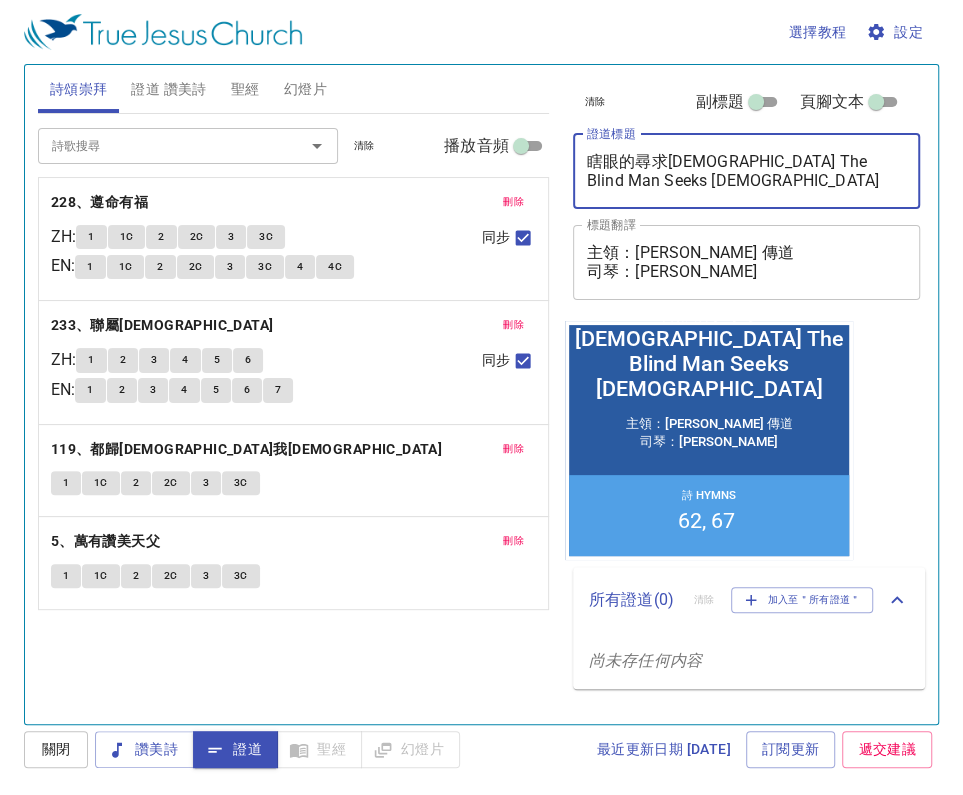 click on "瞎眼的尋求神 The Blind Man Seeks God" at bounding box center [747, 171] 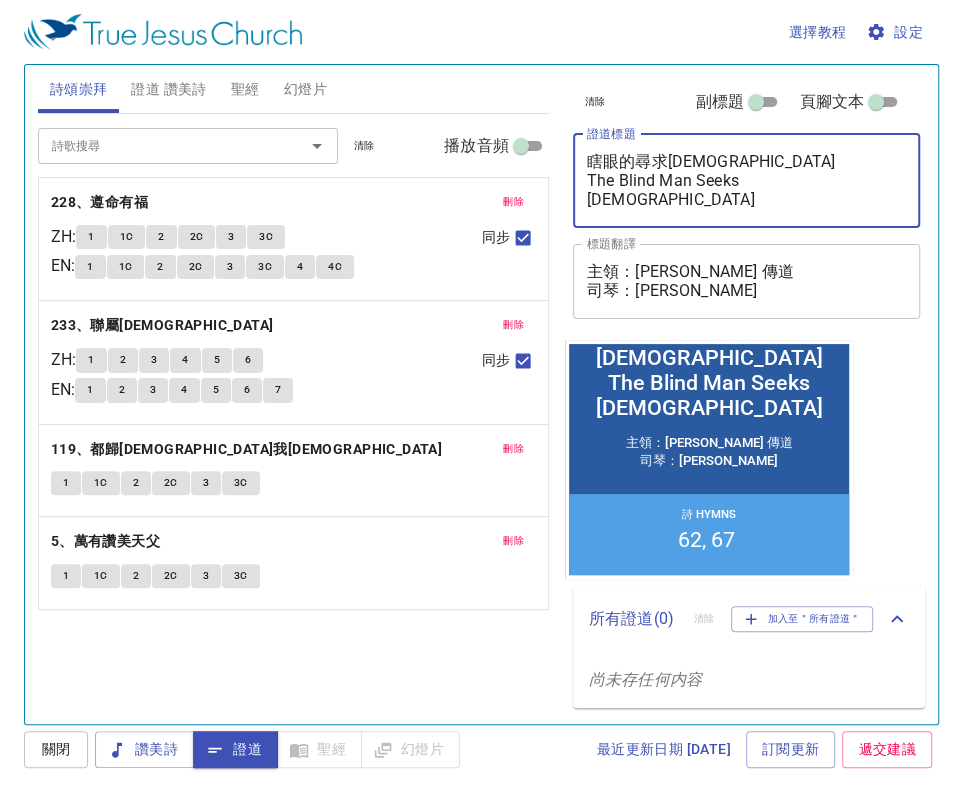 type on "瞎眼的尋求[DEMOGRAPHIC_DATA]
The Blind Man Seeks [DEMOGRAPHIC_DATA]" 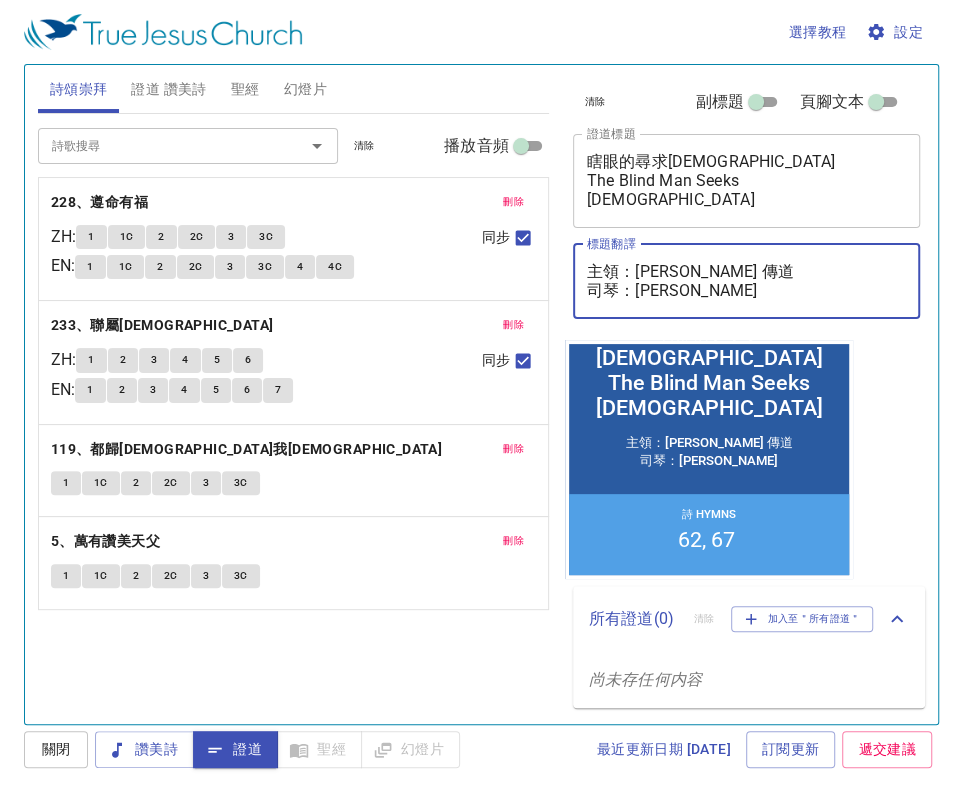 drag, startPoint x: 636, startPoint y: 268, endPoint x: 728, endPoint y: 270, distance: 92.021736 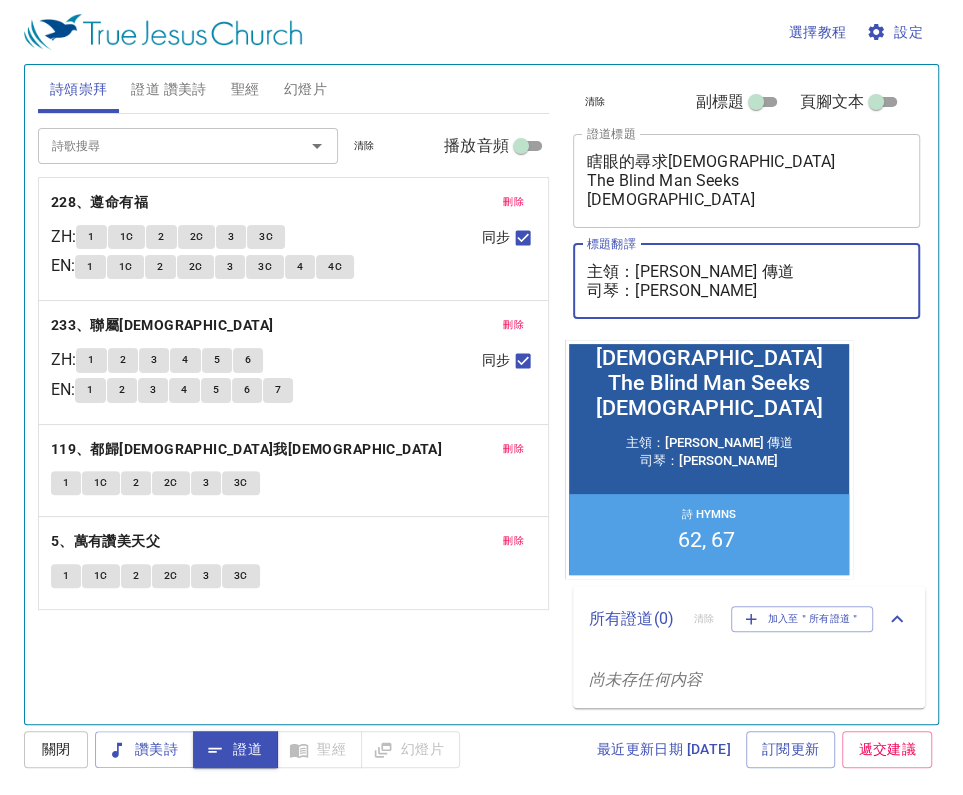 click on "主領：簡明瑞 傳道
司琴：黃蕙心 姐妹" at bounding box center [747, 281] 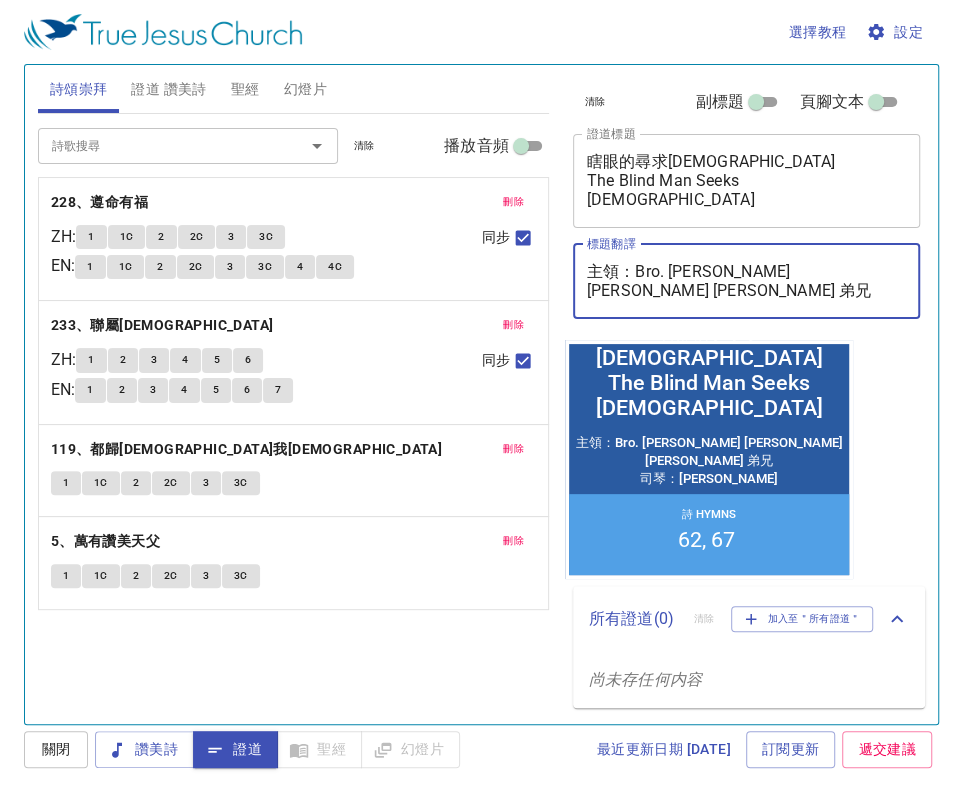 drag, startPoint x: 640, startPoint y: 289, endPoint x: 733, endPoint y: 290, distance: 93.00538 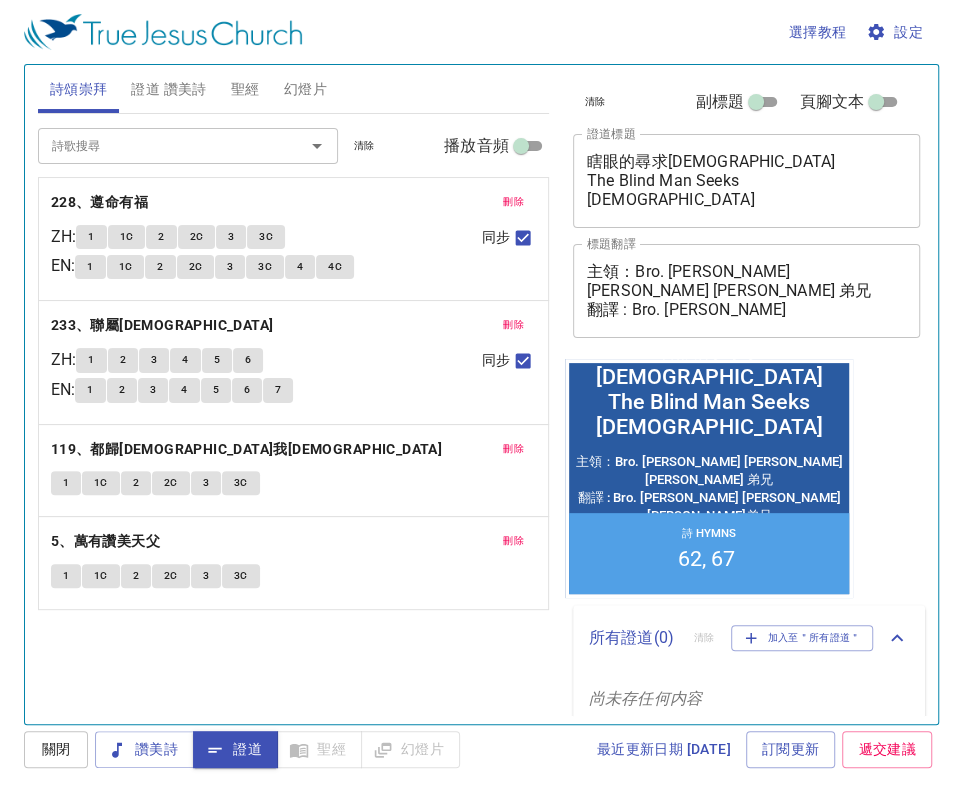 click on "主領：Bro. Andy Lin 林信佑 弟兄
翻譯 : Bro. Ian Lin 林倚恩弟兄
x 標題翻譯" at bounding box center (747, 291) 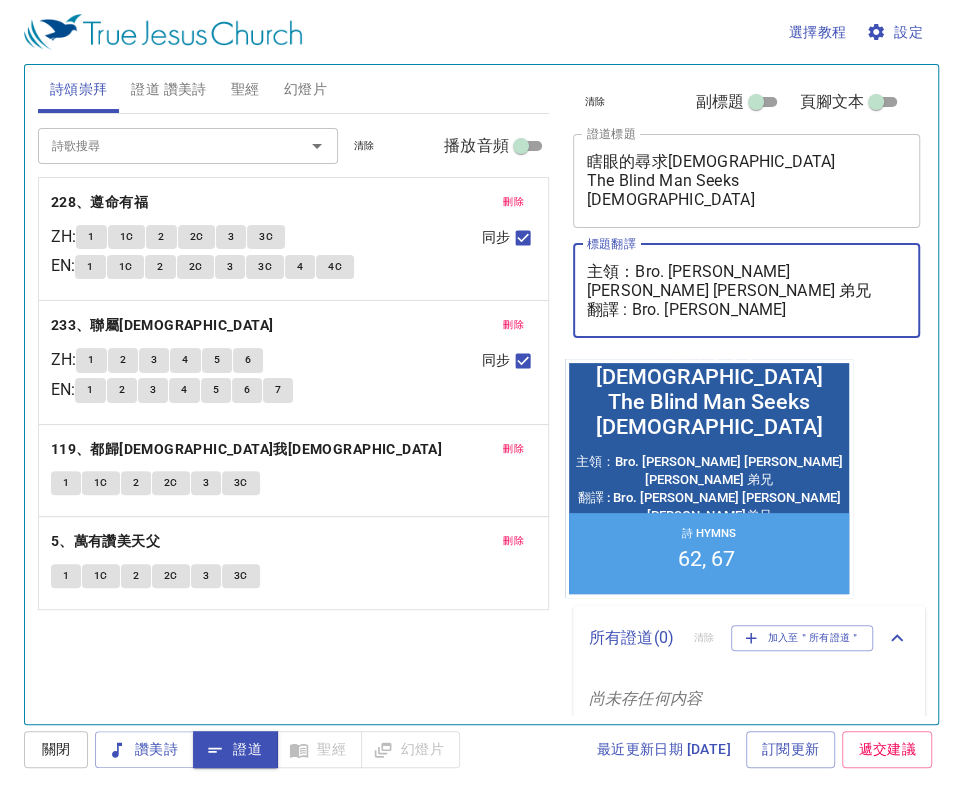 click on "主領：Bro. Andy Lin 林信佑 弟兄
翻譯 : Bro. Ian Lin 林倚恩弟兄" at bounding box center [747, 290] 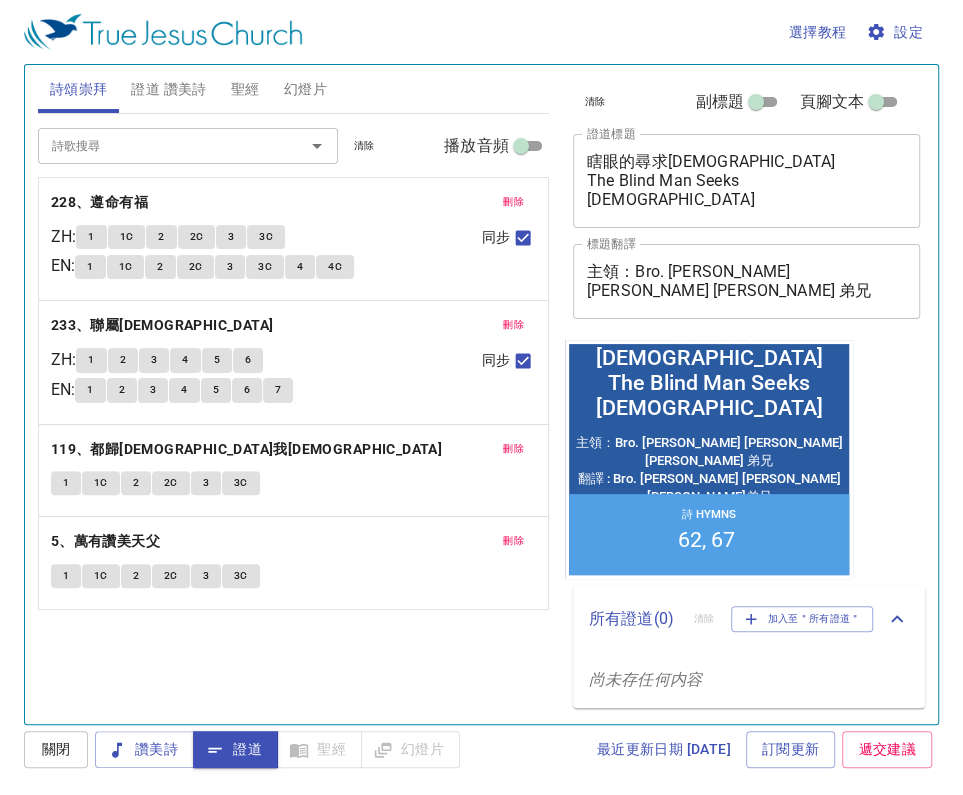 click on "主領：Bro. Andy Lin 林信佑 弟兄
翻譯 : Bro. Ian Lin 林倚恩弟兄" at bounding box center [747, 281] 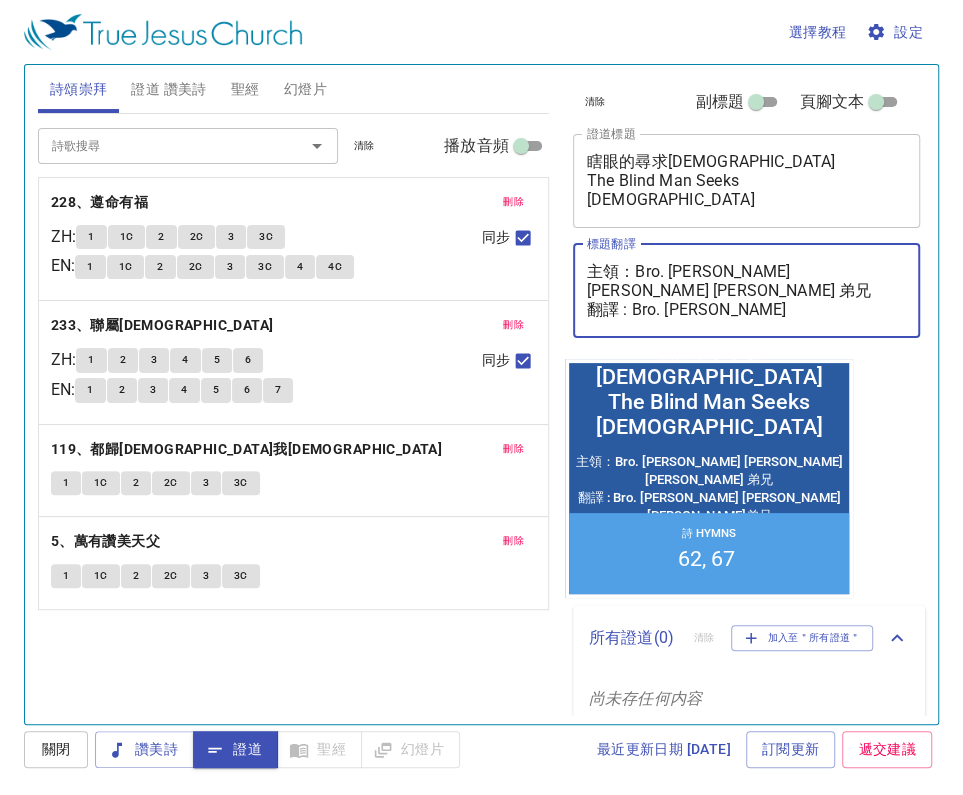 paste on "會前讀經：羅馬書第6章1~14節" 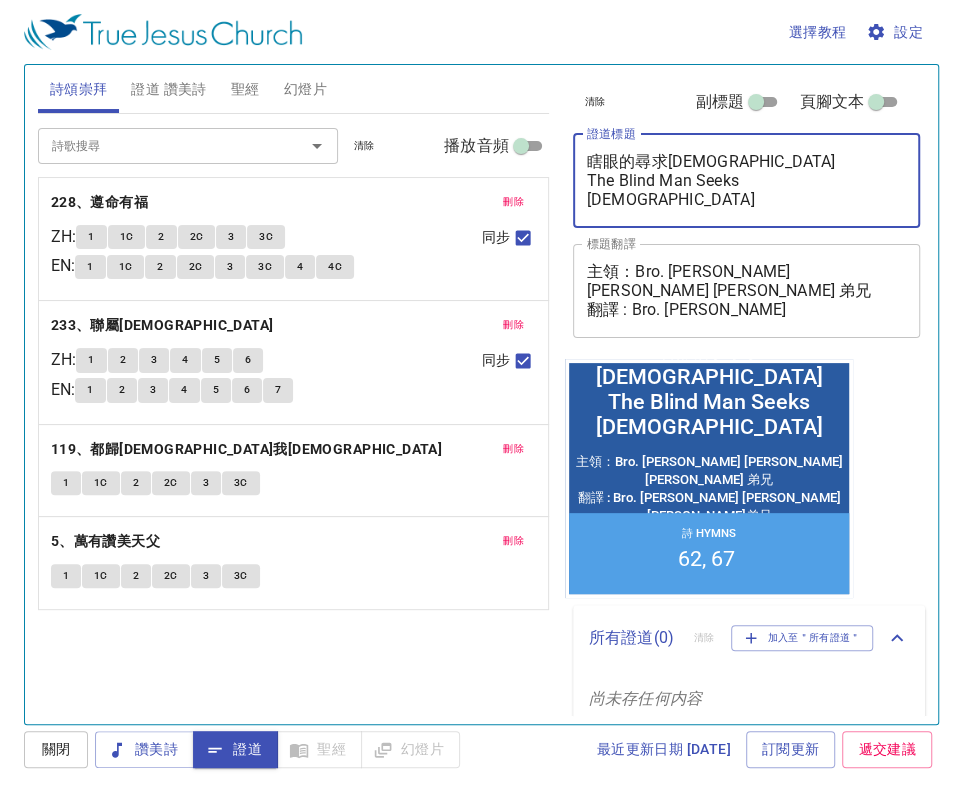 drag, startPoint x: 589, startPoint y: 153, endPoint x: 780, endPoint y: 180, distance: 192.89894 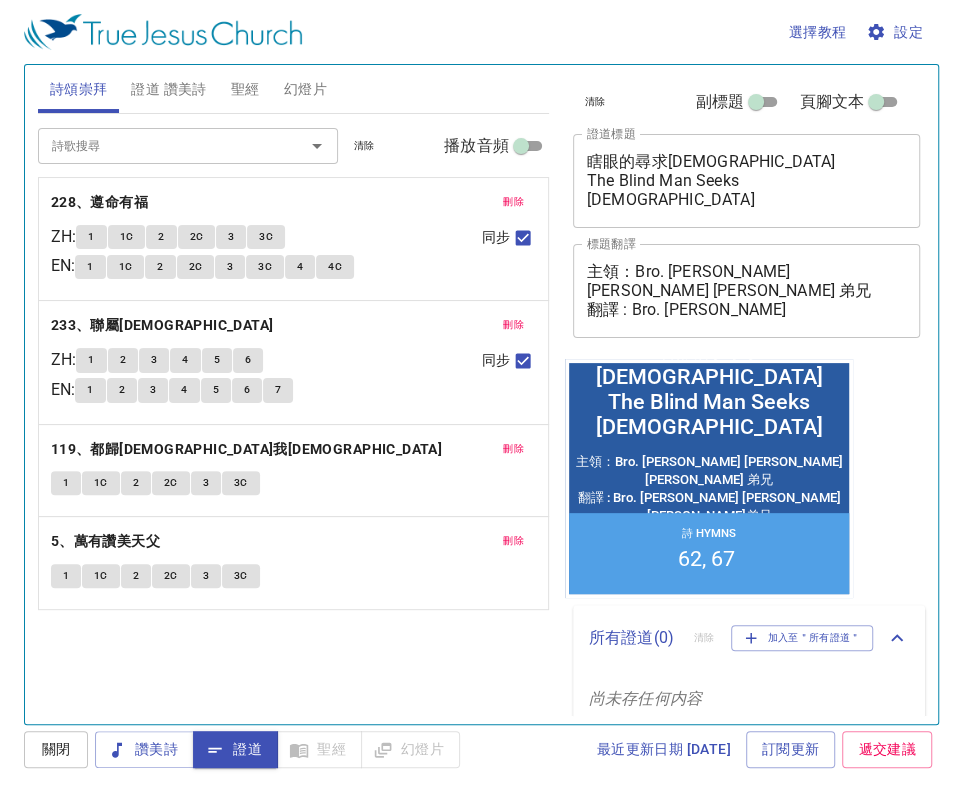 click on "選擇教程 設定" at bounding box center [481, 32] 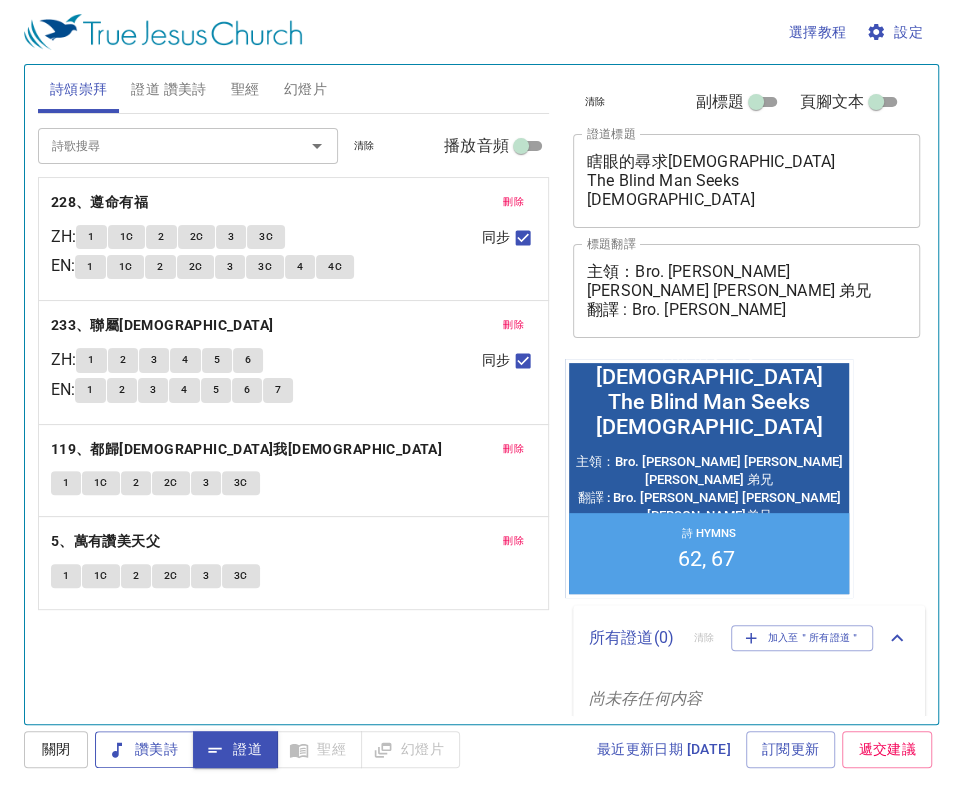 click on "讚美詩" at bounding box center [144, 749] 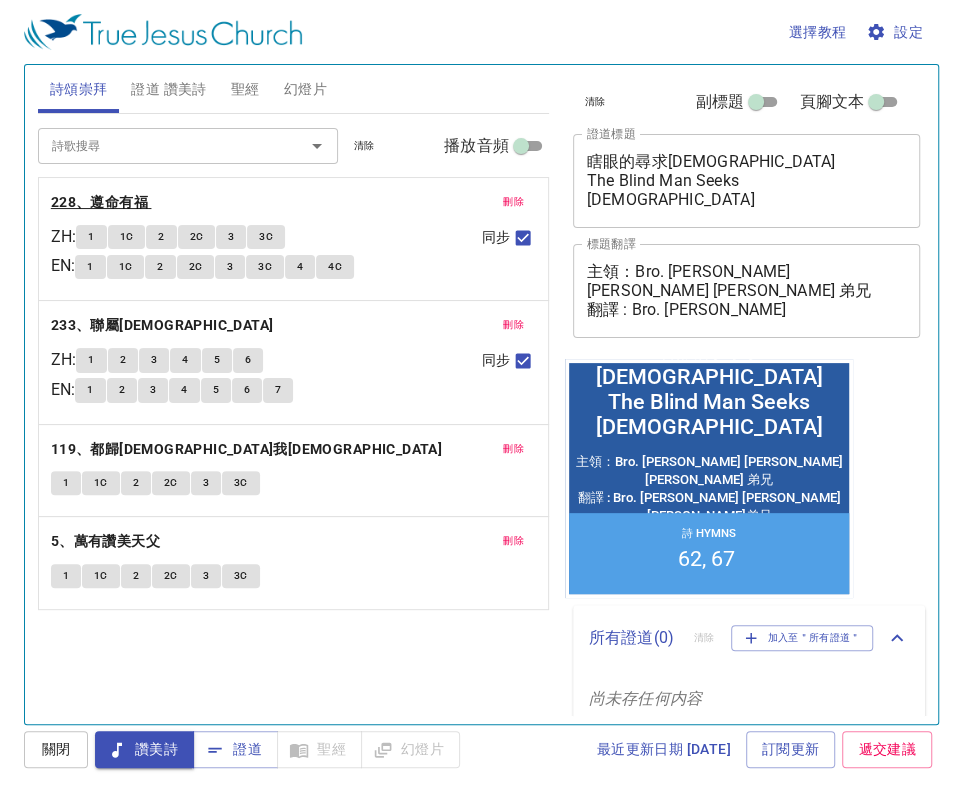 click on "228、遵命有福" at bounding box center (99, 202) 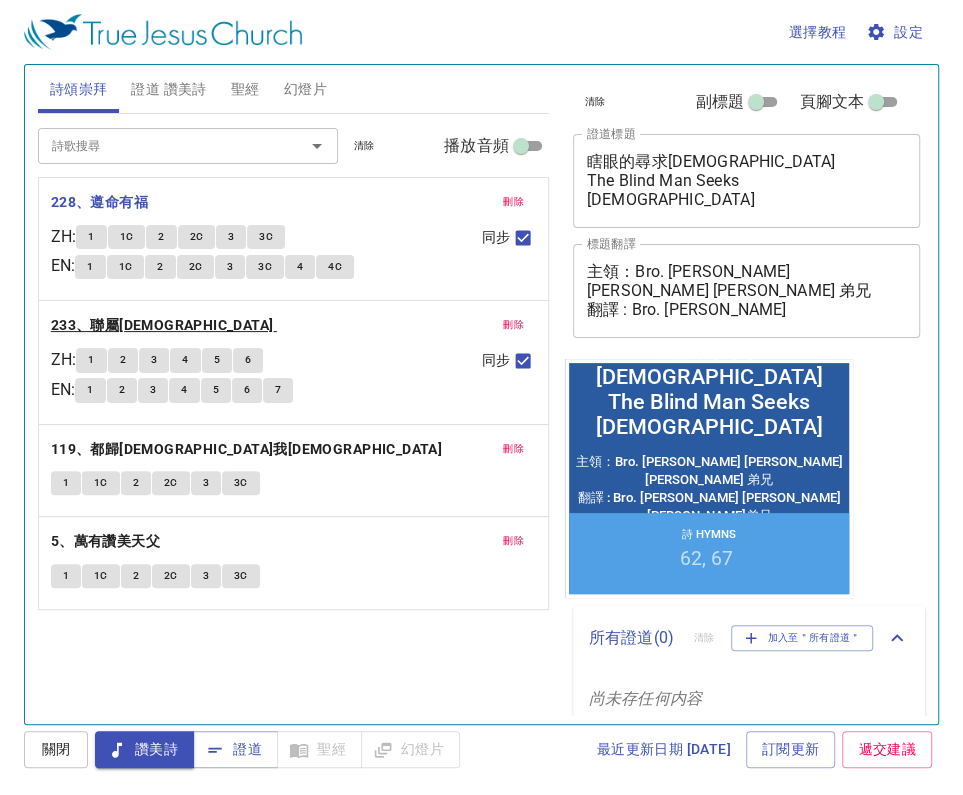 click on "233、聯屬[DEMOGRAPHIC_DATA]" at bounding box center [162, 325] 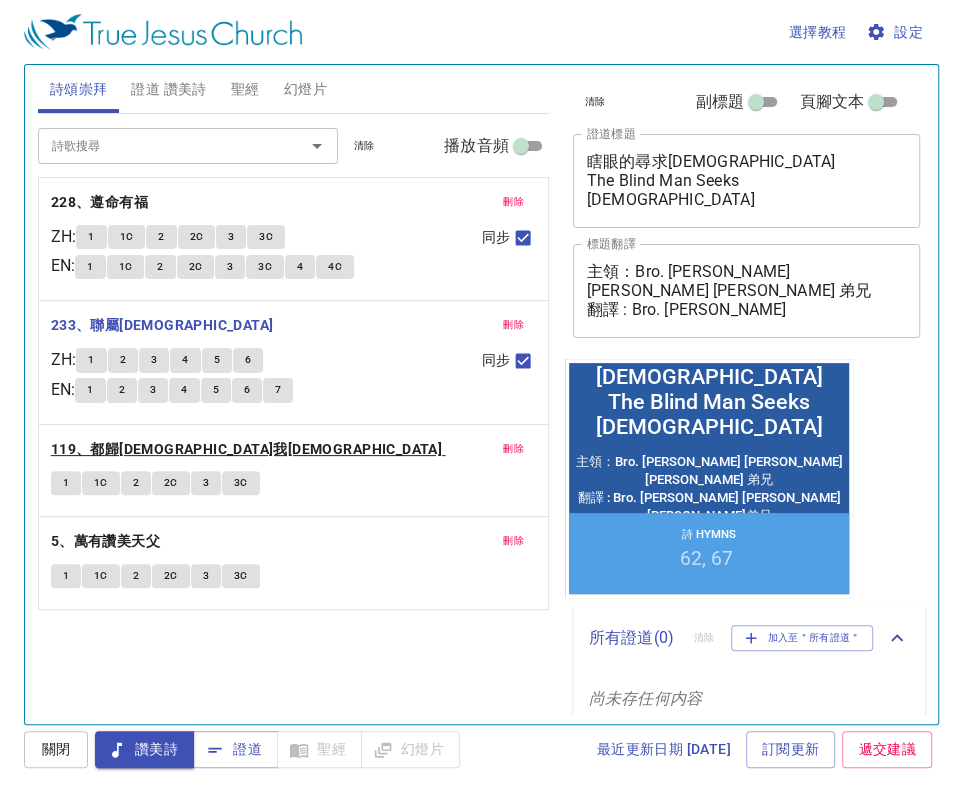 click on "119、都歸[DEMOGRAPHIC_DATA]我[DEMOGRAPHIC_DATA]" at bounding box center (246, 449) 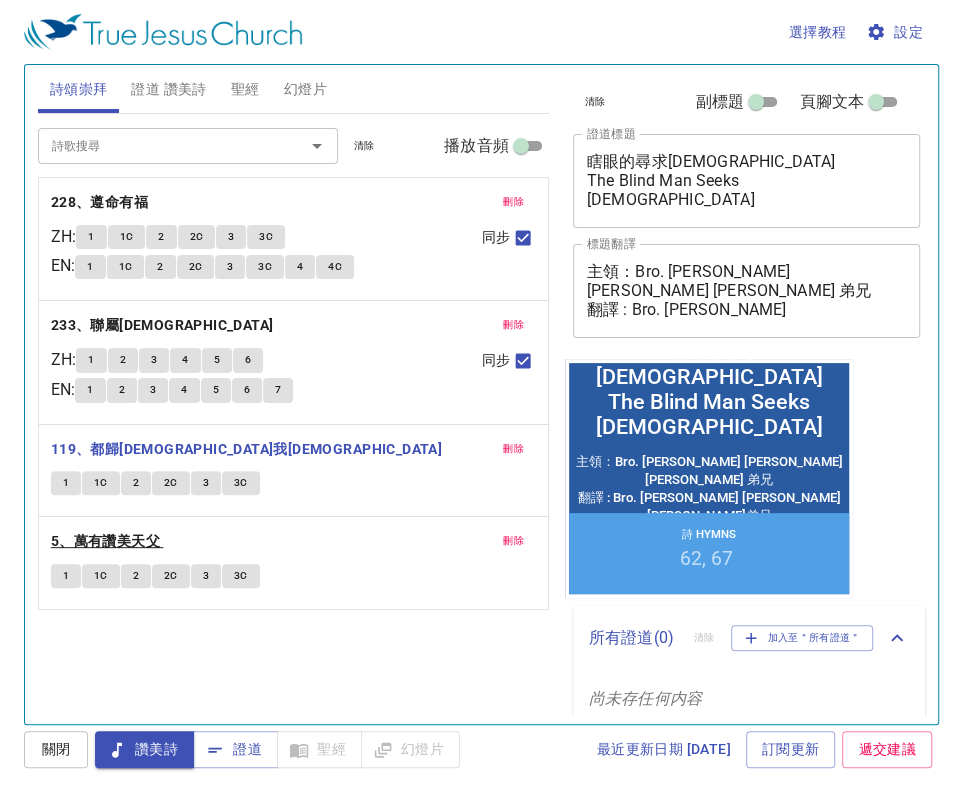 click on "5、萬有讚美天父" at bounding box center [105, 541] 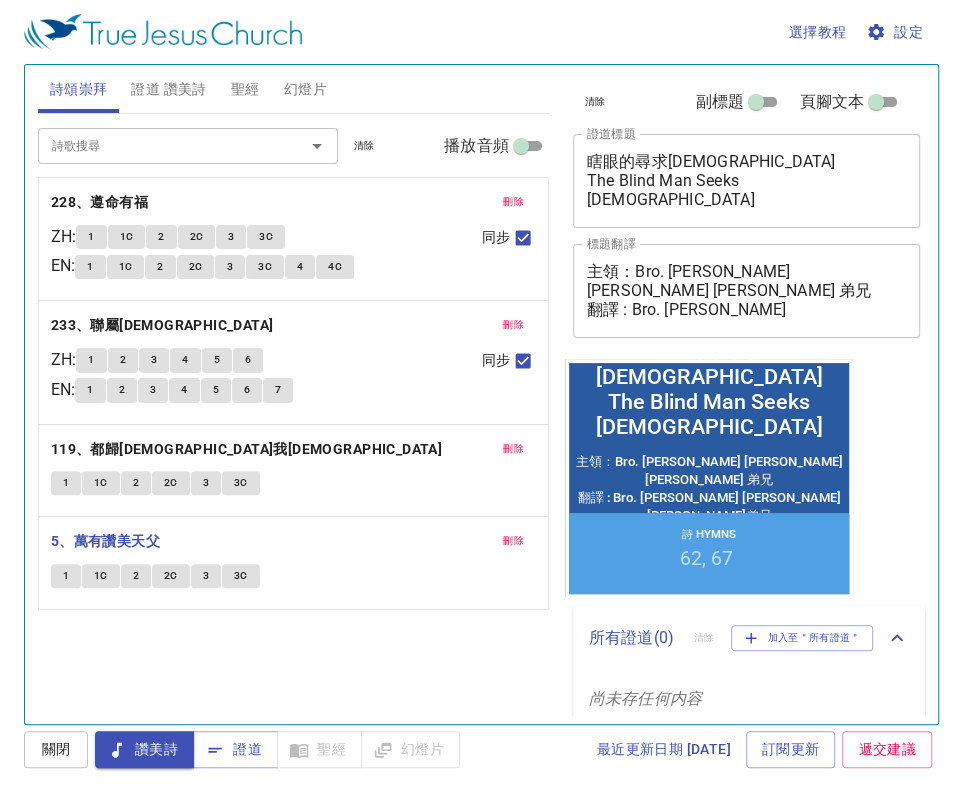 click on "清除 副標題 頁腳文本 證道標題 瞎眼的尋求神
The Blind Man Seeks God
x 證道標題 標題翻譯 主領：Bro. Andy Lin 林信佑 弟兄
翻譯 : Bro. Ian Lin 林倚恩弟兄
會前讀經：羅馬書第6章1~14節 x 標題翻譯 副標題 x 副標題 副標題翻譯 x 副標題翻譯 頁腳文本 頁腳文本 所有證道  ( 0 ) 清除 加入至＂所有證道＂ 尚未存任何内容" at bounding box center (745, 386) 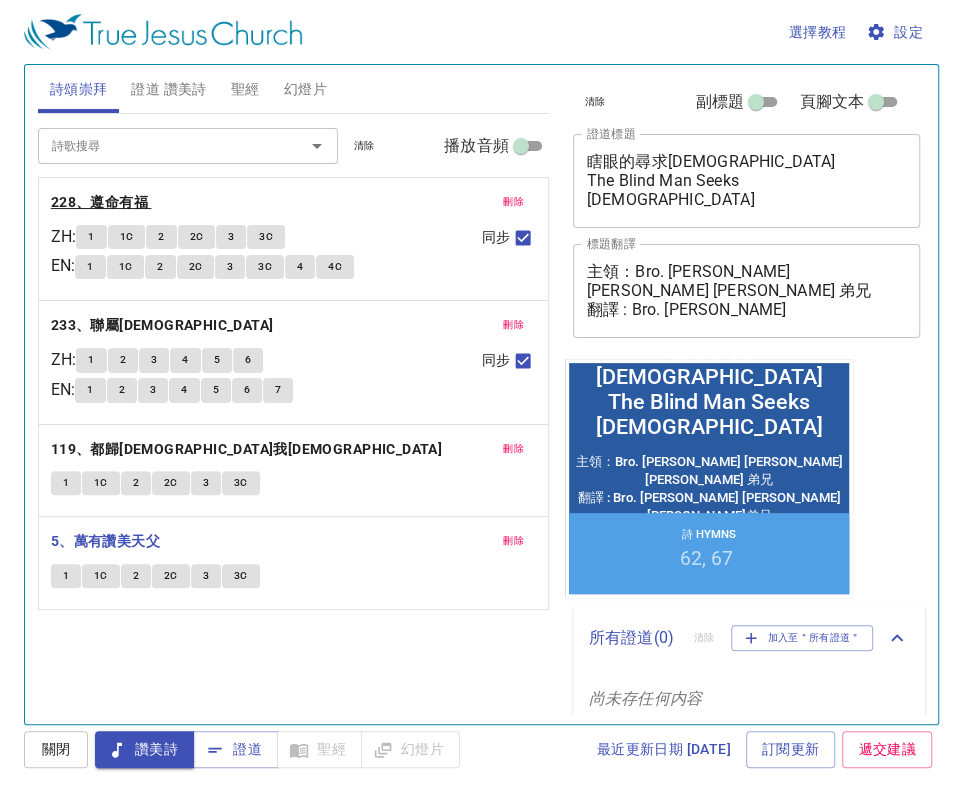 click on "228、遵命有福" at bounding box center [99, 202] 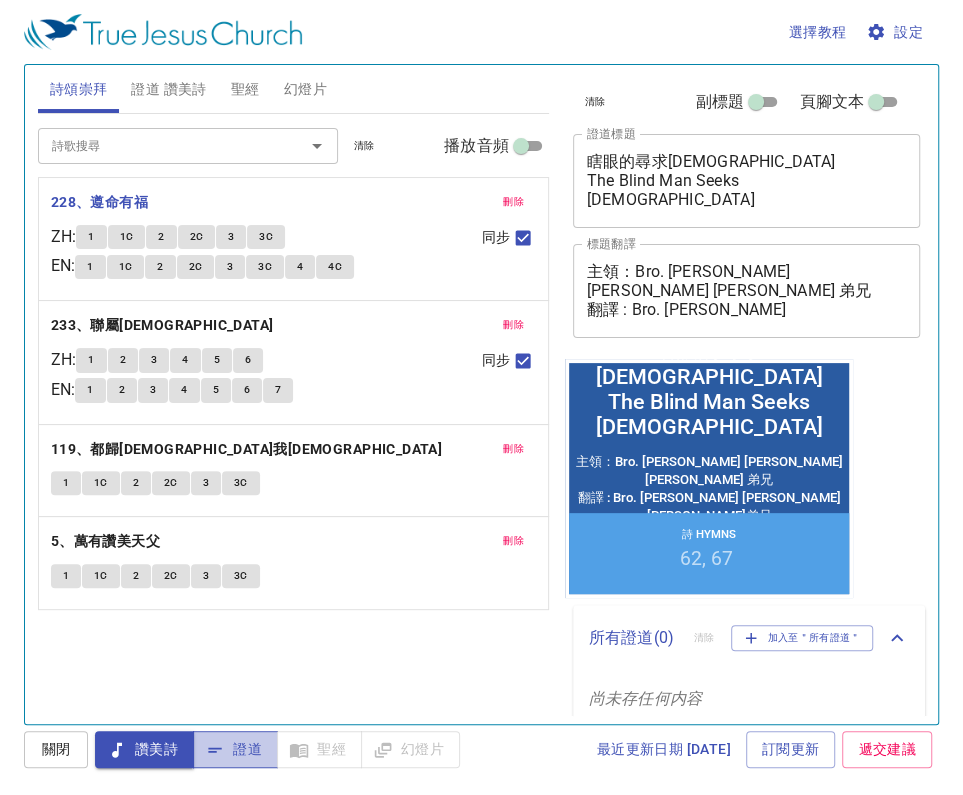 click 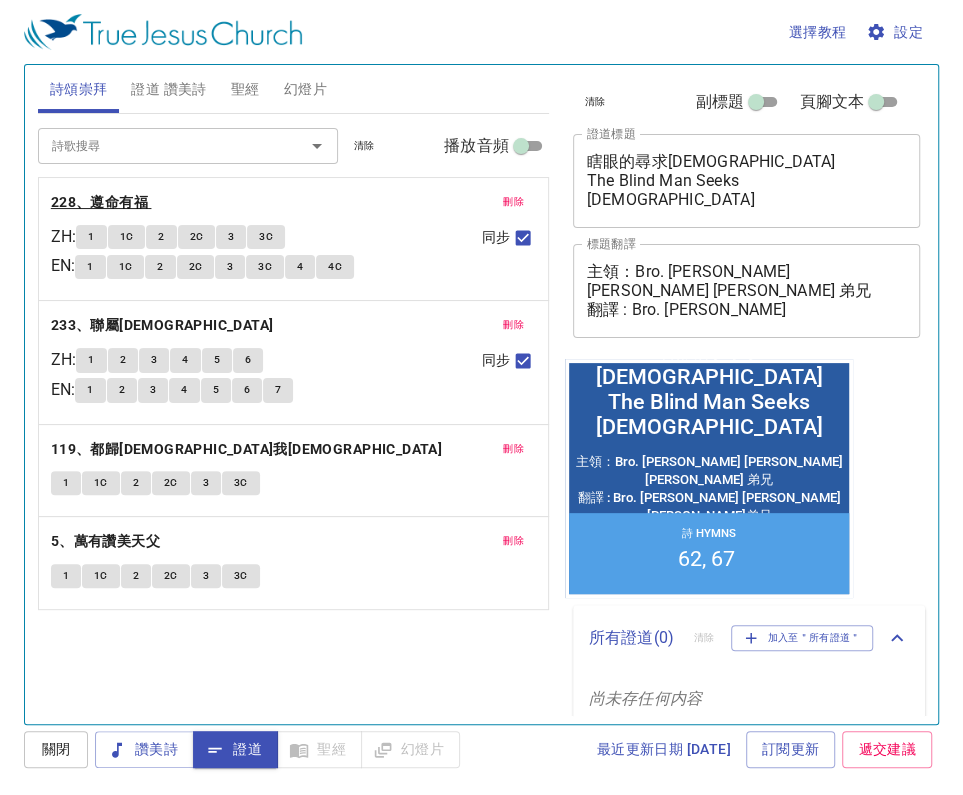 click on "228、遵命有福" at bounding box center (99, 202) 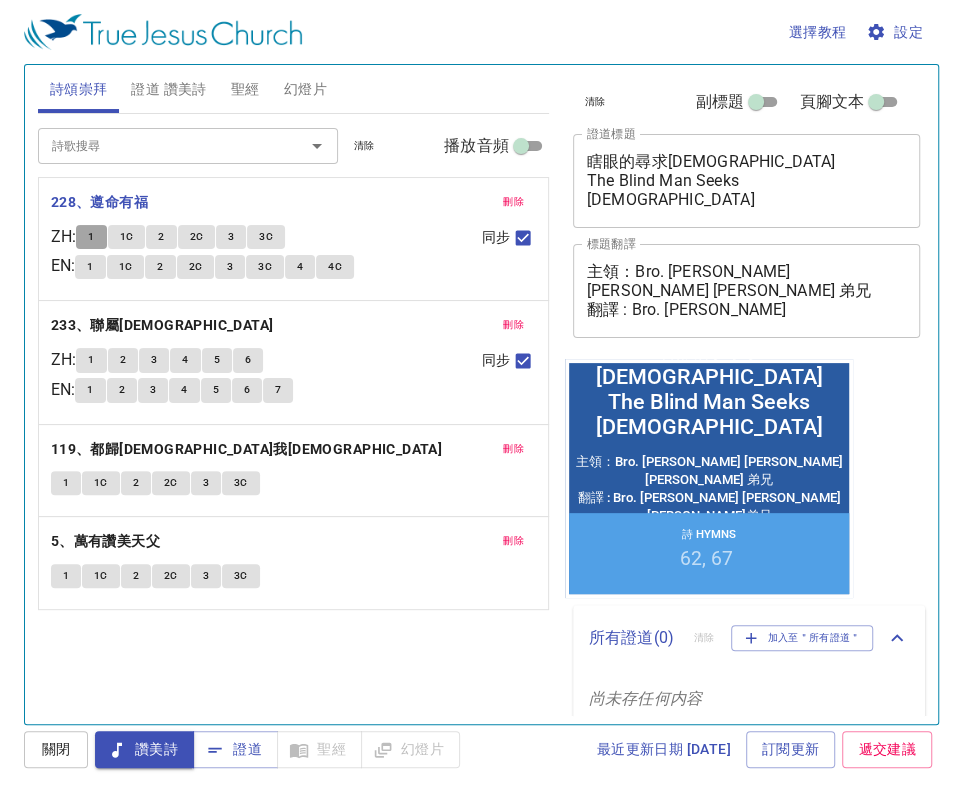 click on "1" at bounding box center [91, 237] 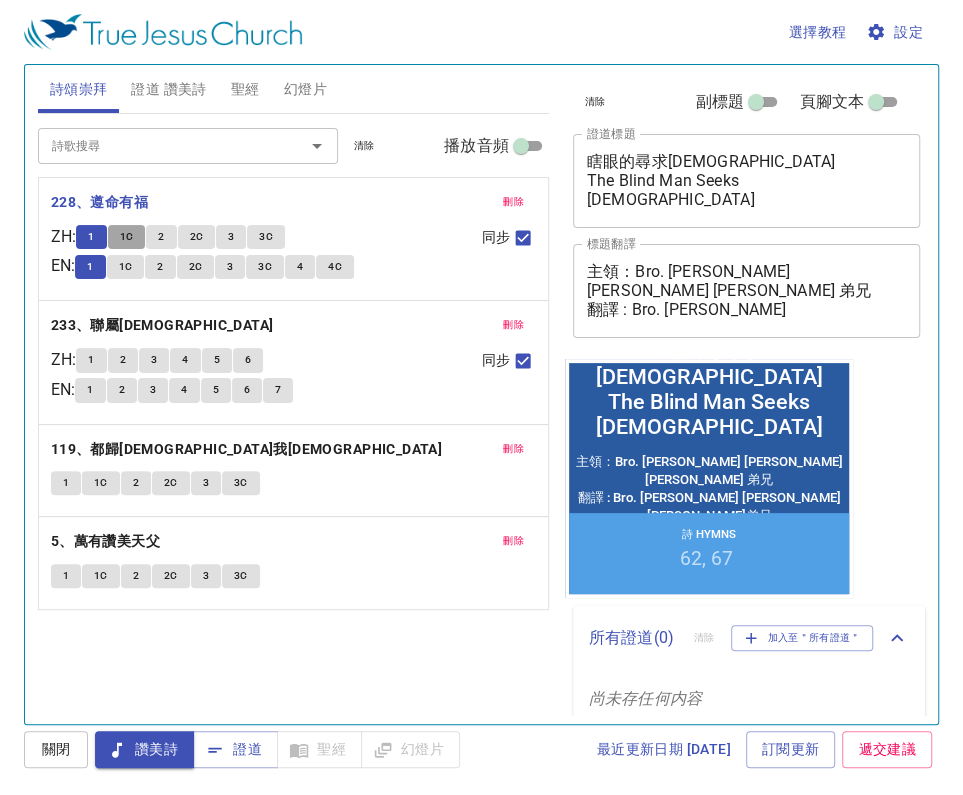 click on "1C" at bounding box center (127, 237) 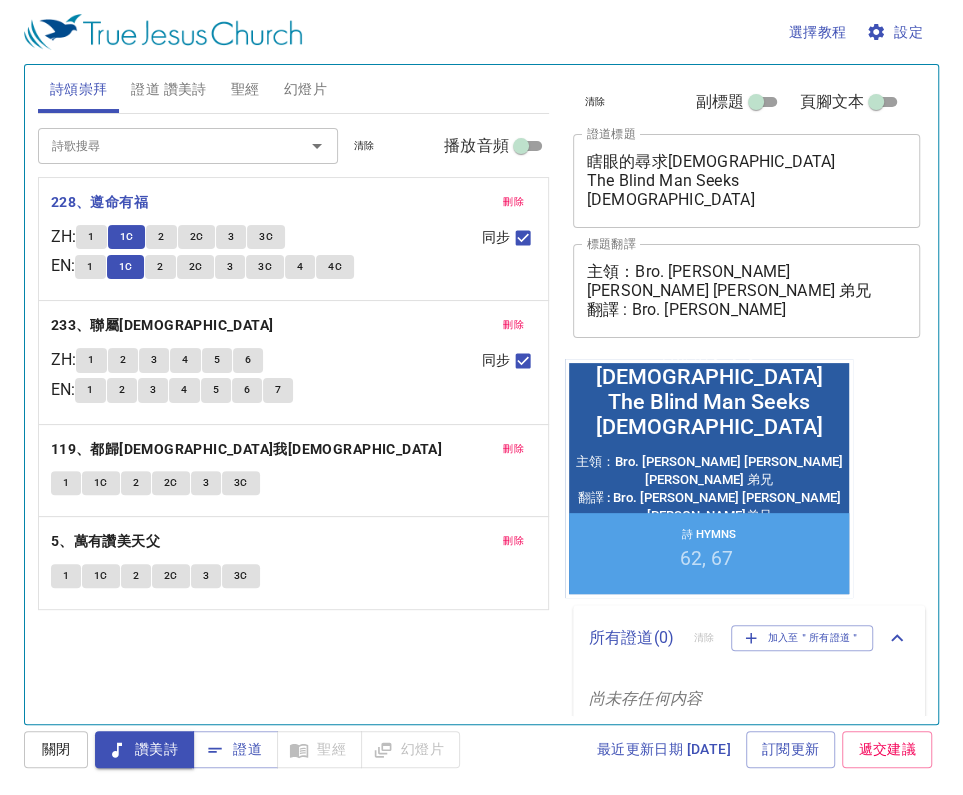 click on "2" at bounding box center [161, 237] 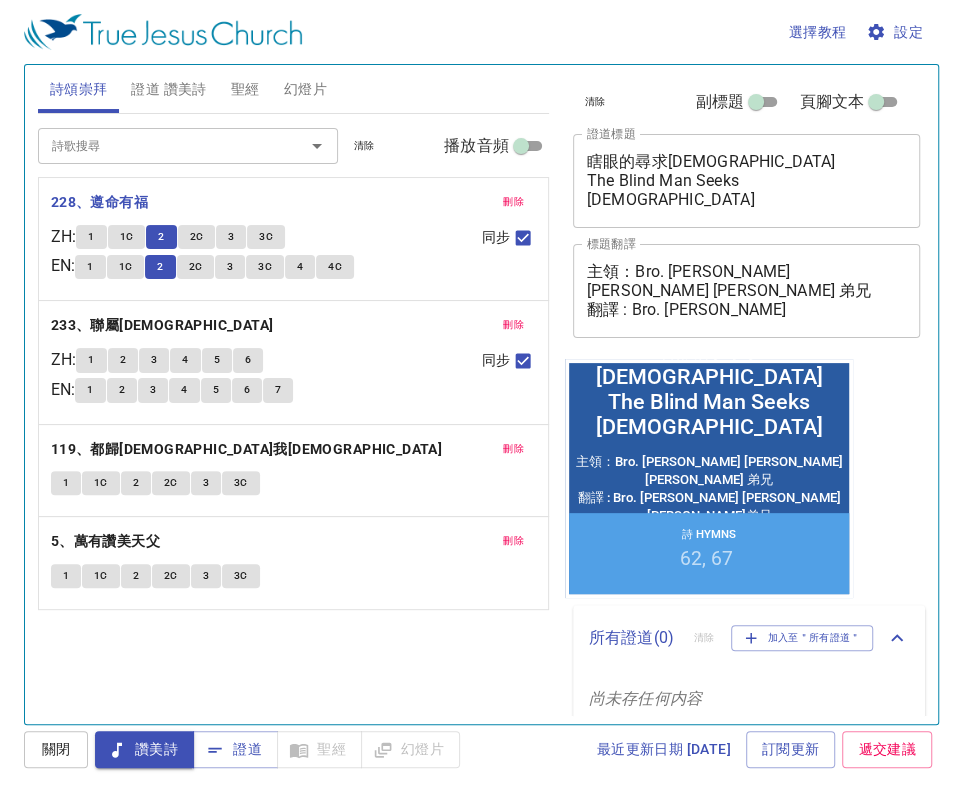 click on "2C" at bounding box center [197, 237] 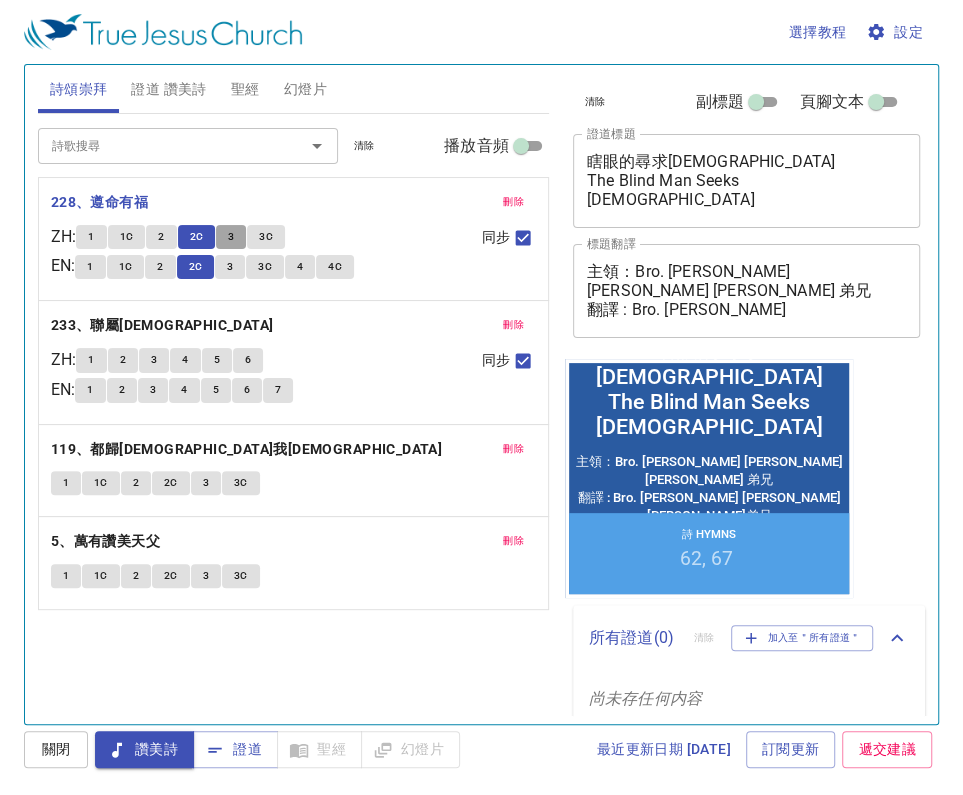 click on "3" at bounding box center [231, 237] 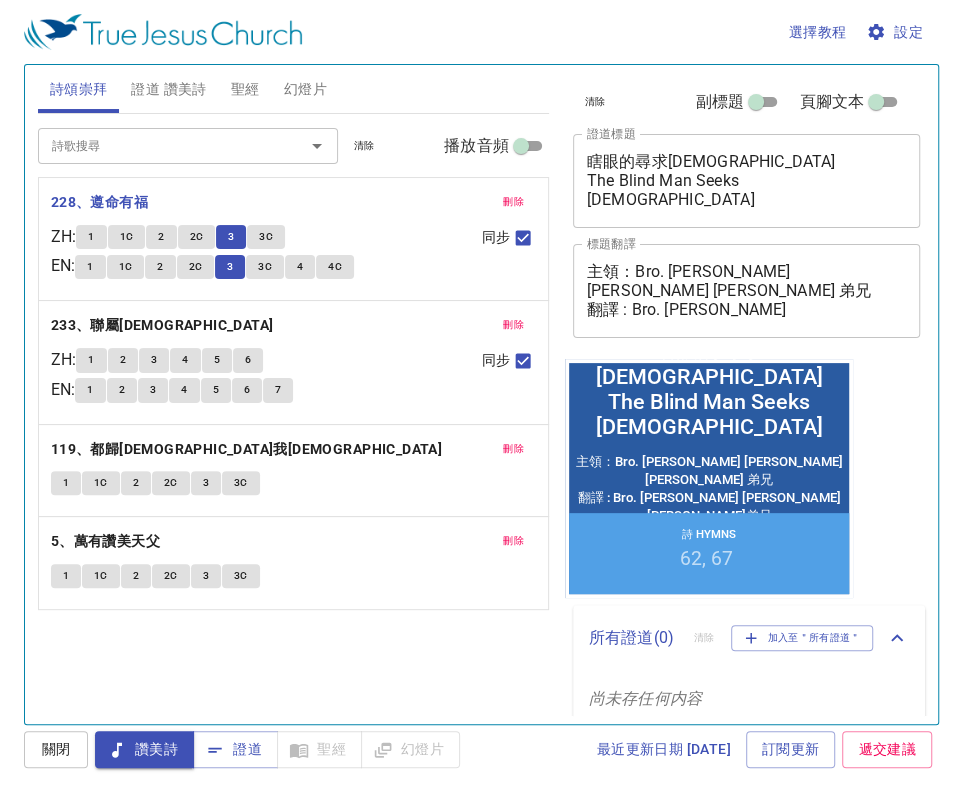 click on "3C" at bounding box center [266, 237] 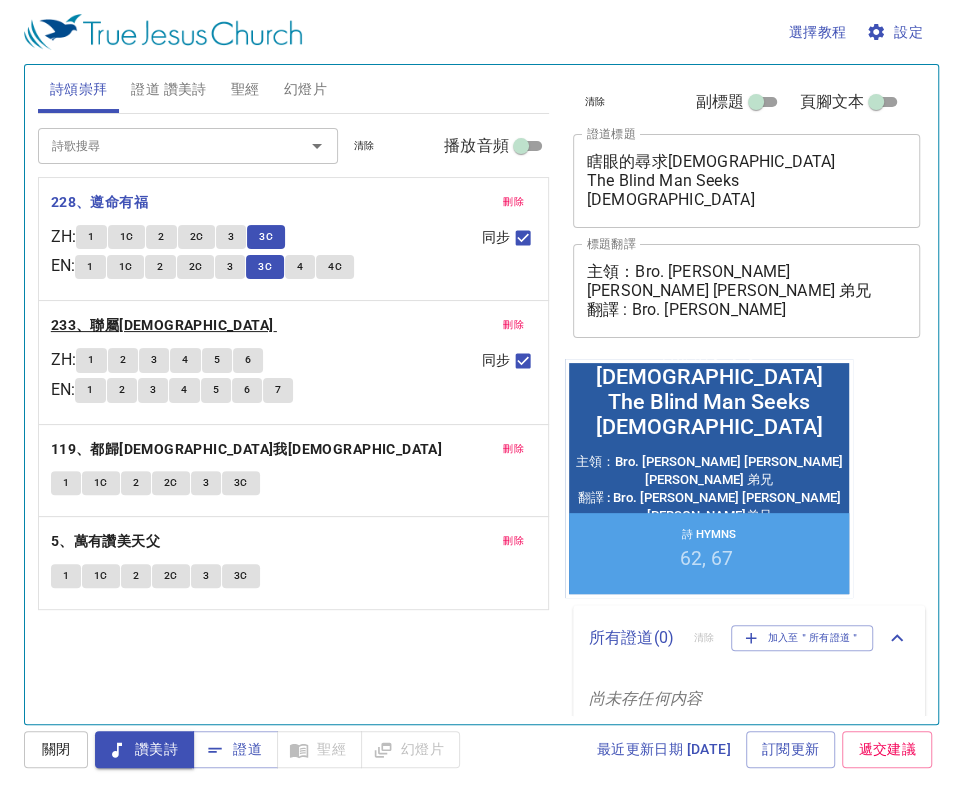 click on "233、聯屬[DEMOGRAPHIC_DATA]" at bounding box center [162, 325] 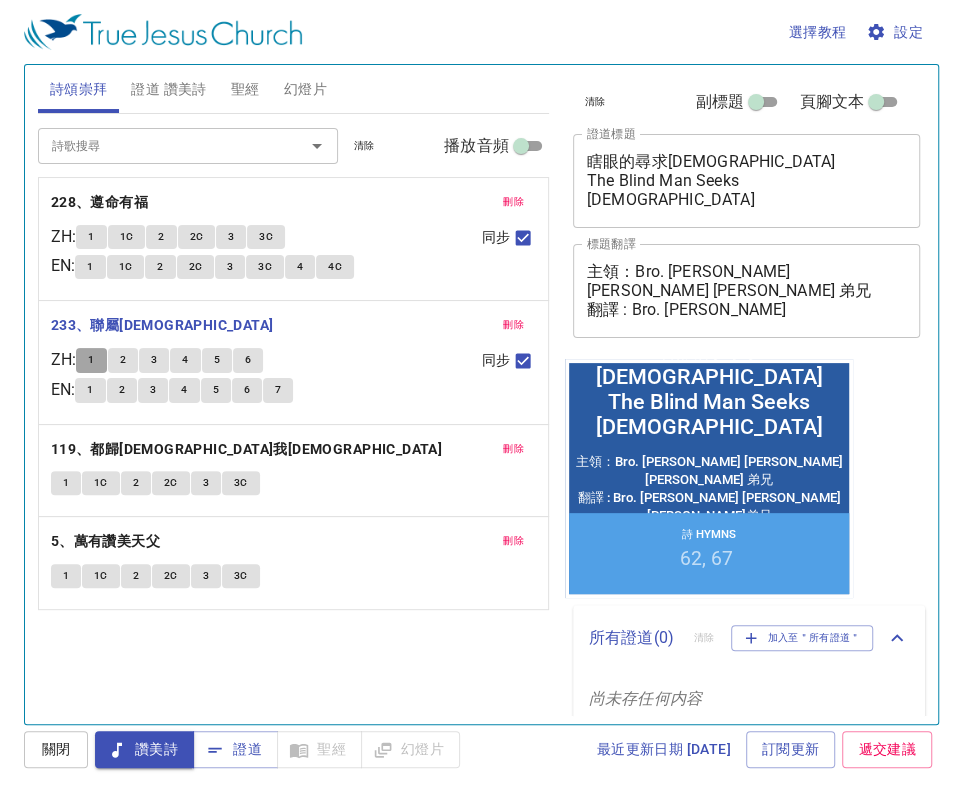 click on "1" at bounding box center [91, 360] 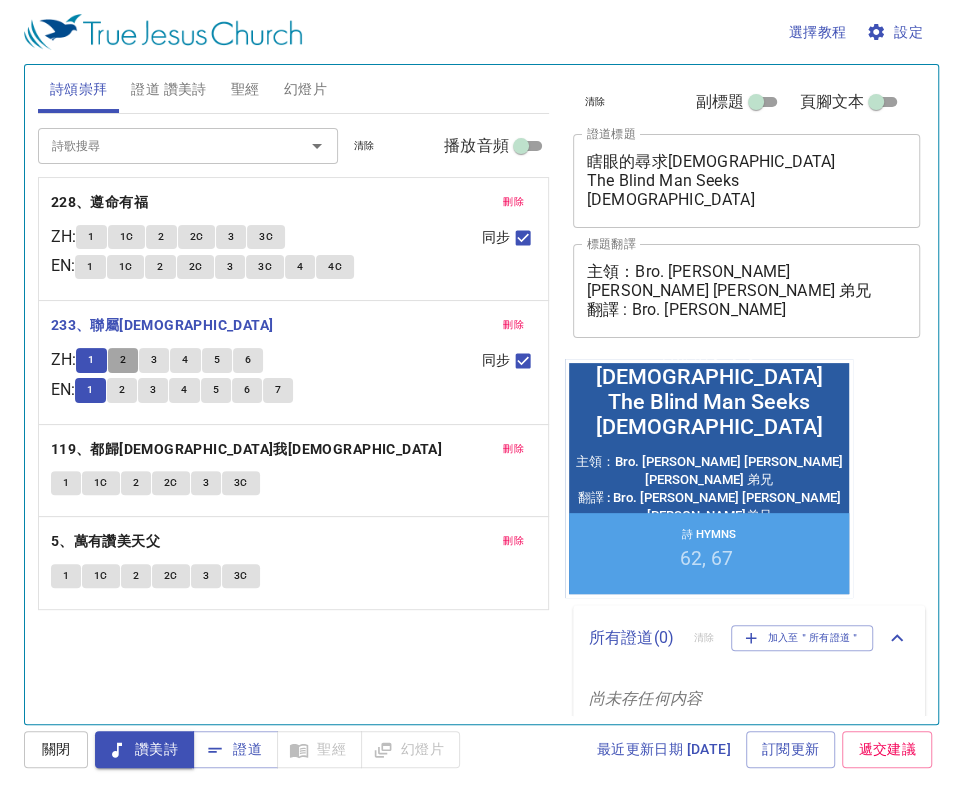 click on "2" at bounding box center (123, 360) 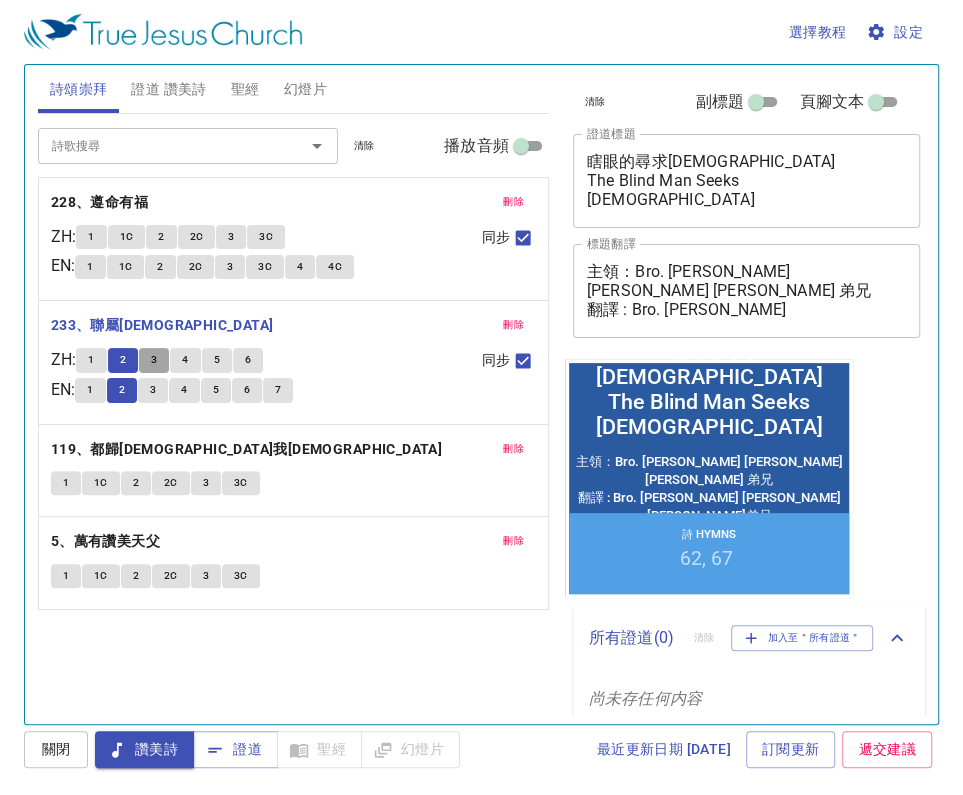 click on "3" at bounding box center [154, 360] 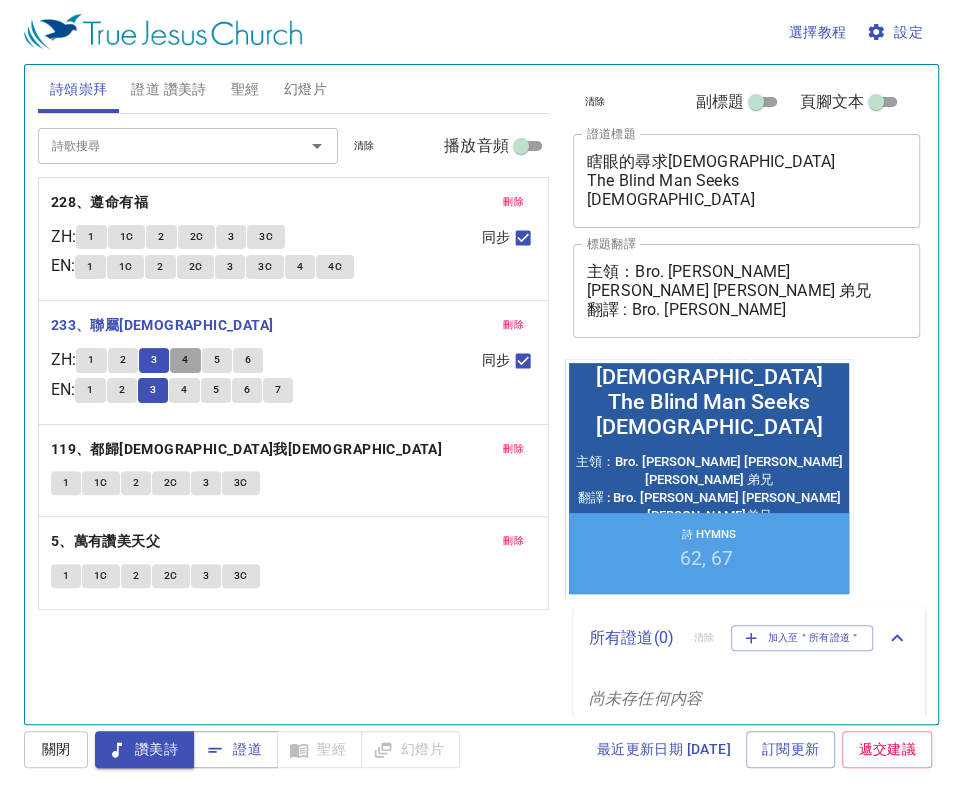 click on "4" at bounding box center [185, 360] 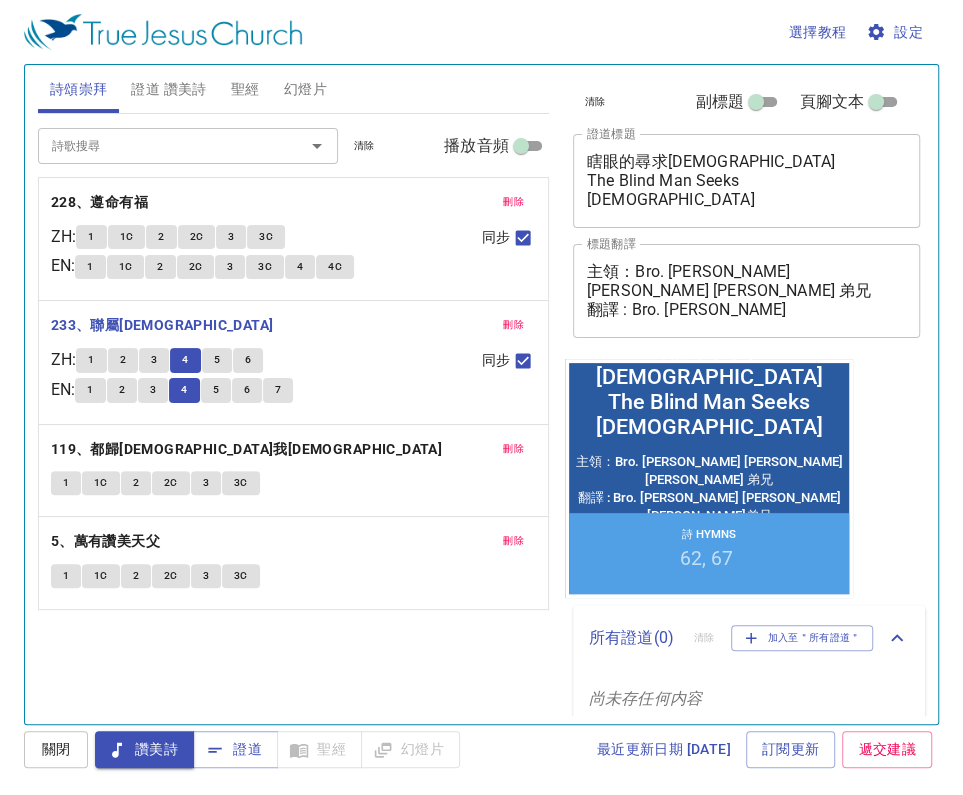 click on "5" at bounding box center (217, 360) 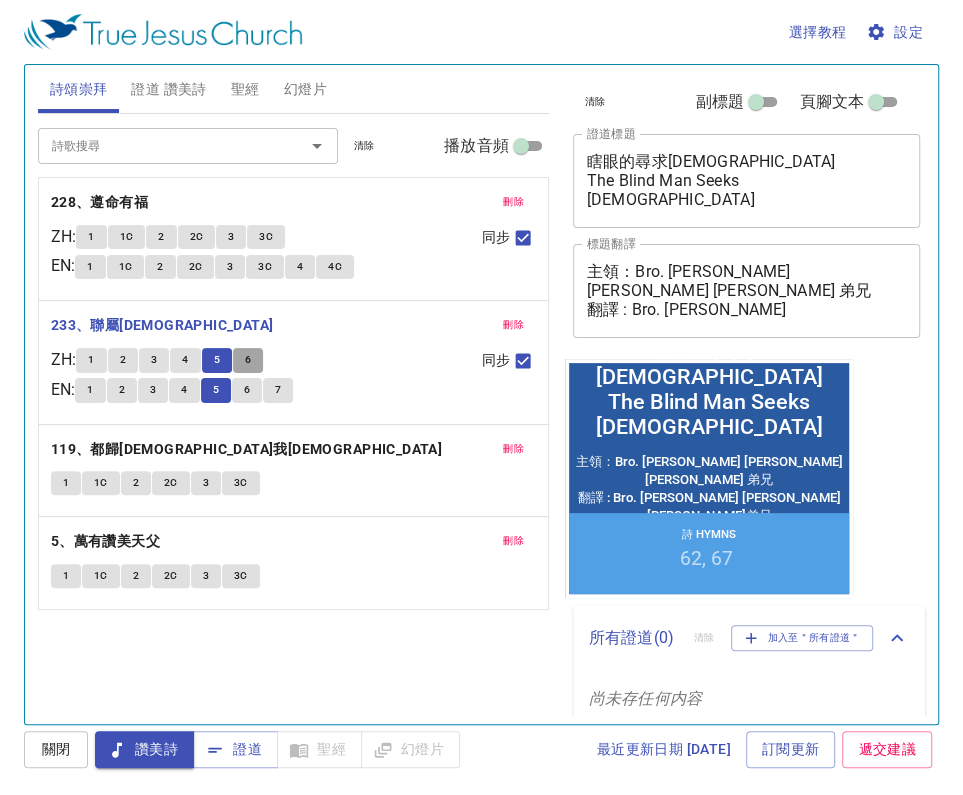 click on "6" at bounding box center [248, 360] 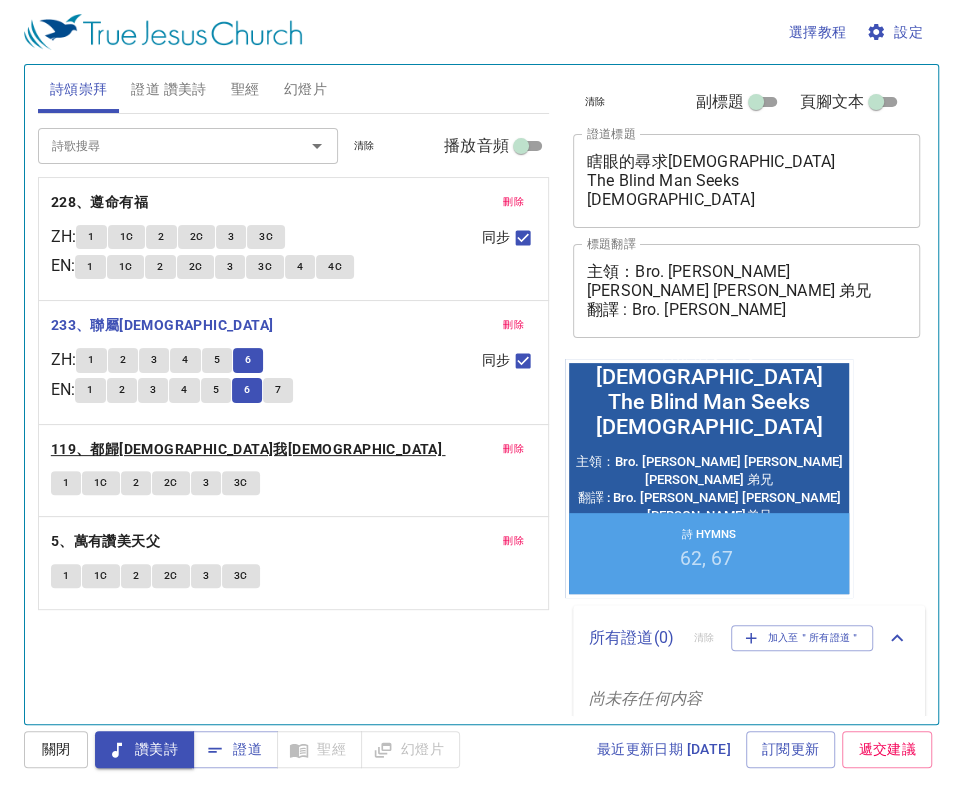 click on "119、都歸[DEMOGRAPHIC_DATA]我[DEMOGRAPHIC_DATA]" at bounding box center [246, 449] 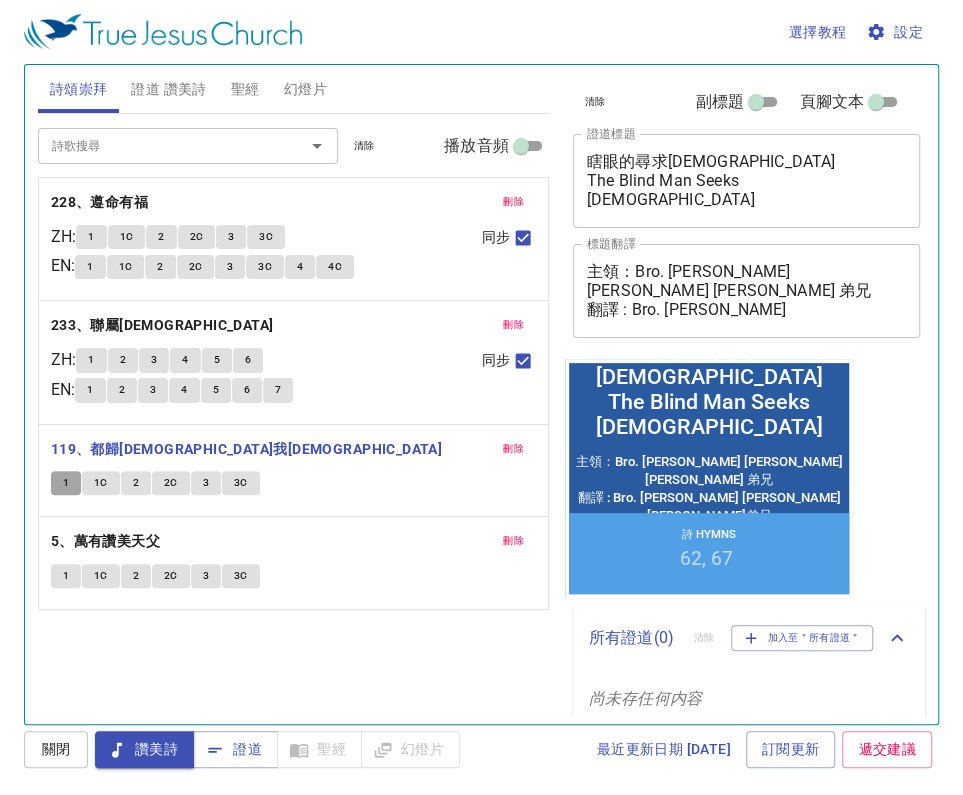 click on "1" at bounding box center [66, 483] 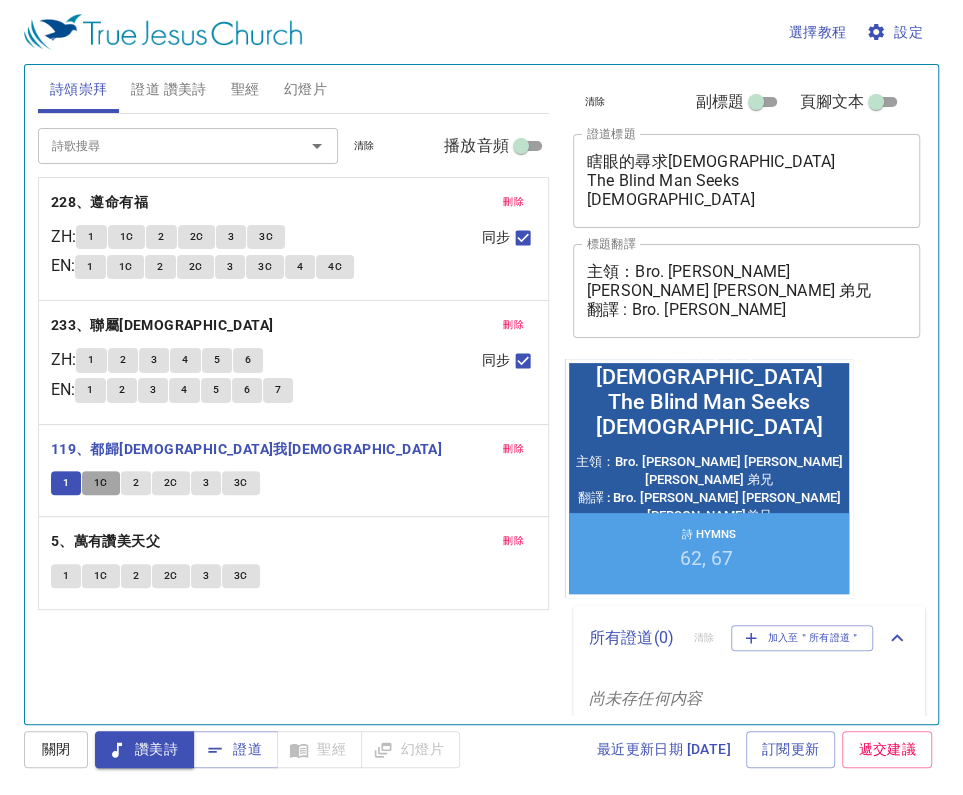 click on "1C" at bounding box center [101, 483] 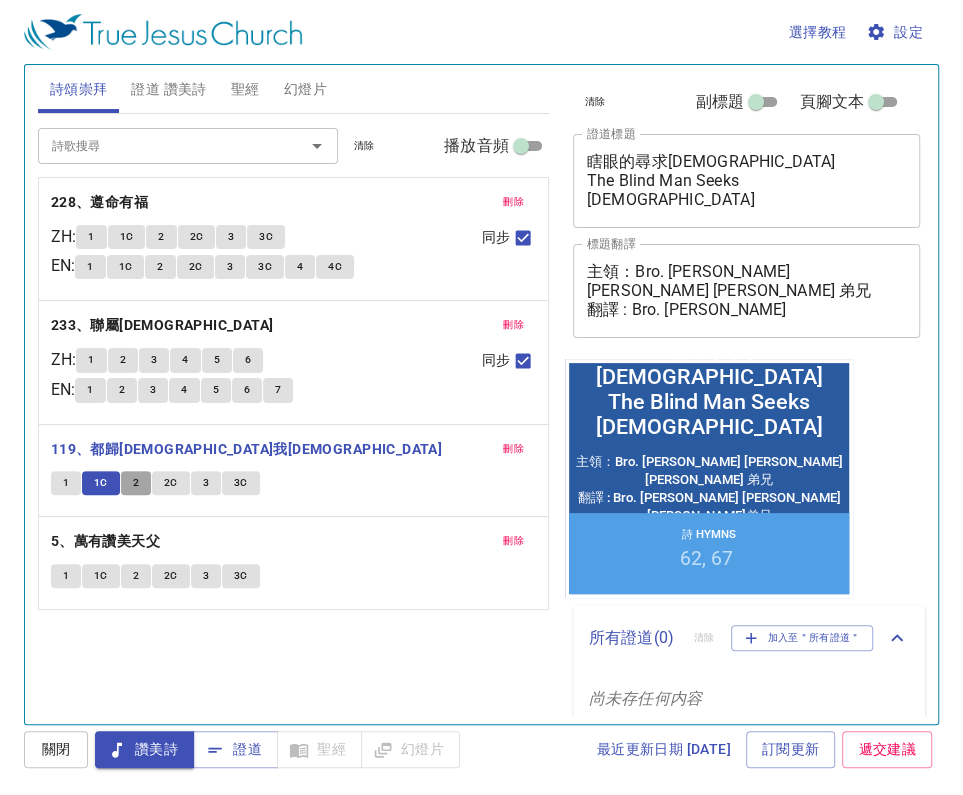click on "2" at bounding box center [136, 483] 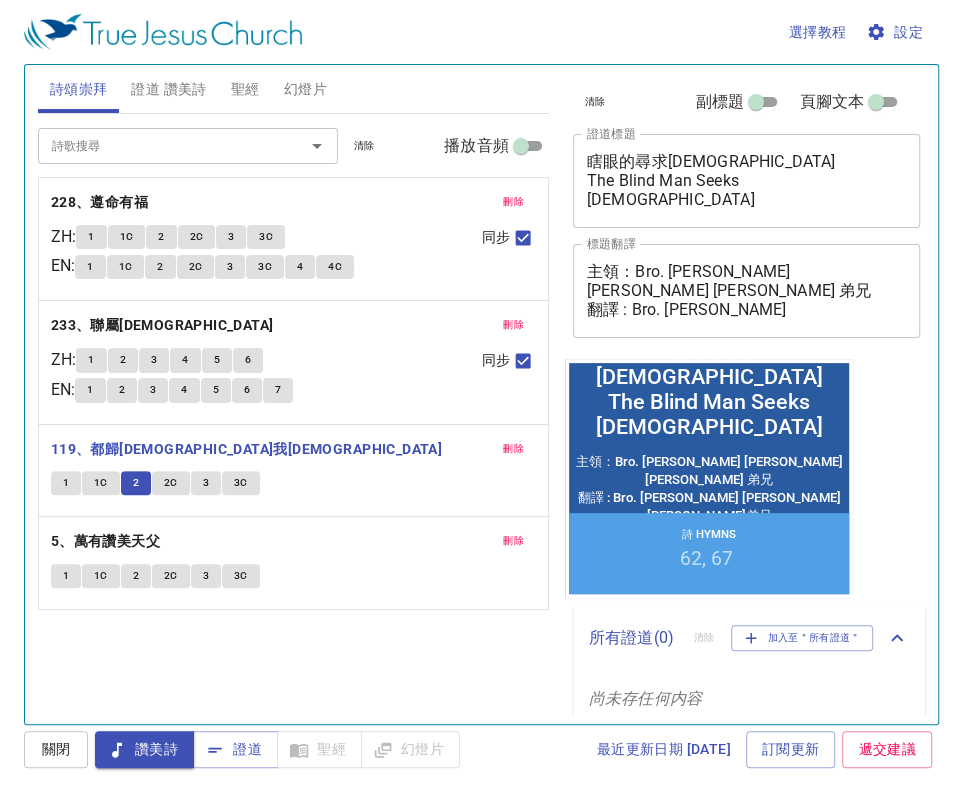 click on "詩歌搜尋 詩歌搜尋   清除 播放音頻 刪除 228、遵命有福   ZH :   1 1C 2 2C 3 3C EN :   1 1C 2 2C 3 3C 4 4C 同步 刪除 233、聯屬耶穌   ZH :   1 2 3 4 5 6 EN :   1 2 3 4 5 6 7 同步 刪除 119、都歸耶穌我救主   1 1C 2 2C 3 3C 刪除 5、萬有讚美天父   1 1C 2 2C 3 3C" at bounding box center [293, 410] 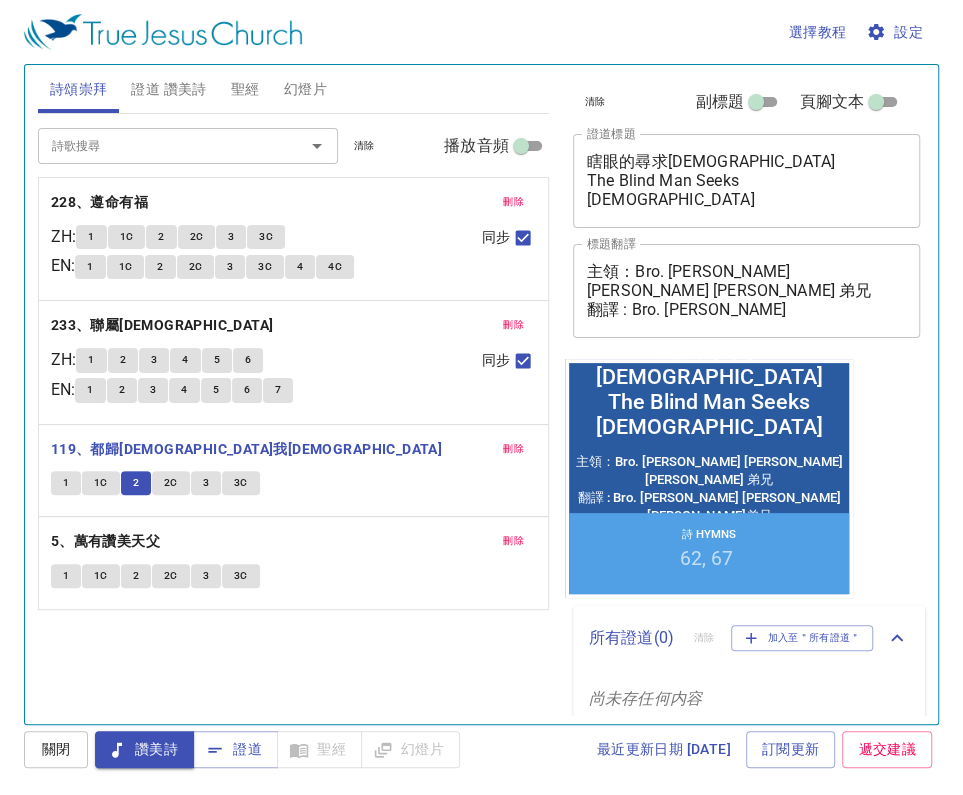 click on "2C" at bounding box center (171, 483) 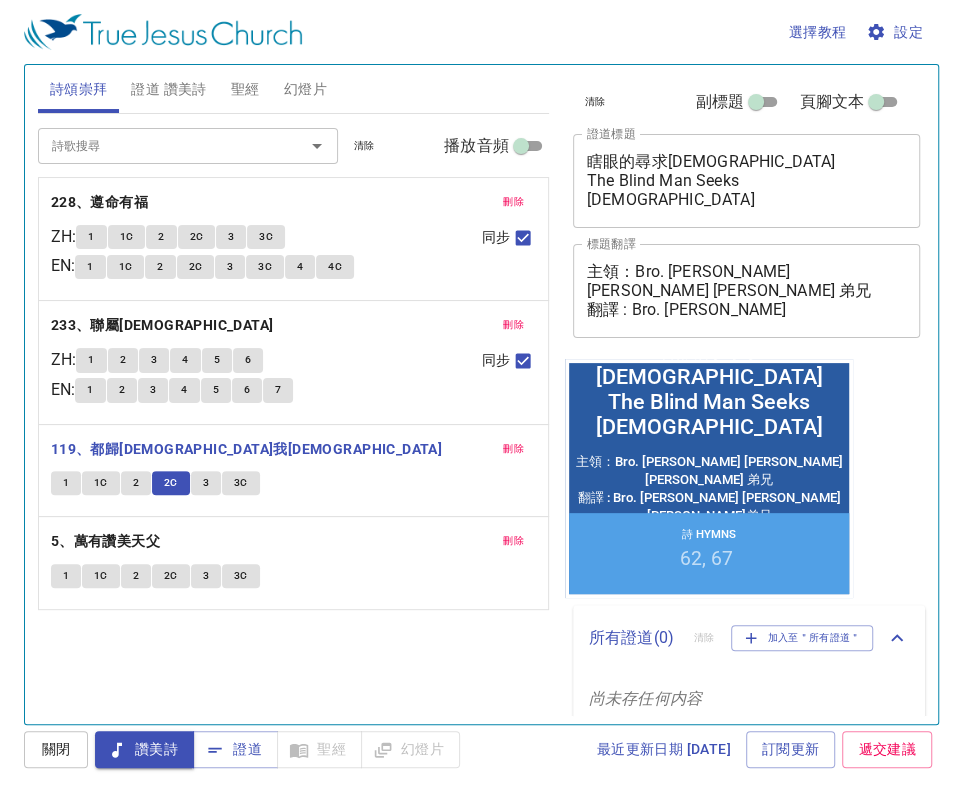 click on "詩歌搜尋 詩歌搜尋   清除 播放音頻 刪除 228、遵命有福   ZH :   1 1C 2 2C 3 3C EN :   1 1C 2 2C 3 3C 4 4C 同步 刪除 233、聯屬耶穌   ZH :   1 2 3 4 5 6 EN :   1 2 3 4 5 6 7 同步 刪除 119、都歸耶穌我救主   1 1C 2 2C 3 3C 刪除 5、萬有讚美天父   1 1C 2 2C 3 3C" at bounding box center (293, 410) 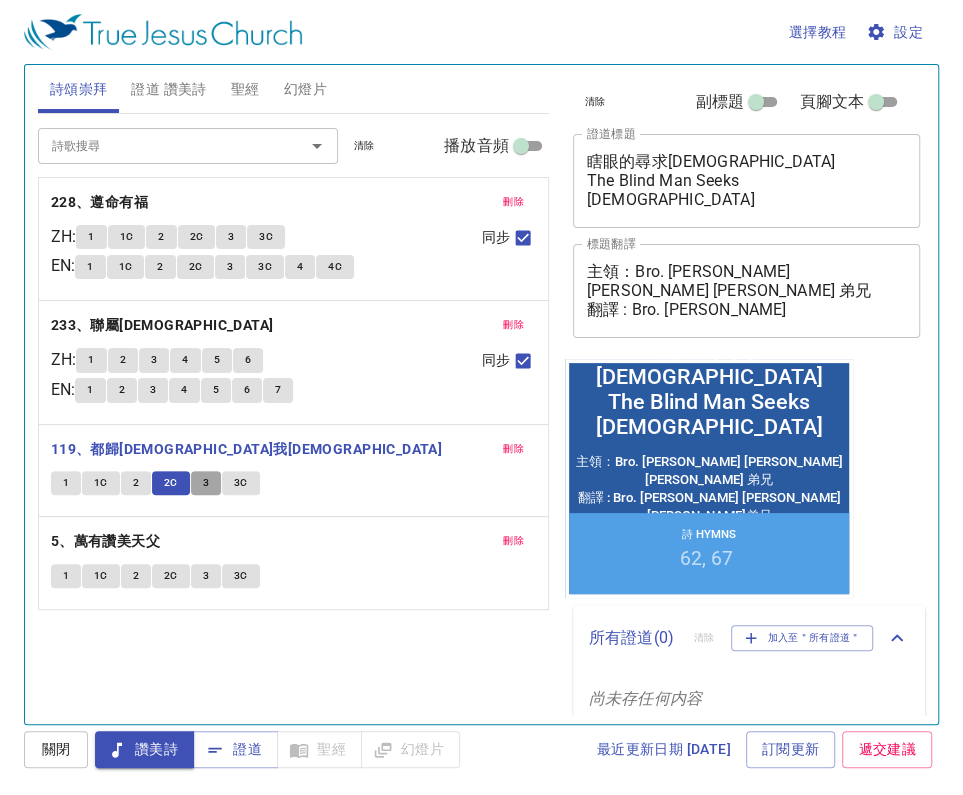 click on "3" at bounding box center [206, 483] 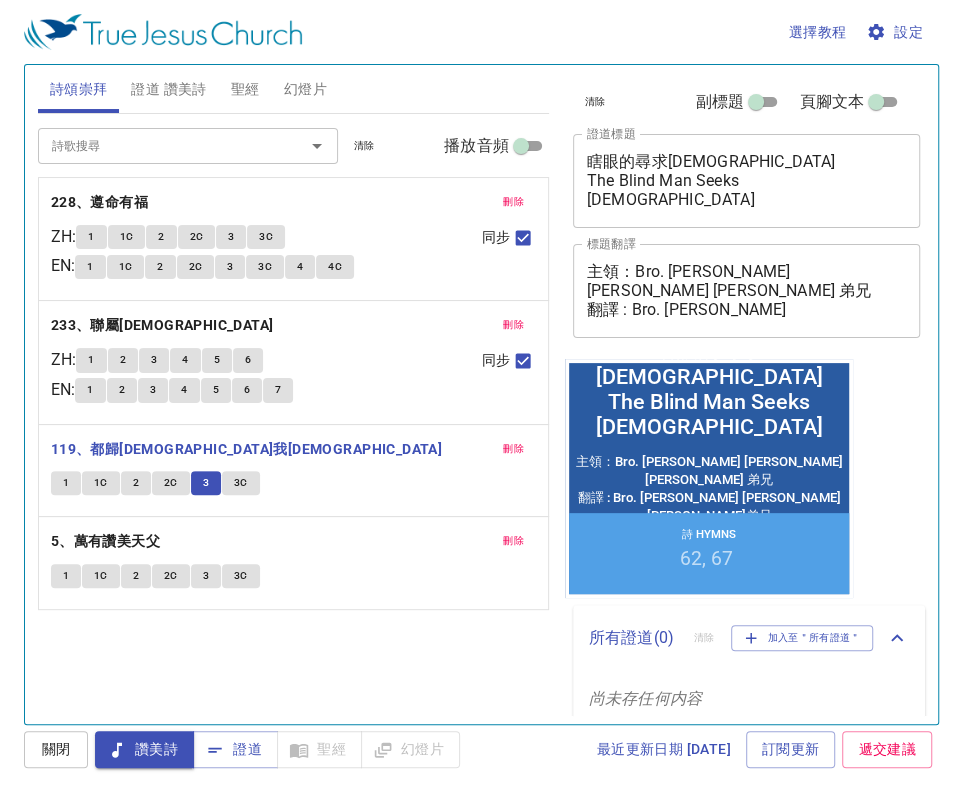click on "刪除 119、都歸耶穌我救主   1 1C 2 2C 3 3C" at bounding box center (293, 471) 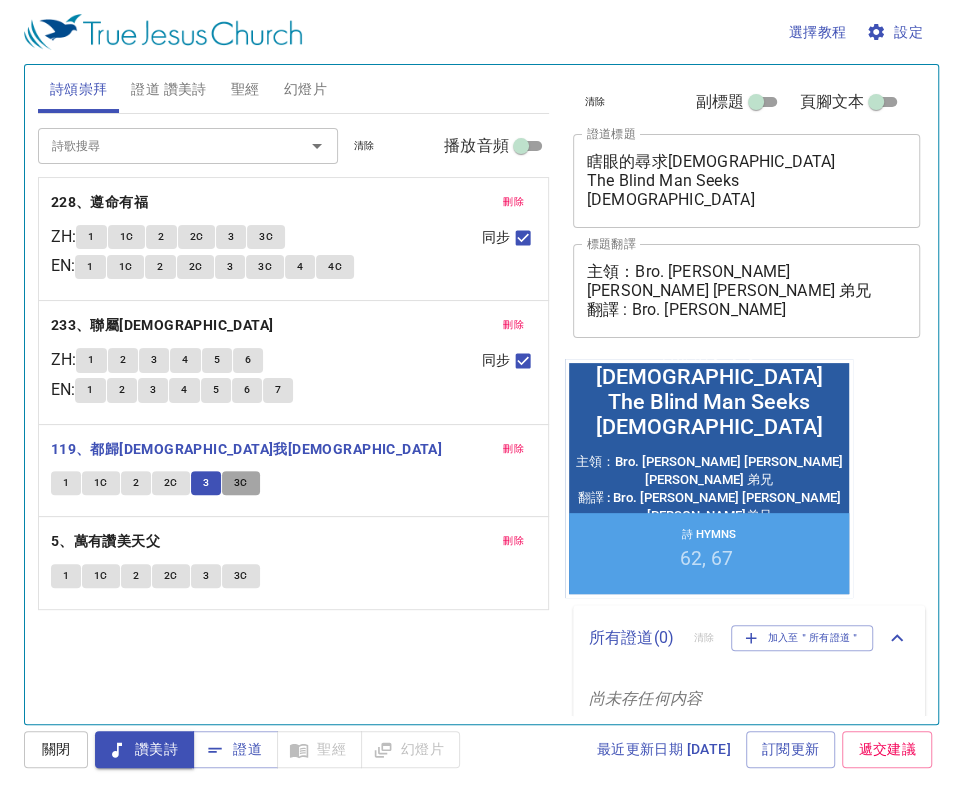 click on "3C" at bounding box center (241, 483) 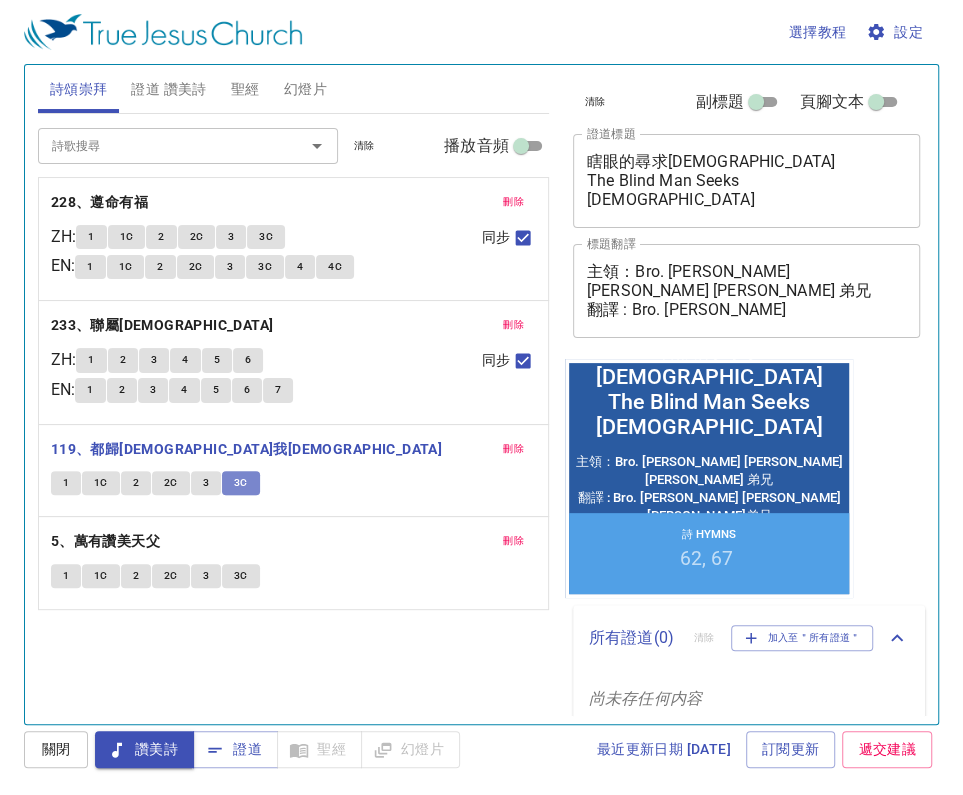 click on "3C" at bounding box center (241, 483) 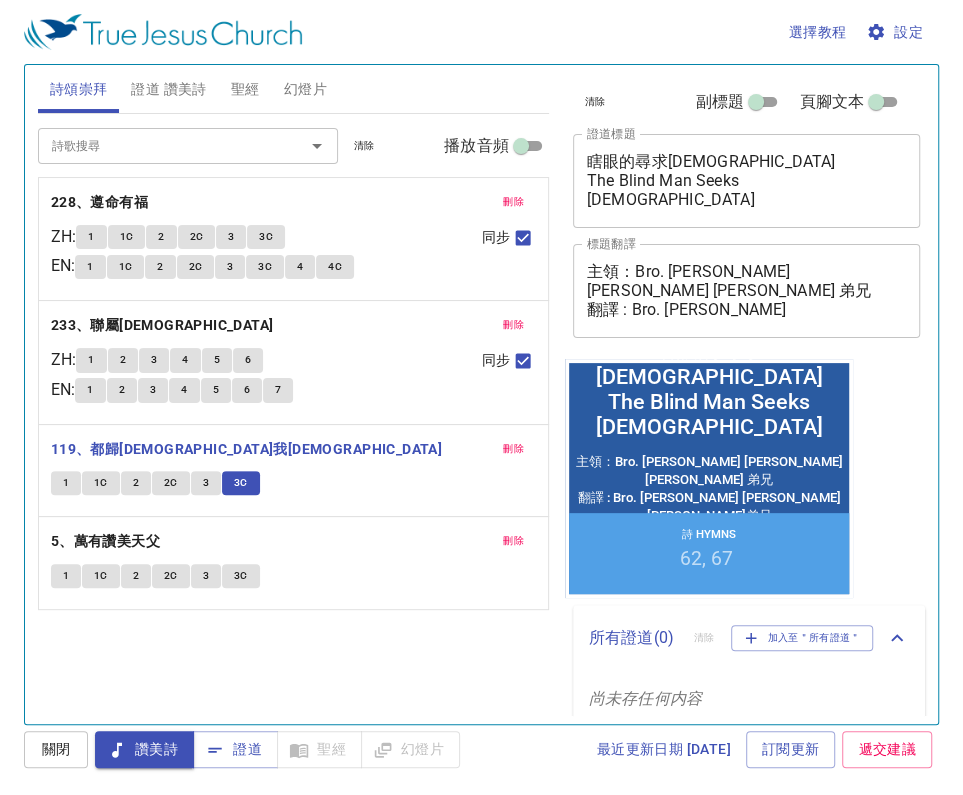 click on "3C" at bounding box center (241, 483) 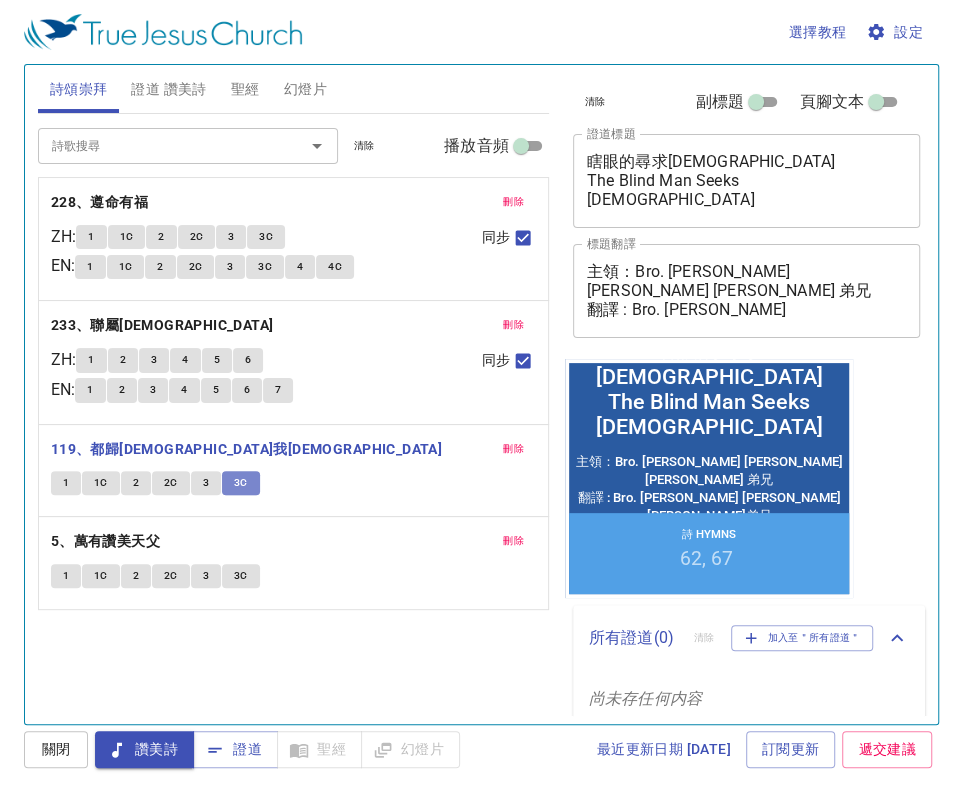 click on "3C" at bounding box center [241, 483] 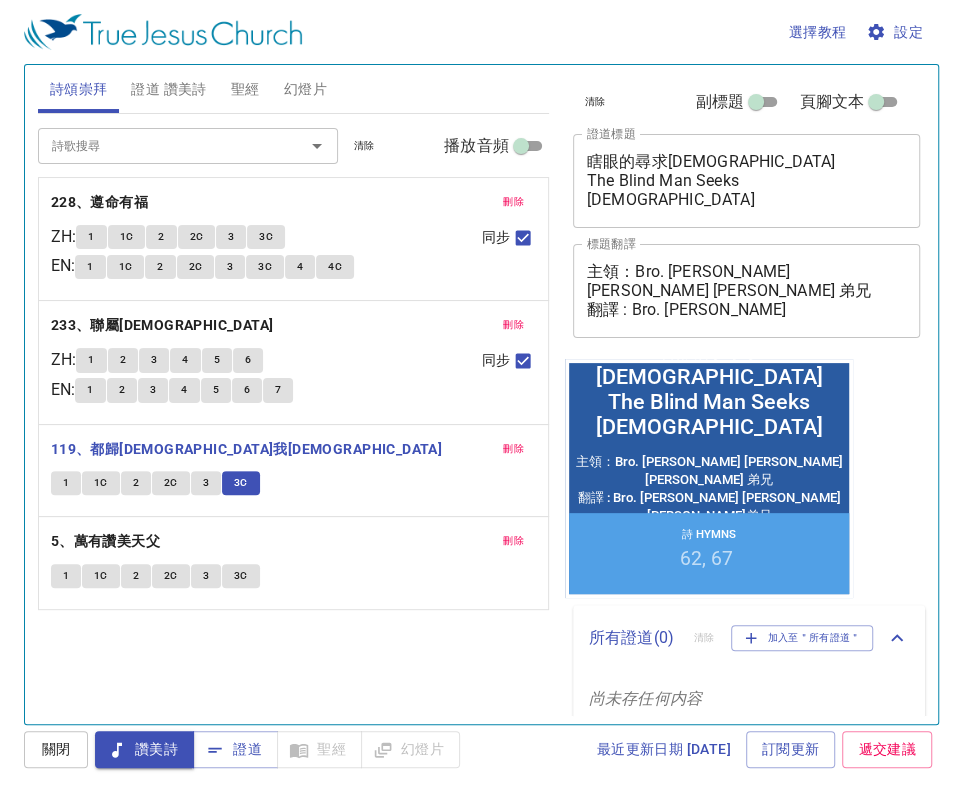click on "3C" at bounding box center (241, 483) 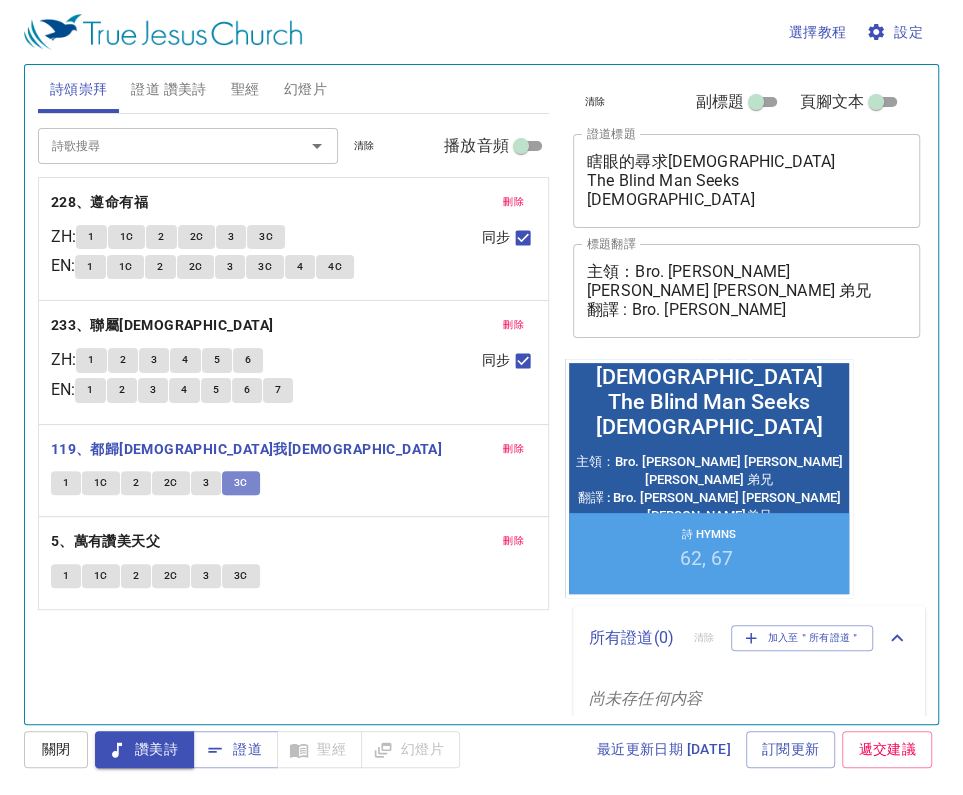 click on "3C" at bounding box center [241, 483] 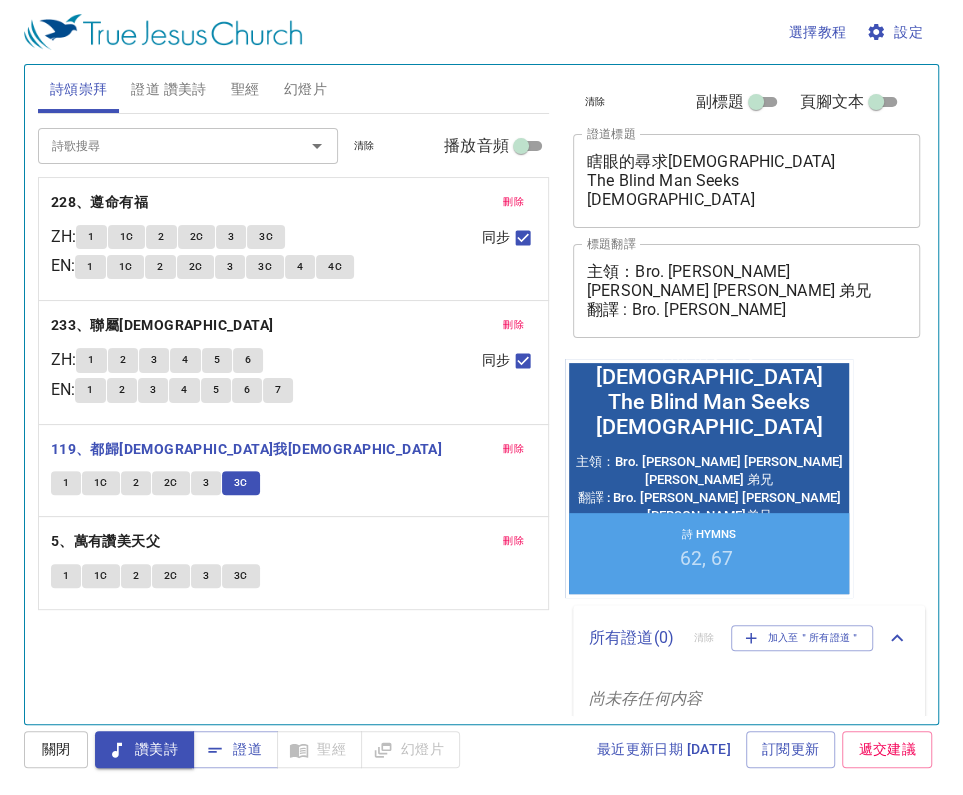 click on "3C" at bounding box center [241, 483] 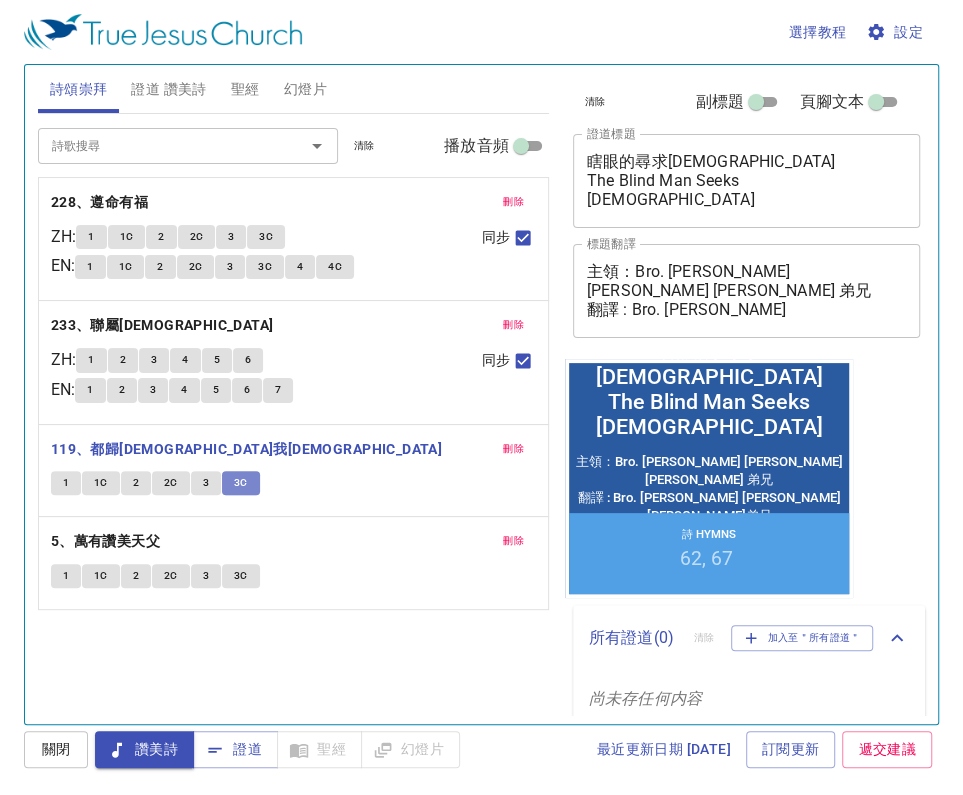 click on "3C" at bounding box center [241, 483] 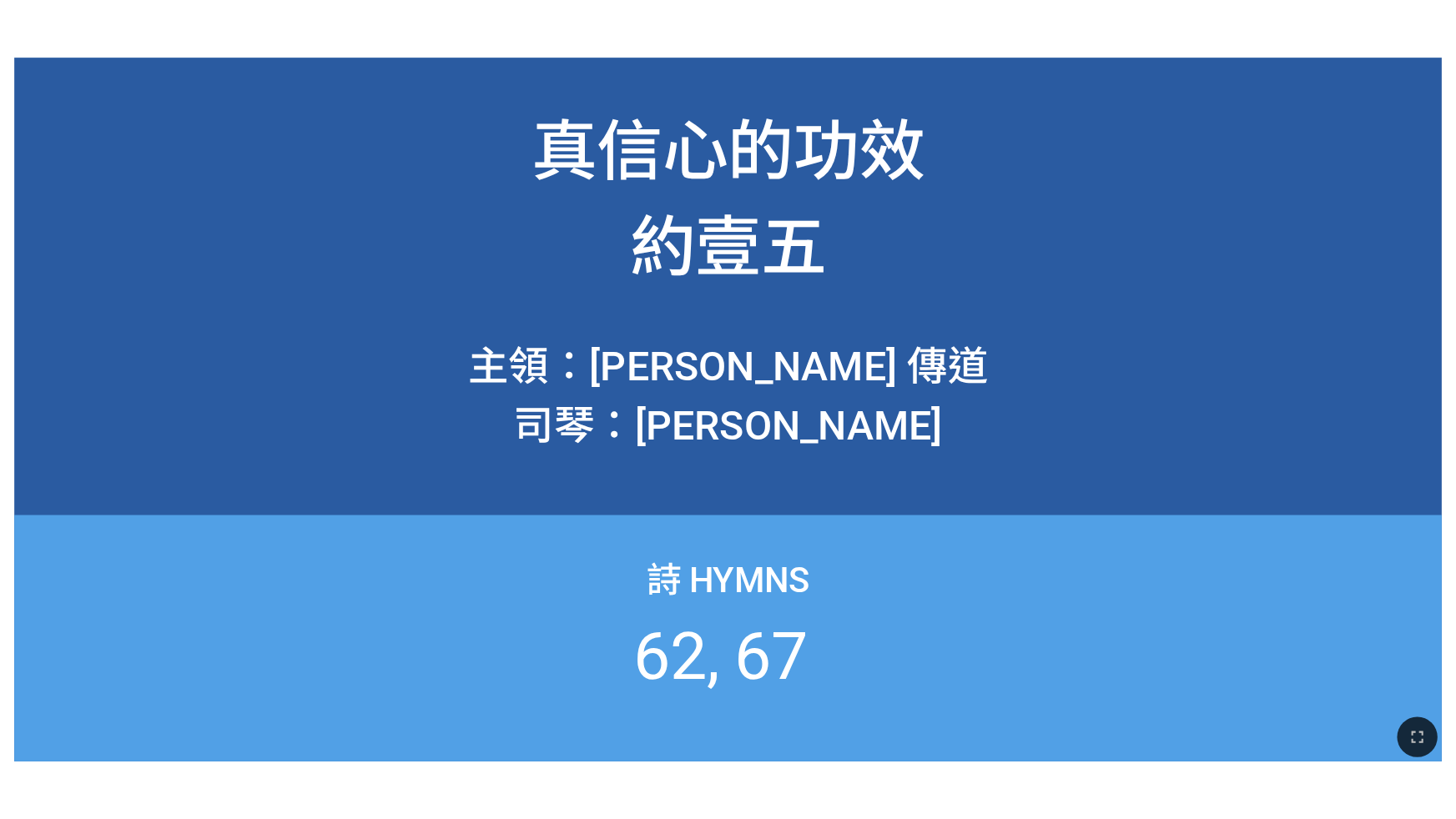 scroll, scrollTop: 0, scrollLeft: 0, axis: both 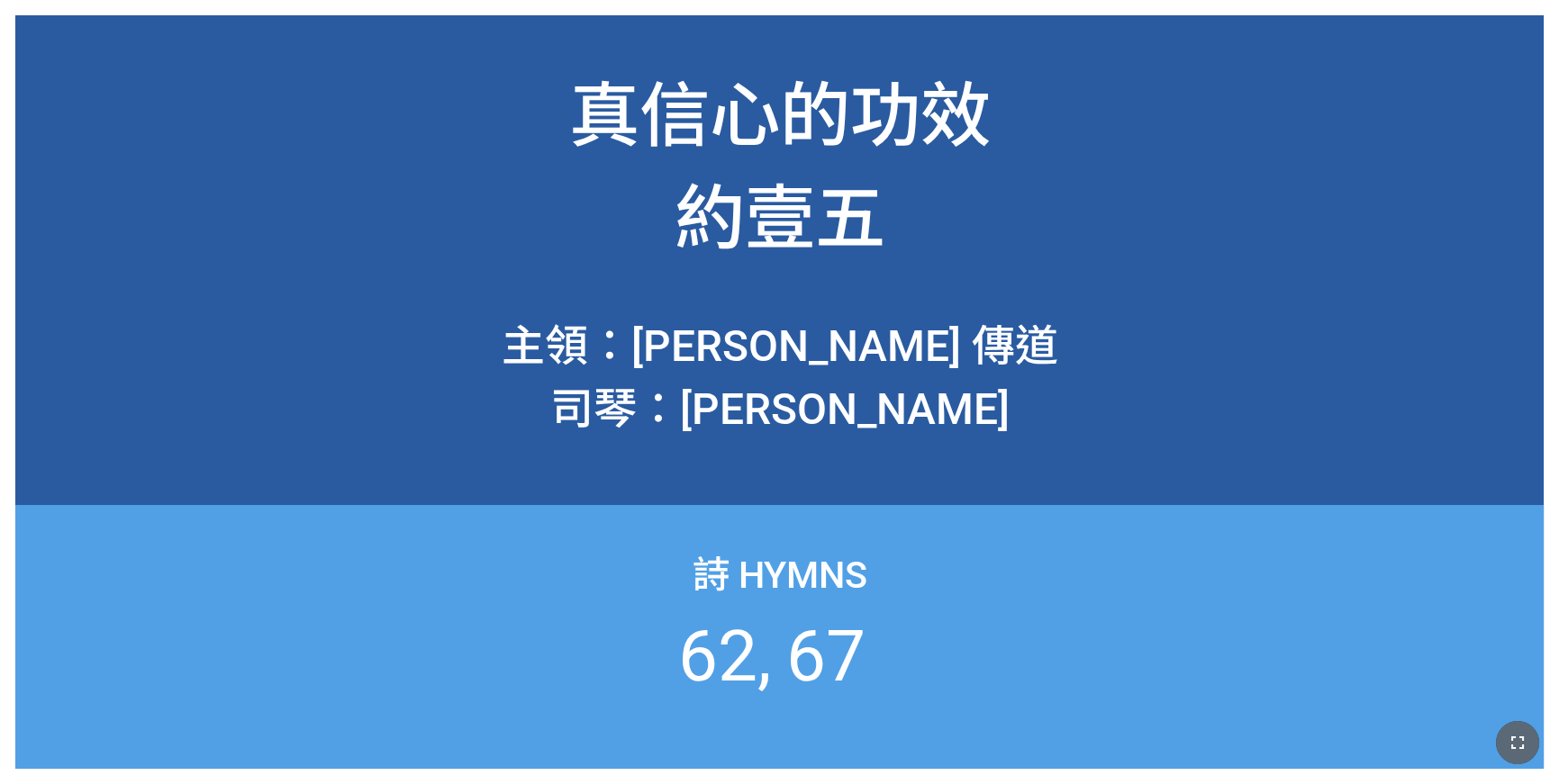 click 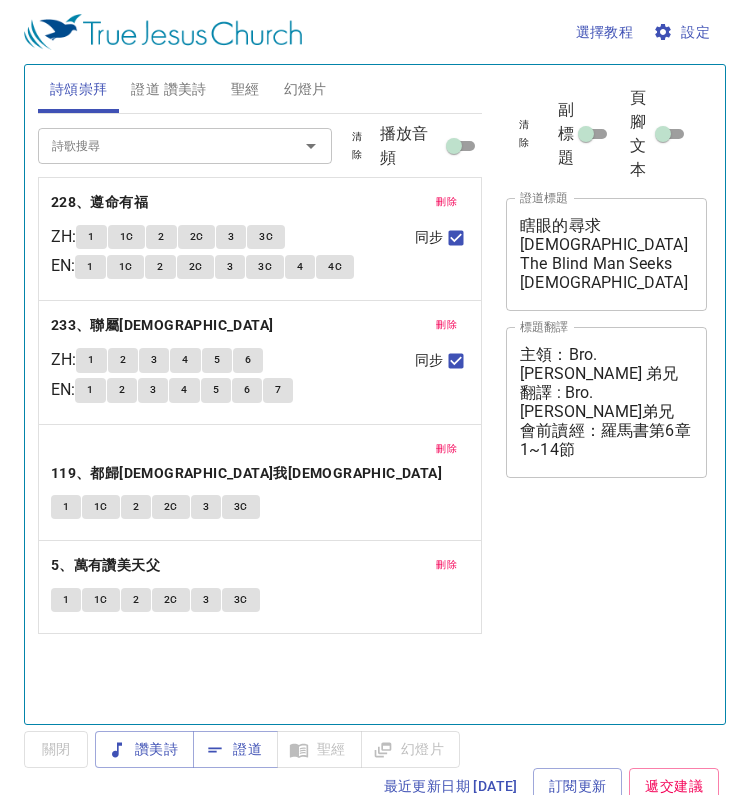 scroll, scrollTop: 0, scrollLeft: 0, axis: both 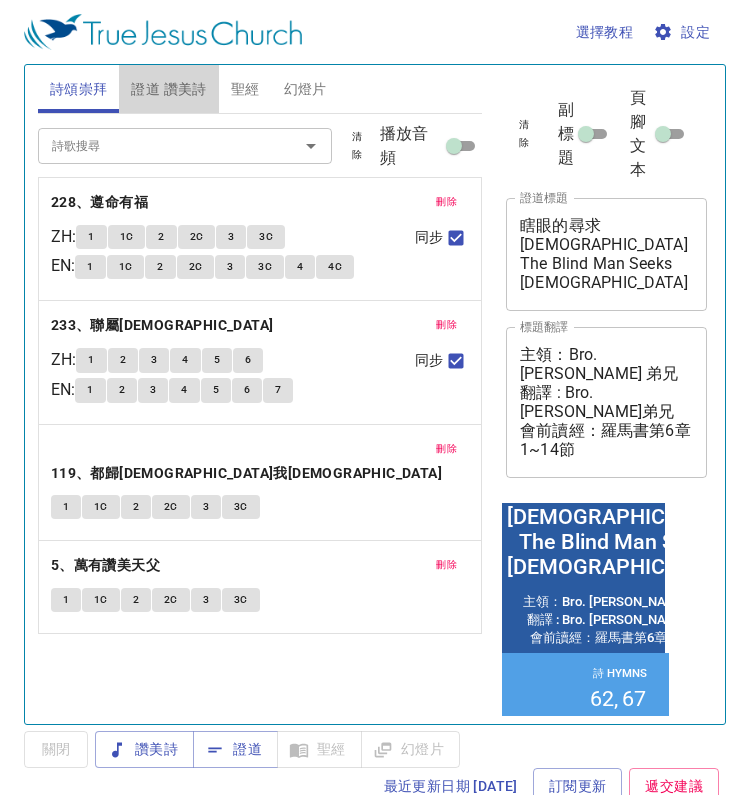 click on "證道 讚美詩" at bounding box center [168, 89] 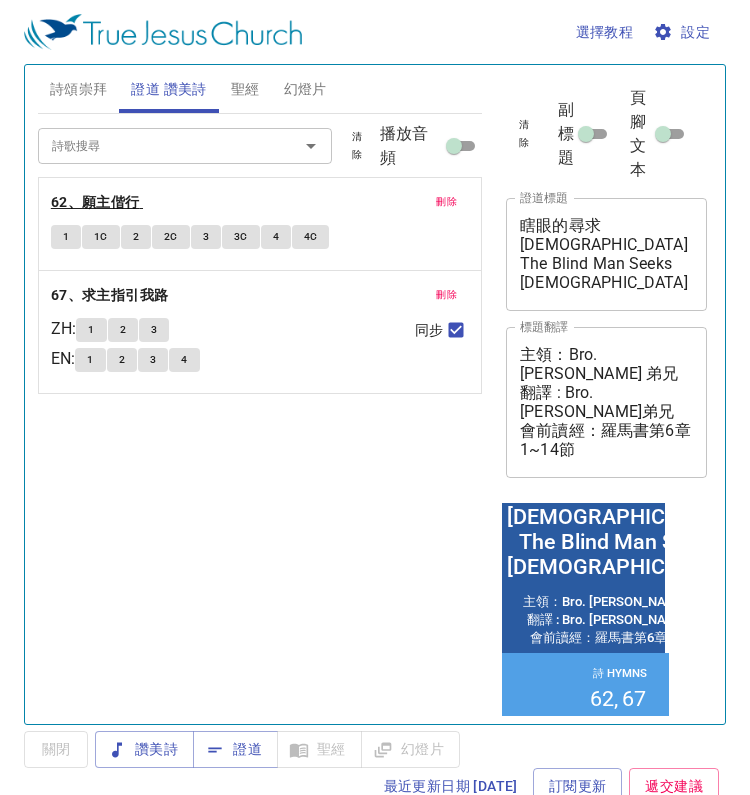 click on "62、願主偕行" at bounding box center (95, 202) 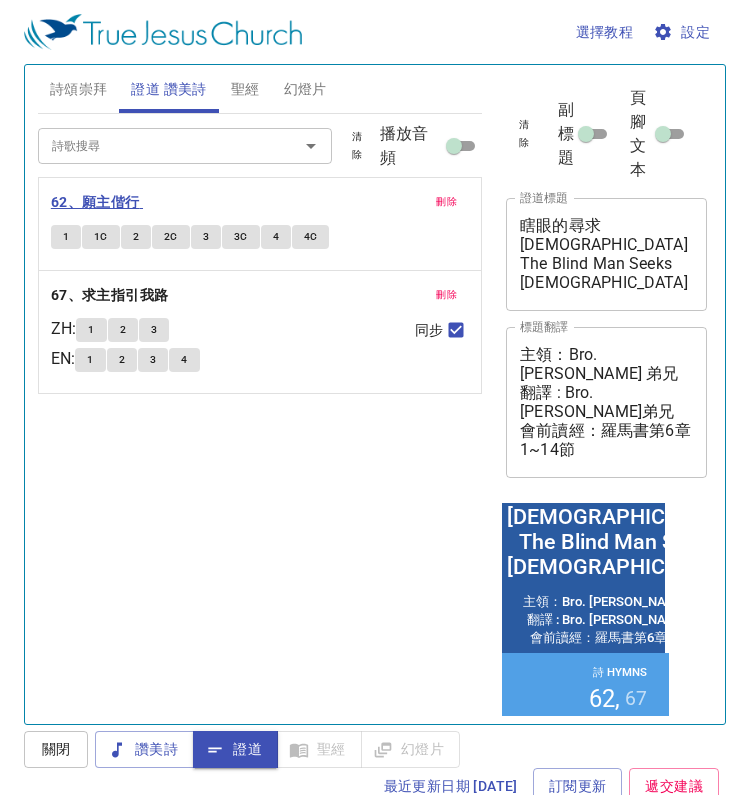 click on "62、願主偕行" at bounding box center (95, 202) 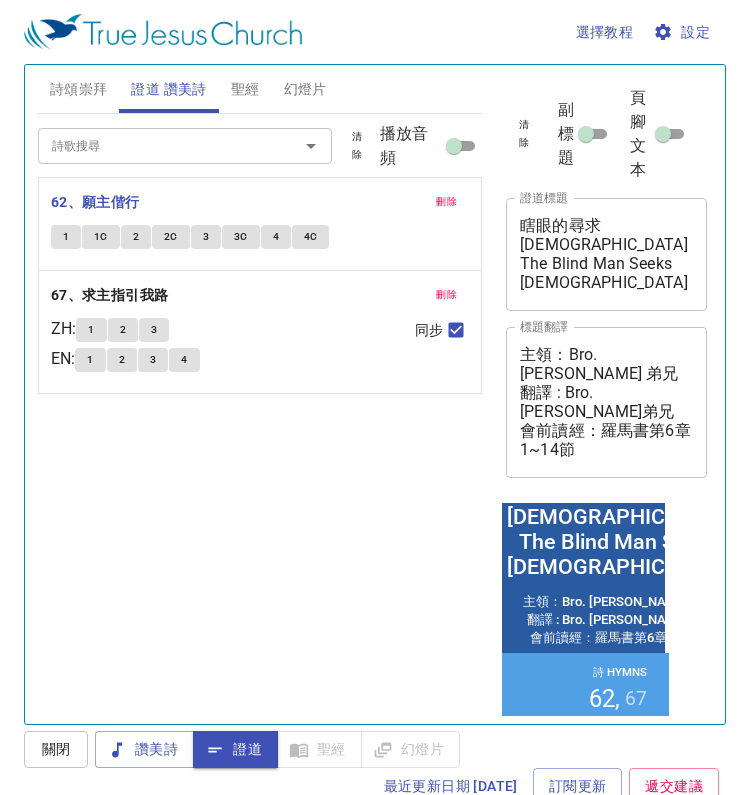 click on "1" at bounding box center (66, 237) 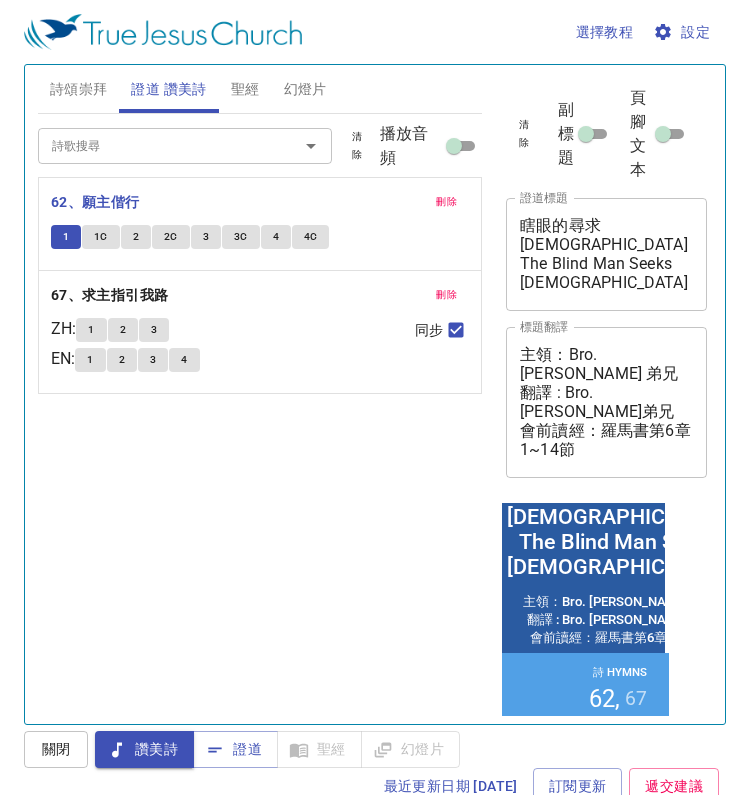 click on "詩歌搜尋 詩歌搜尋   清除 播放音頻 刪除 62、願主偕行   1 1C 2 2C 3 3C 4 4C 刪除 67、求主指引我路   ZH :   1 2 3 EN :   1 2 3 4 同步" at bounding box center [260, 410] 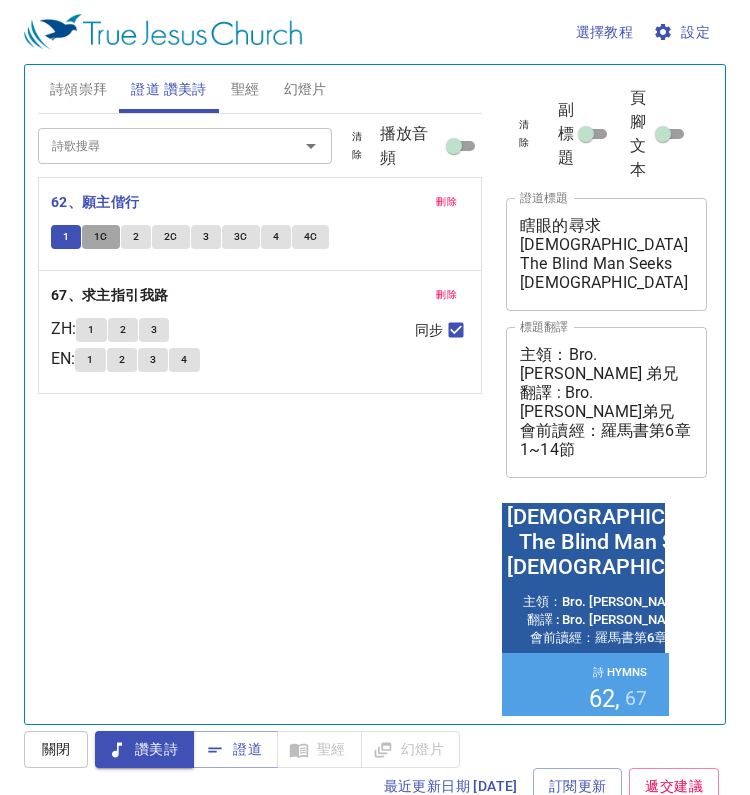 click on "1C" at bounding box center [101, 237] 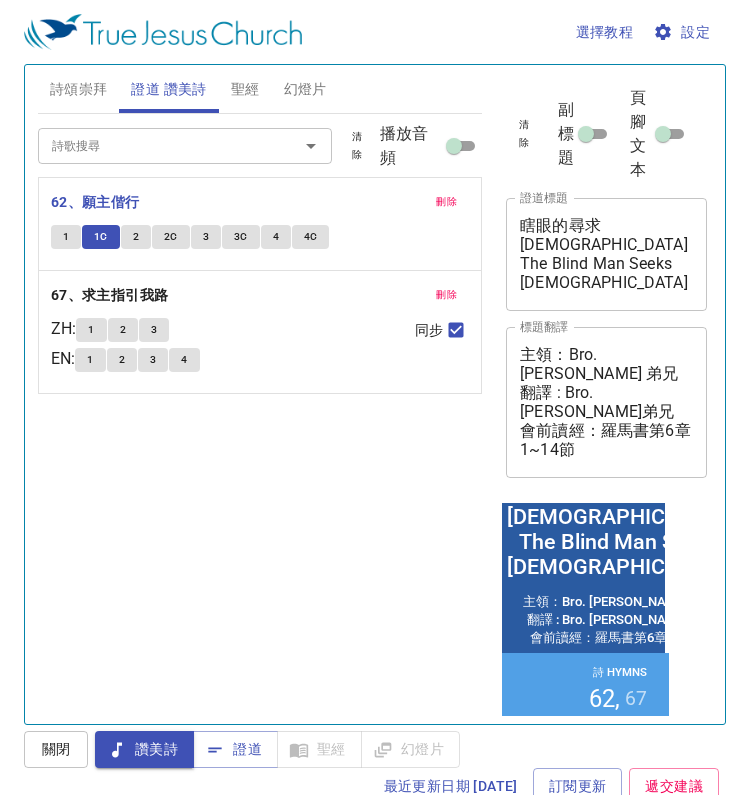 click on "2" at bounding box center [136, 237] 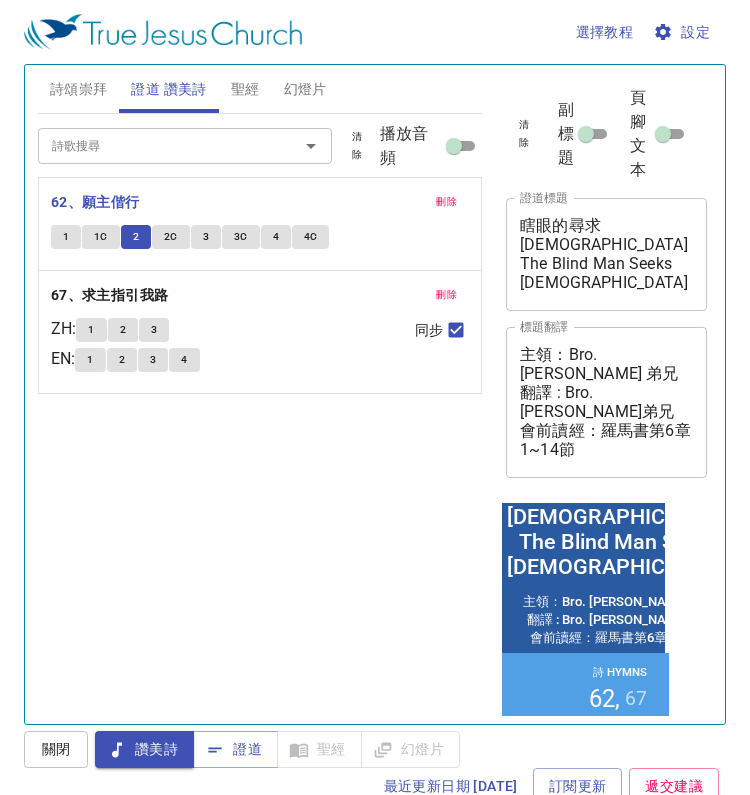 click on "2C" at bounding box center (171, 237) 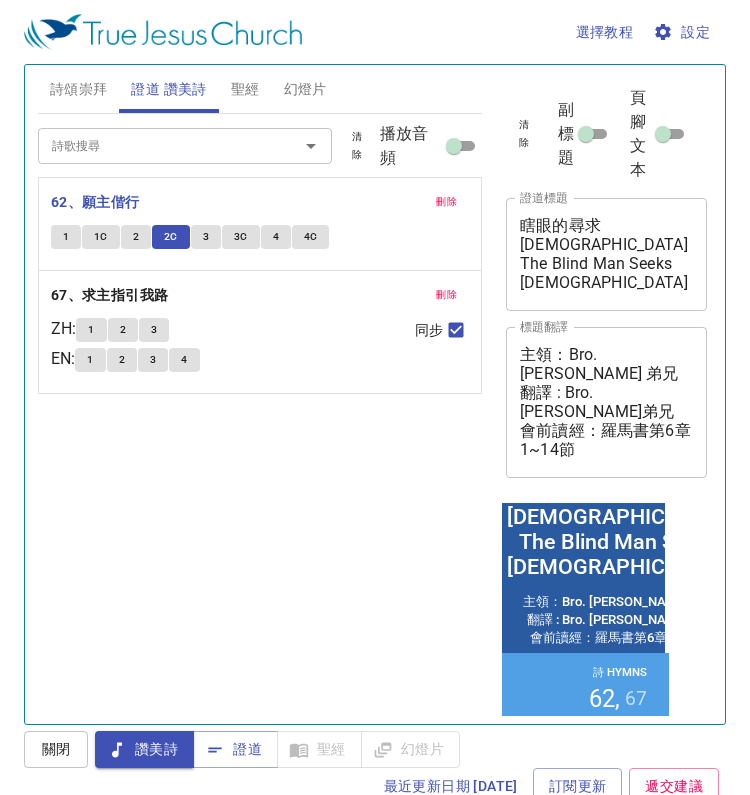 click on "3" at bounding box center [206, 237] 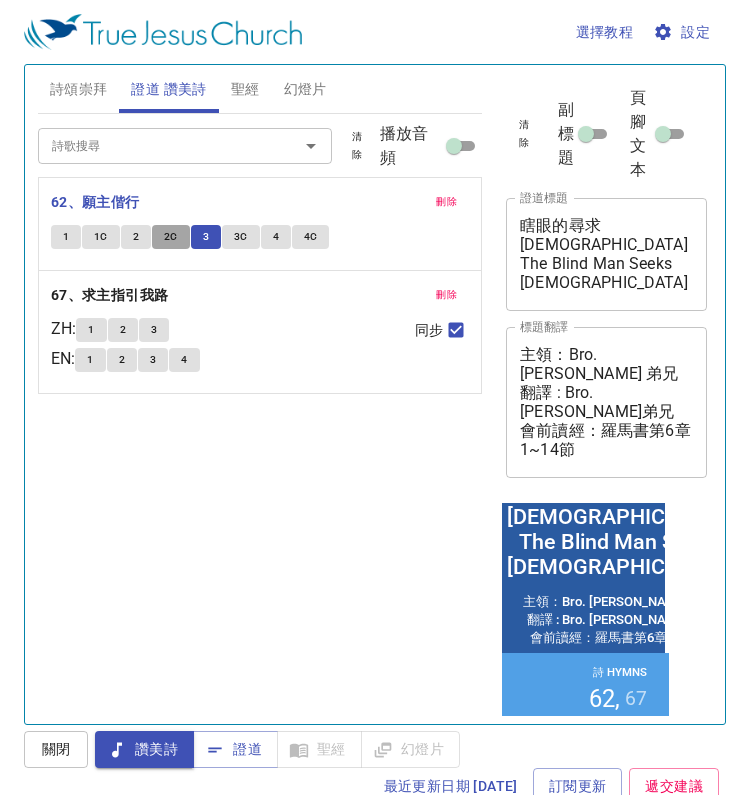 click on "2C" at bounding box center (171, 237) 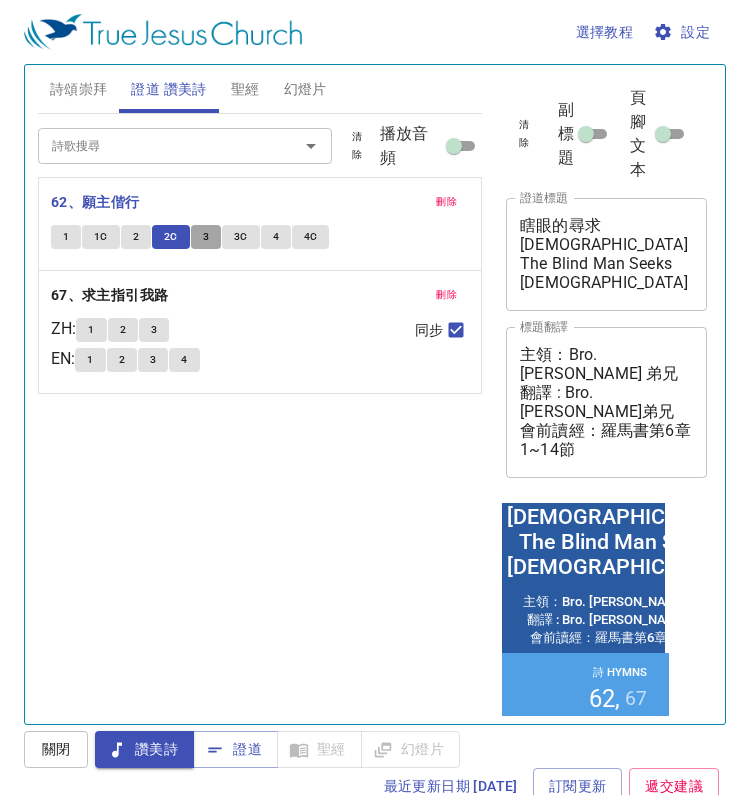 click on "3" at bounding box center [206, 237] 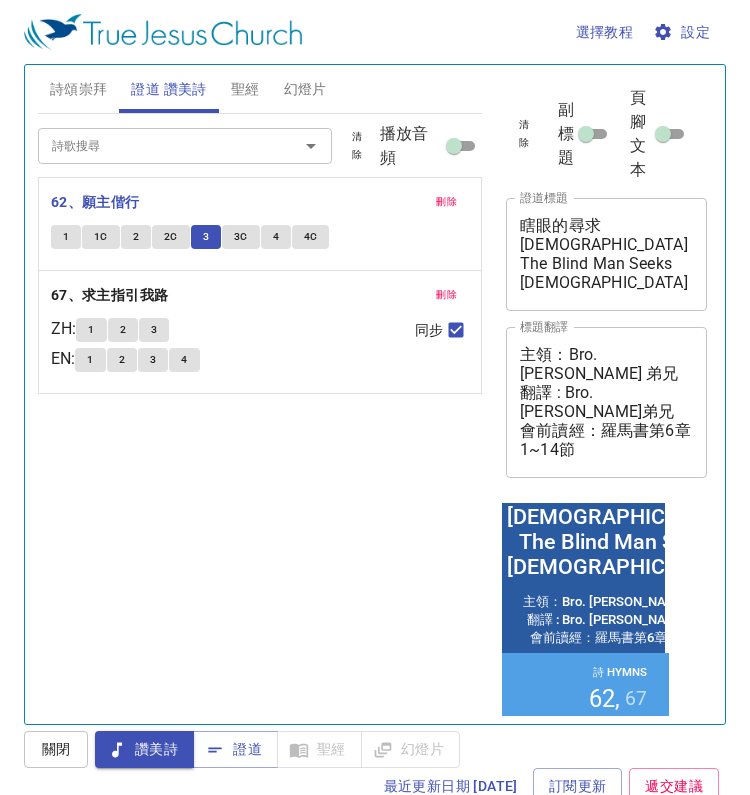 click on "詩歌搜尋 詩歌搜尋   清除 播放音頻 刪除 62、願主偕行   1 1C 2 2C 3 3C 4 4C 刪除 67、求主指引我路   ZH :   1 2 3 EN :   1 2 3 4 同步" at bounding box center (260, 410) 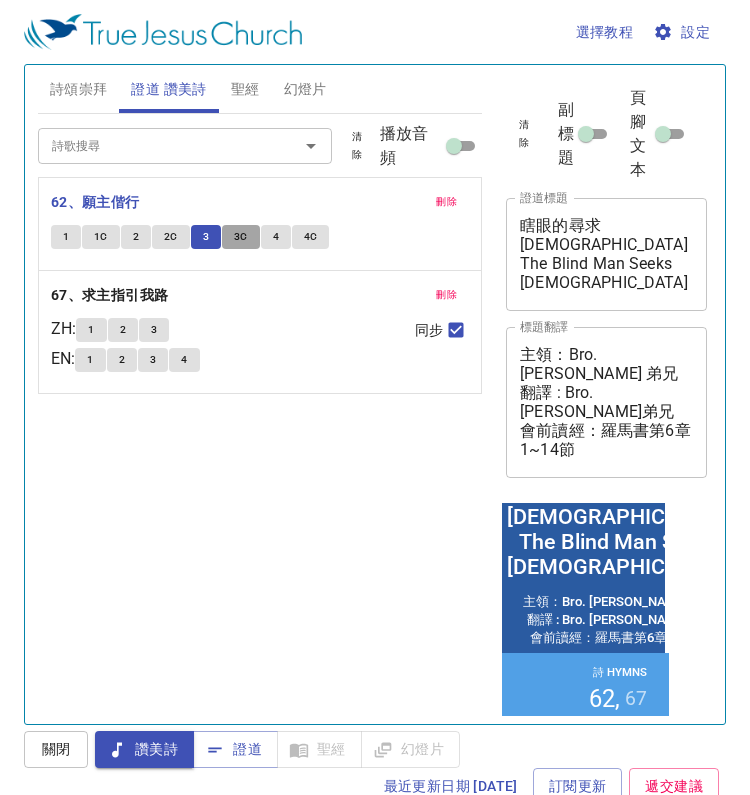 click on "3C" at bounding box center (241, 237) 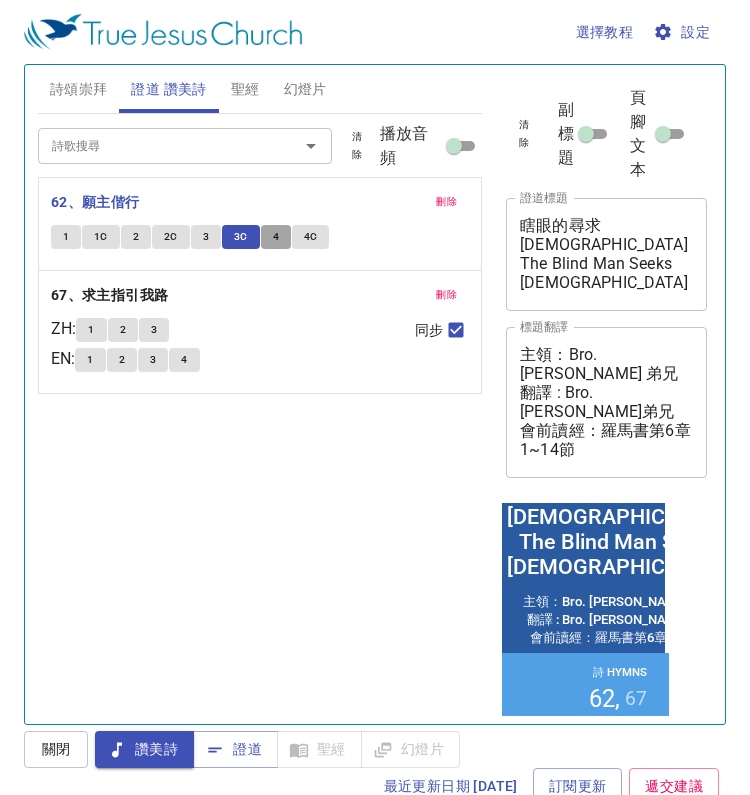 click on "4" at bounding box center (276, 237) 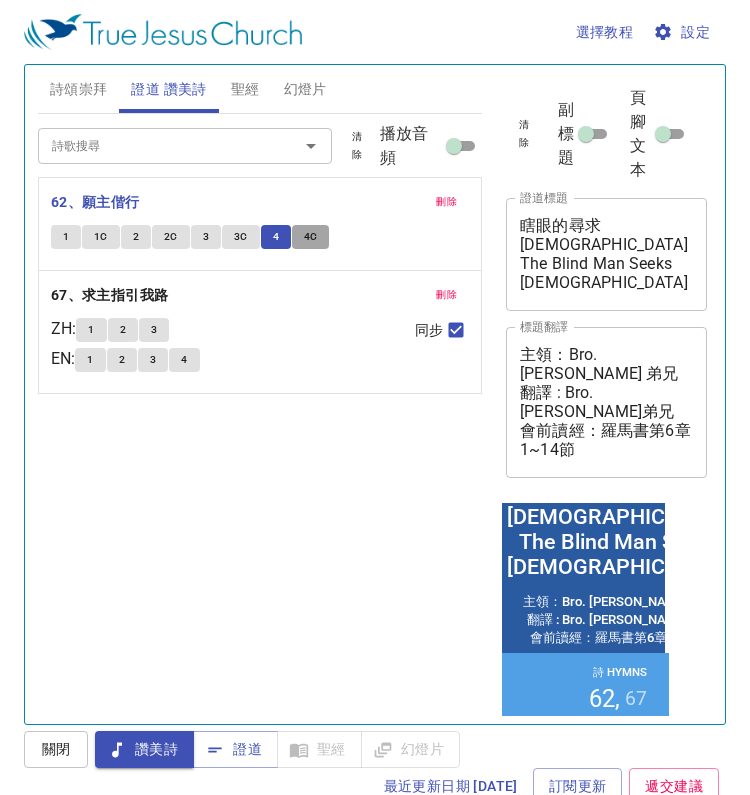 click on "4C" at bounding box center [311, 237] 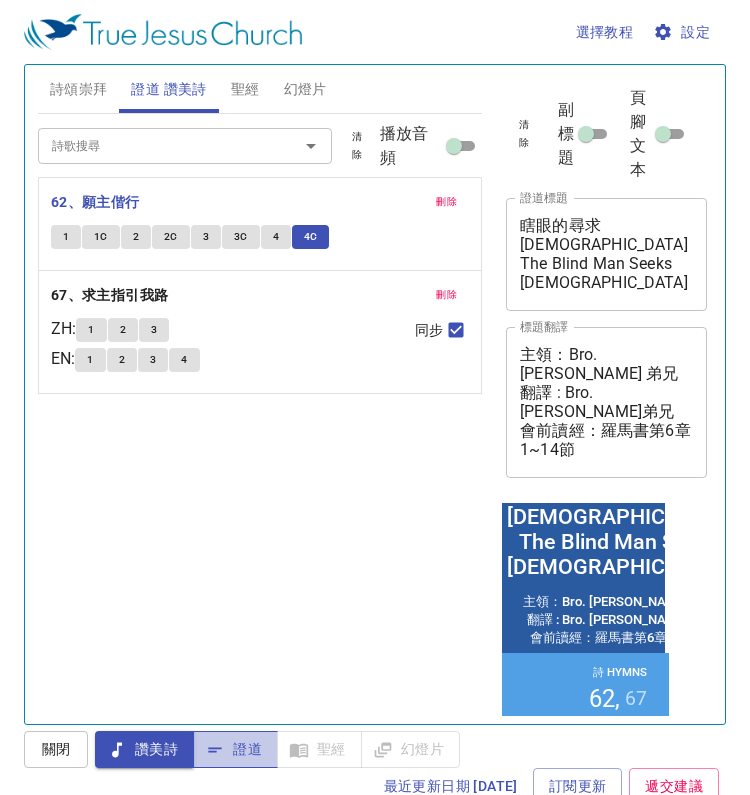 click on "證道" at bounding box center [235, 749] 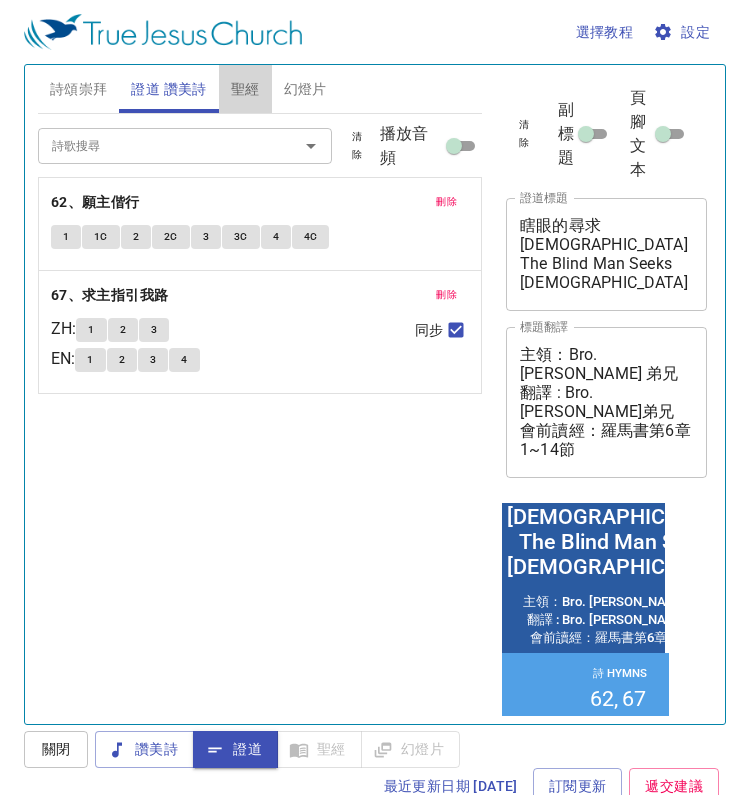 click on "聖經" at bounding box center (245, 89) 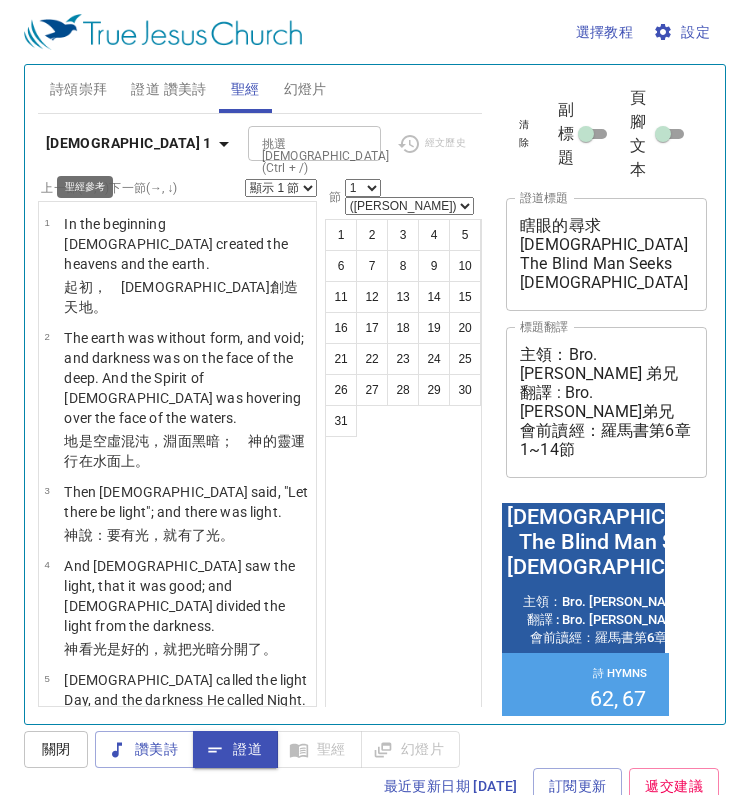 click 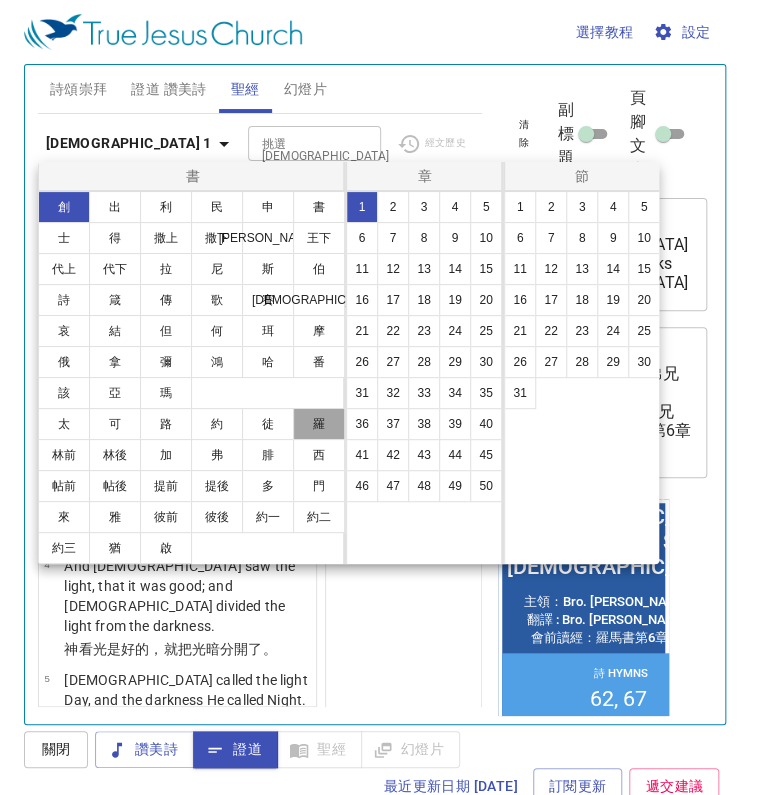 click on "羅" at bounding box center (319, 424) 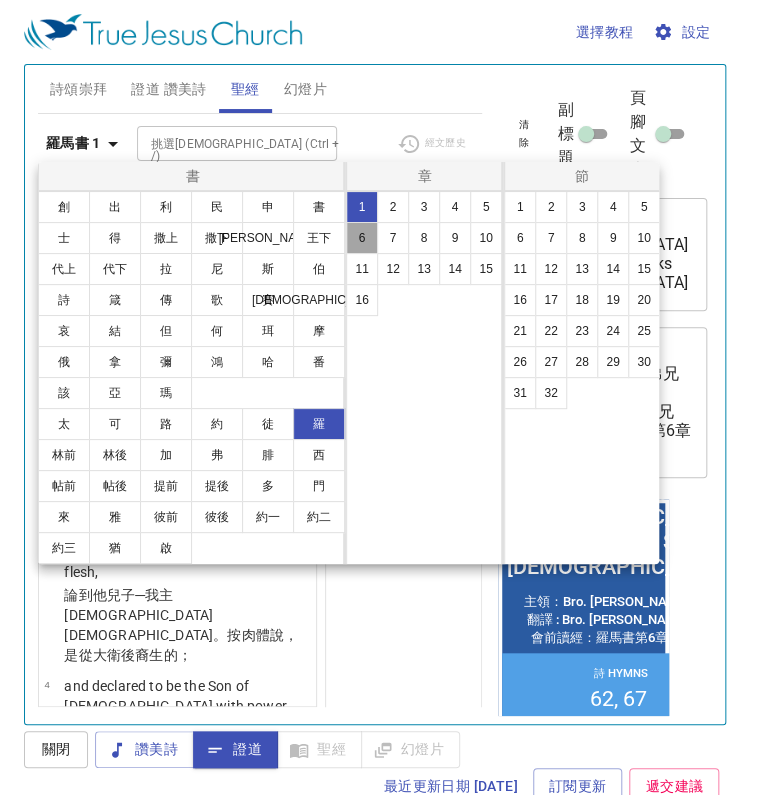 click on "6" at bounding box center [362, 238] 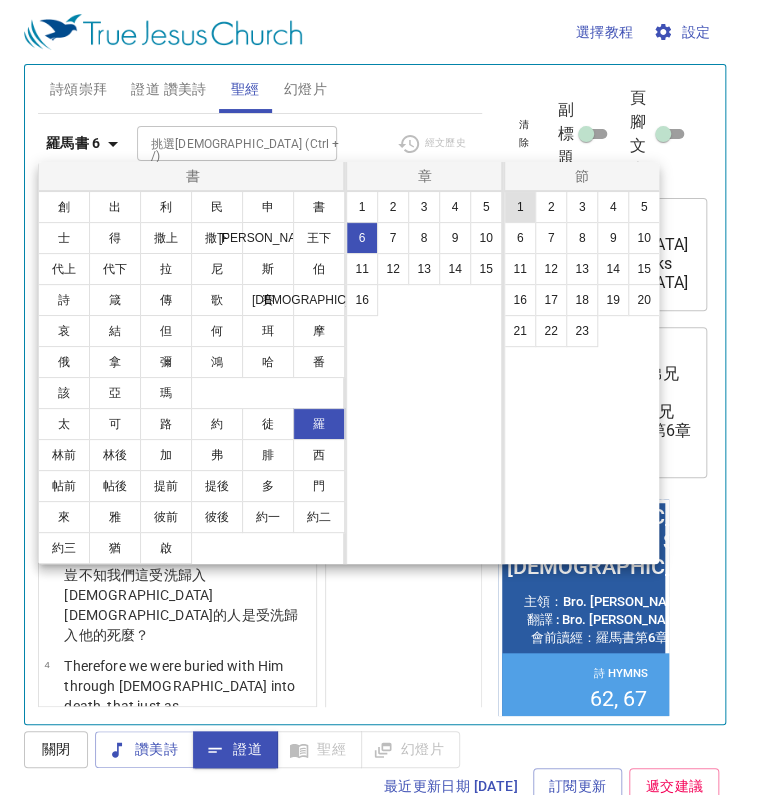 click on "1" at bounding box center [520, 207] 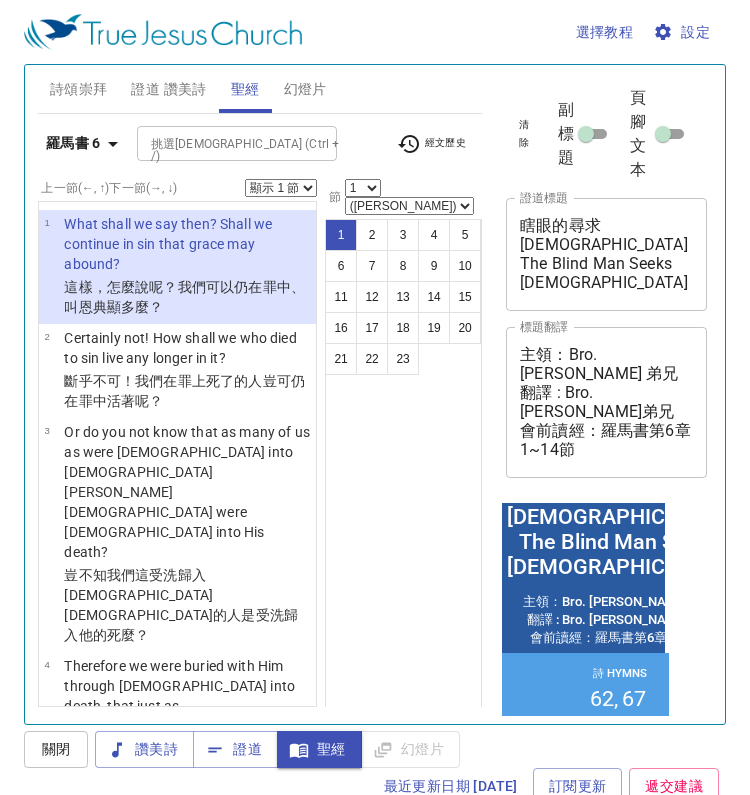 drag, startPoint x: 397, startPoint y: 484, endPoint x: 402, endPoint y: 471, distance: 13.928389 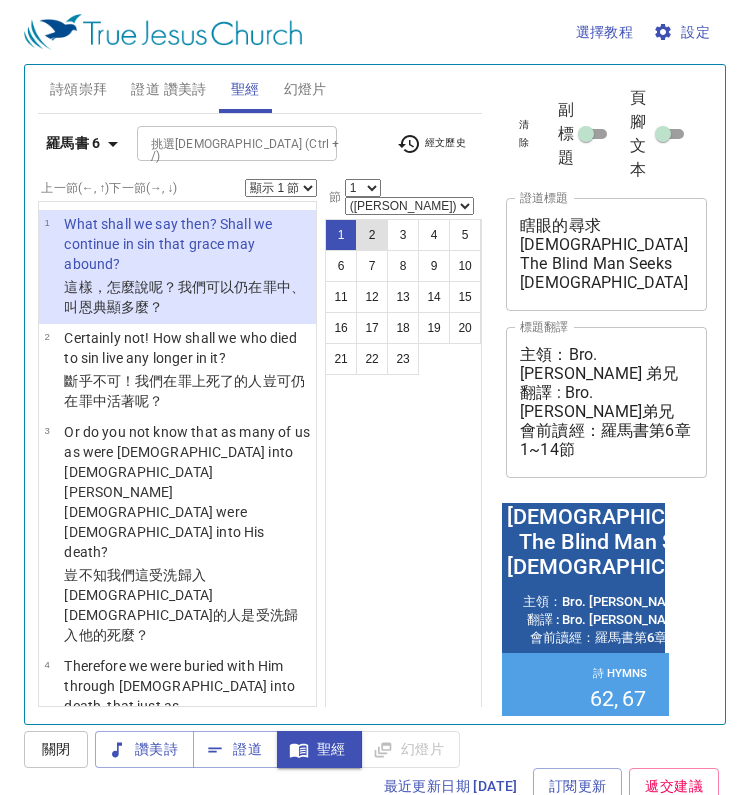 click on "2" at bounding box center [372, 235] 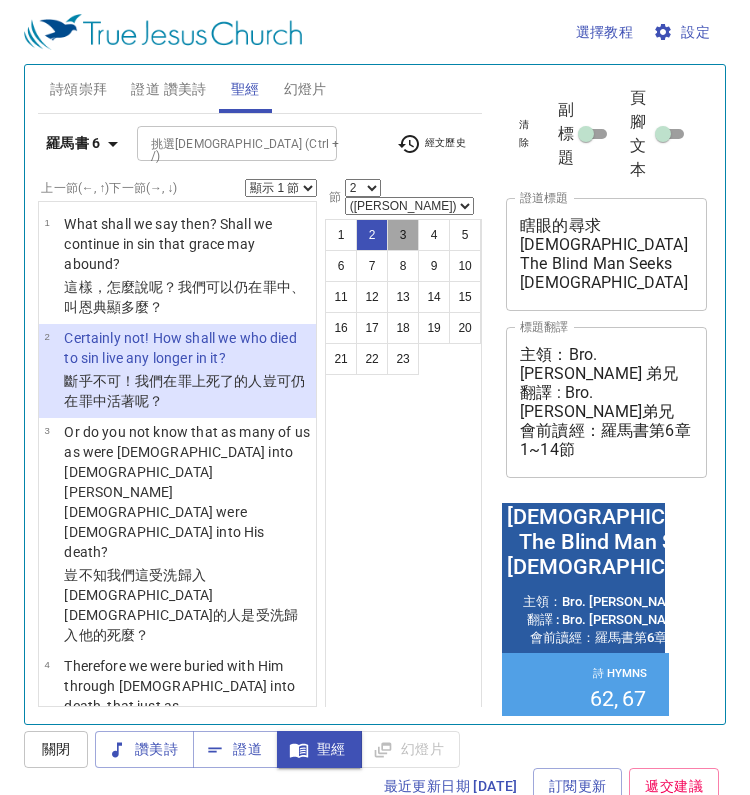 click on "3" at bounding box center (403, 235) 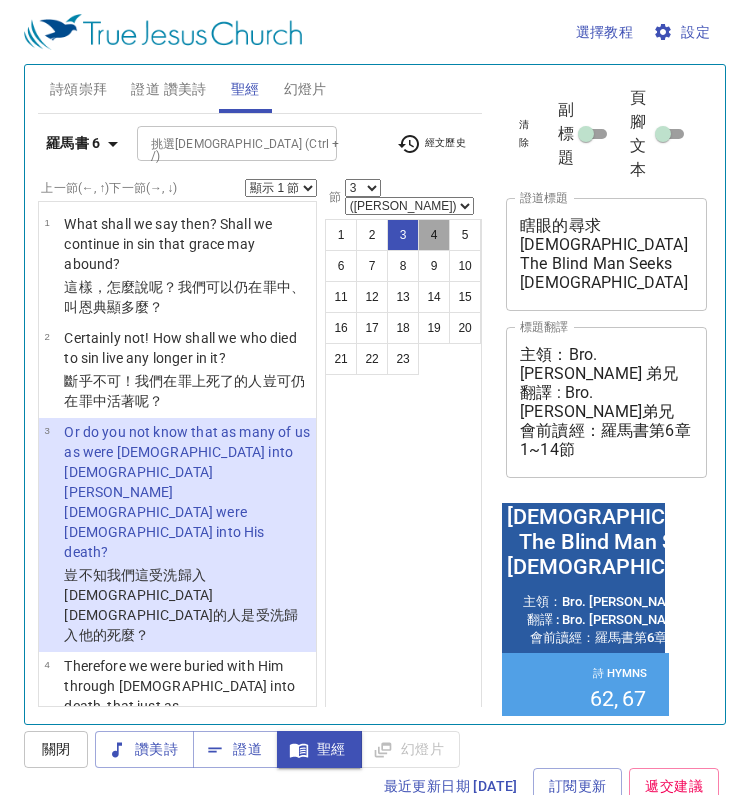 click on "4" at bounding box center [434, 235] 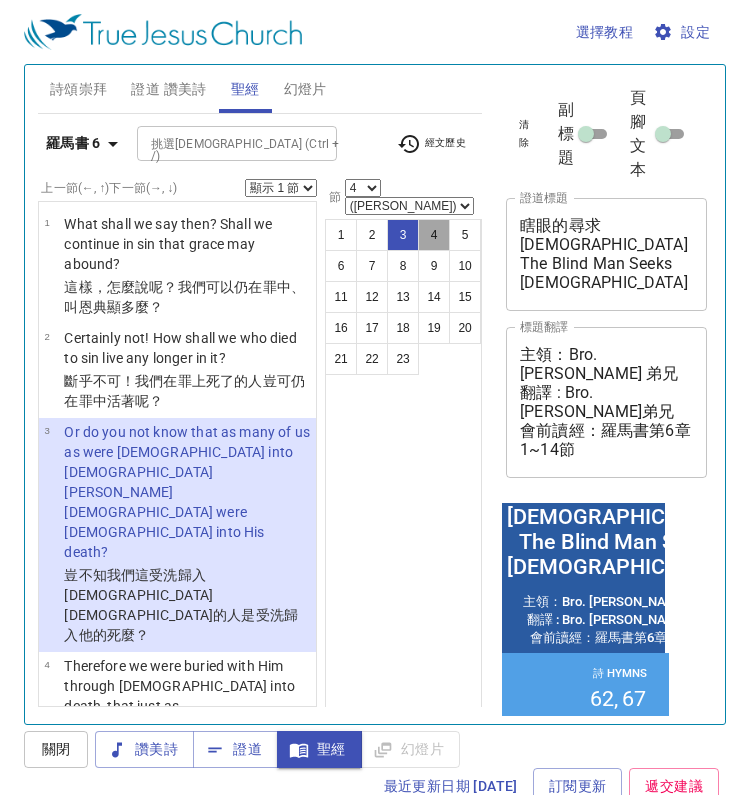 scroll, scrollTop: 9, scrollLeft: 0, axis: vertical 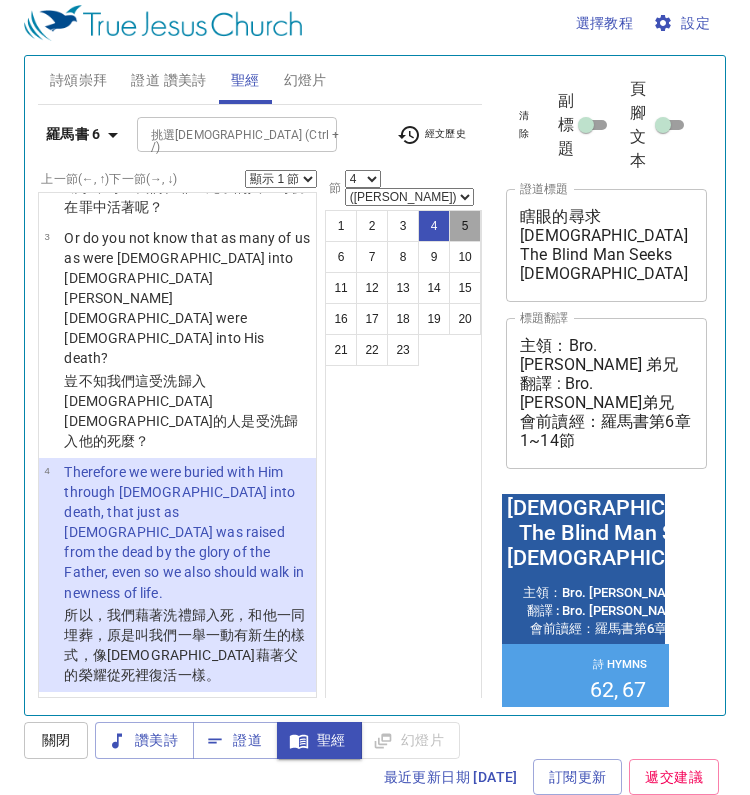 click on "5" at bounding box center [465, 226] 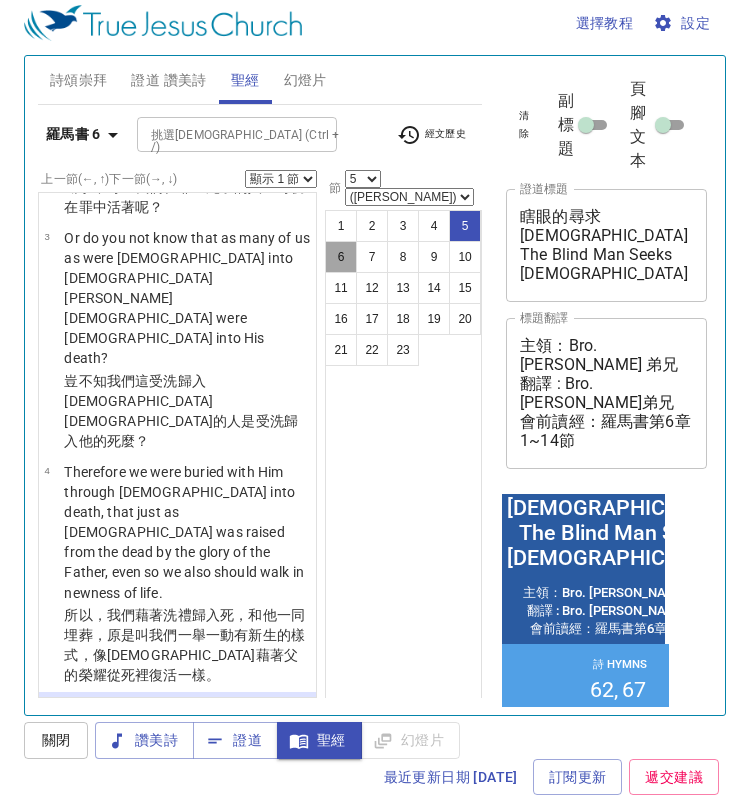 click on "6" at bounding box center (341, 257) 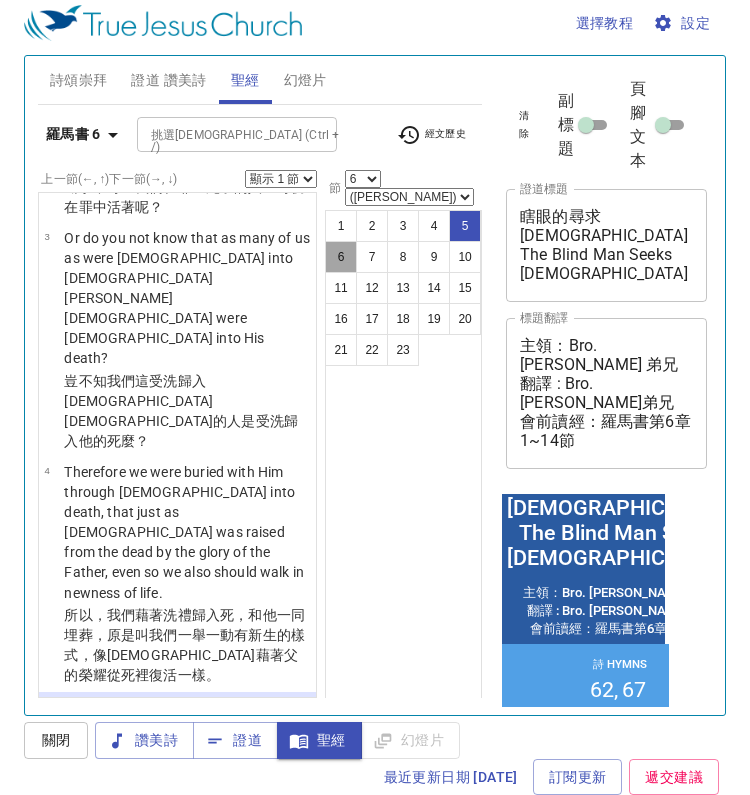 scroll, scrollTop: 513, scrollLeft: 0, axis: vertical 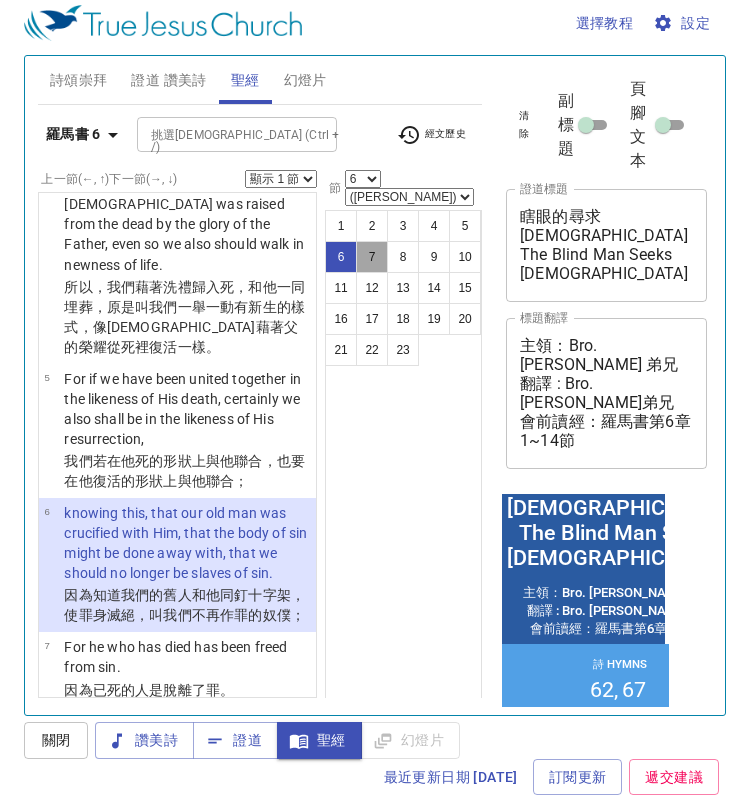click on "7" at bounding box center (372, 257) 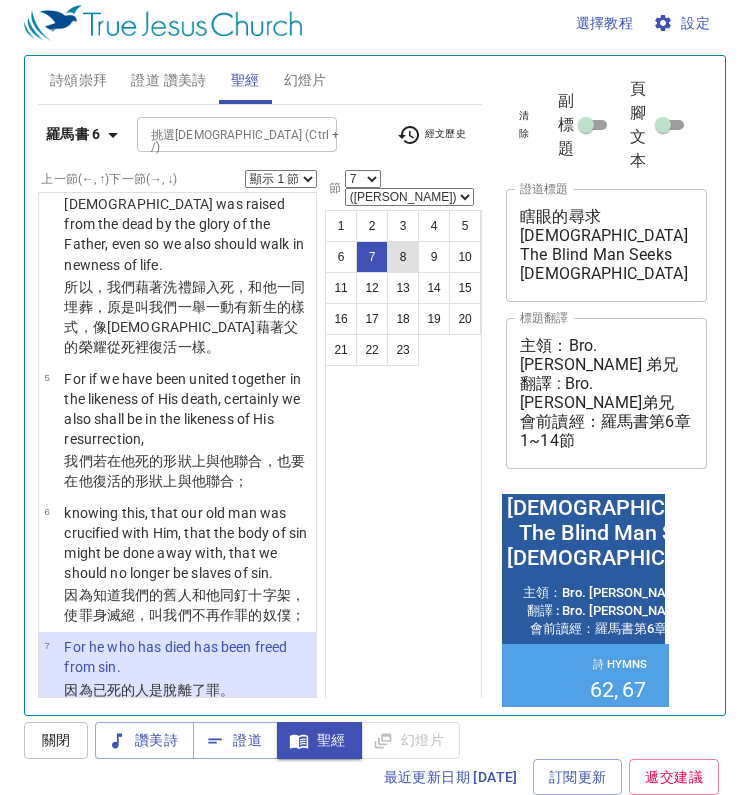 click on "8" at bounding box center [403, 257] 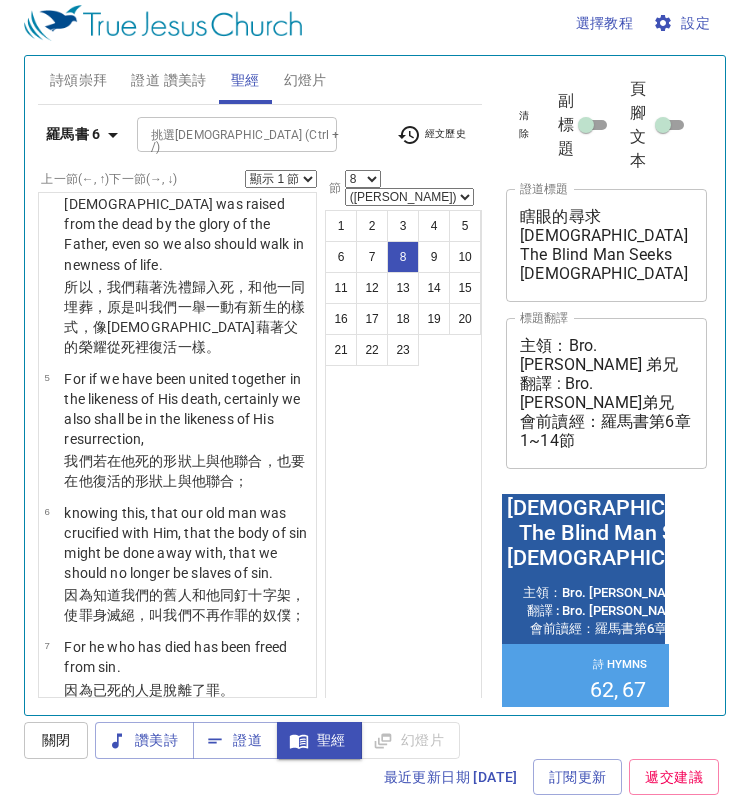 scroll, scrollTop: 731, scrollLeft: 0, axis: vertical 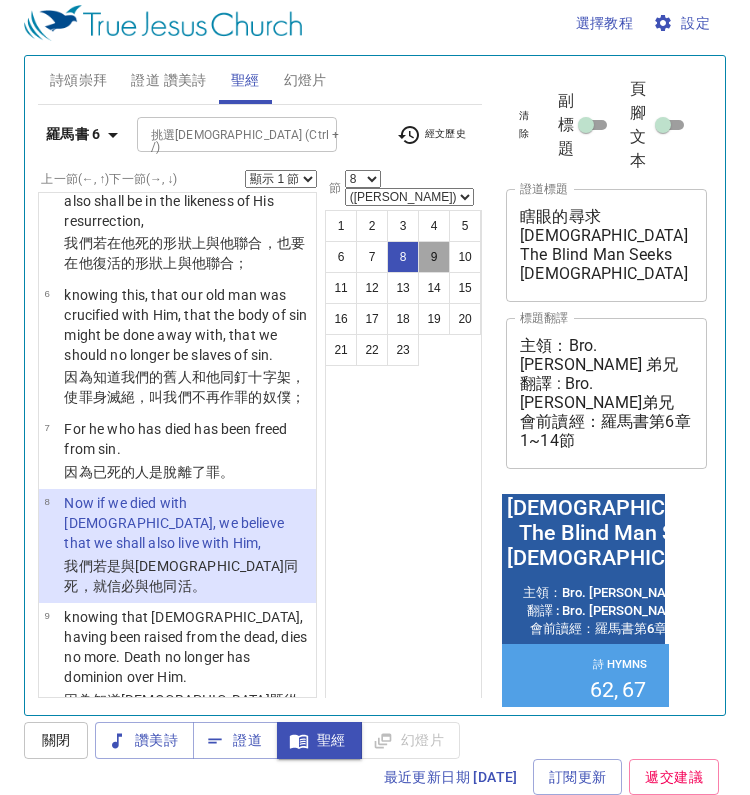 click on "9" at bounding box center [434, 257] 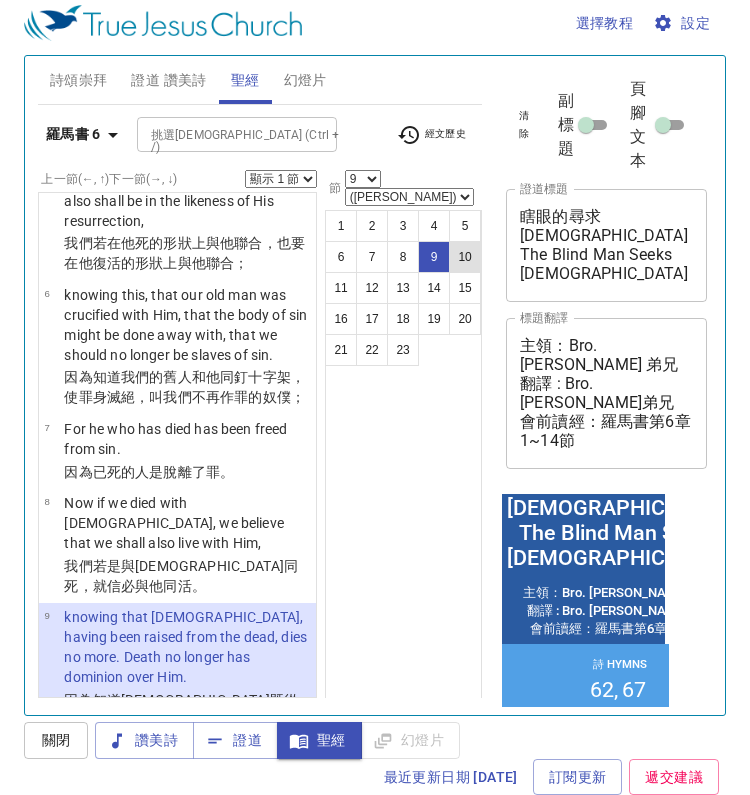 click on "10" at bounding box center (465, 257) 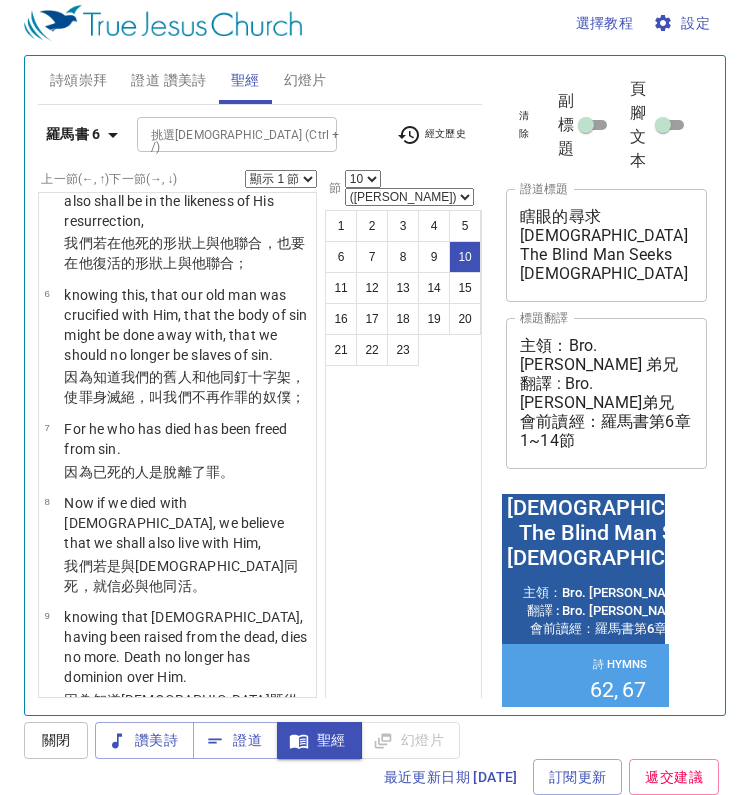 scroll, scrollTop: 980, scrollLeft: 0, axis: vertical 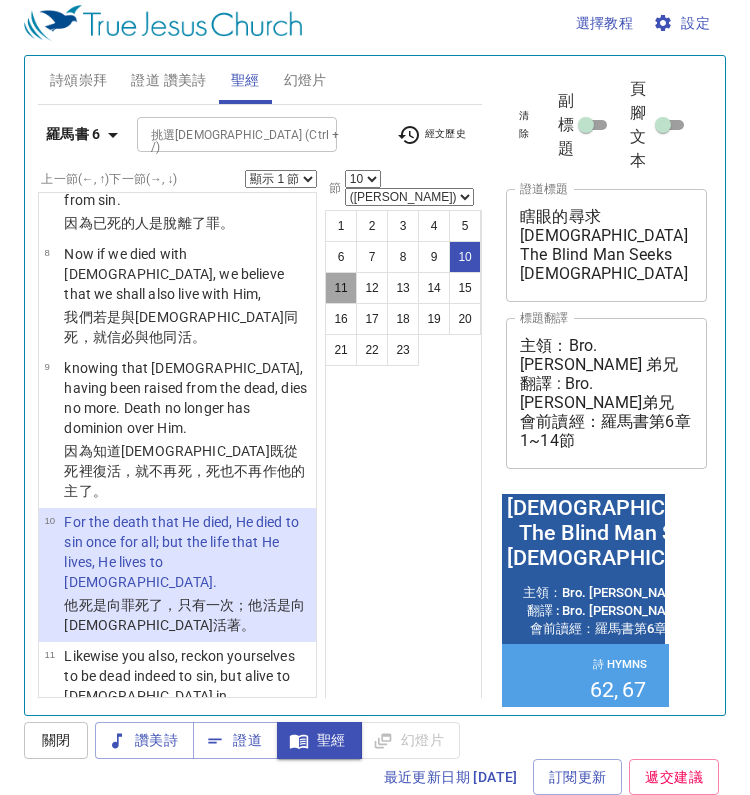 click on "11" at bounding box center [341, 288] 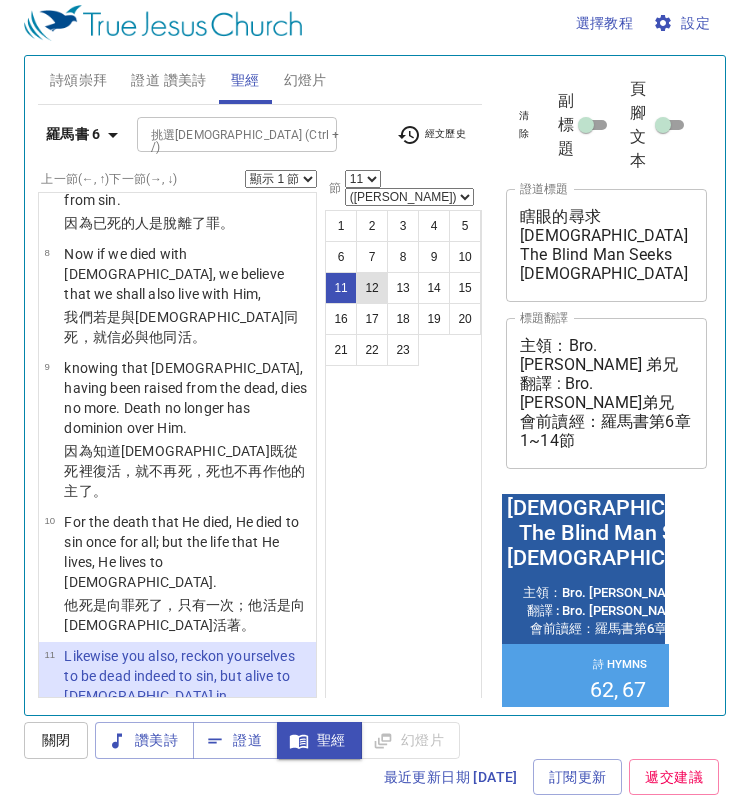click on "12" at bounding box center (372, 288) 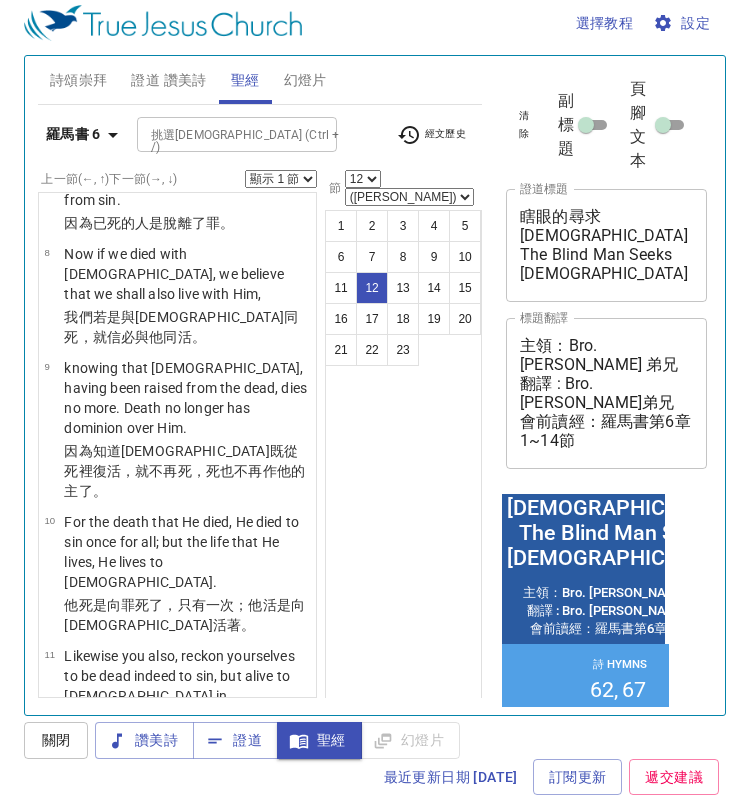 scroll, scrollTop: 1248, scrollLeft: 0, axis: vertical 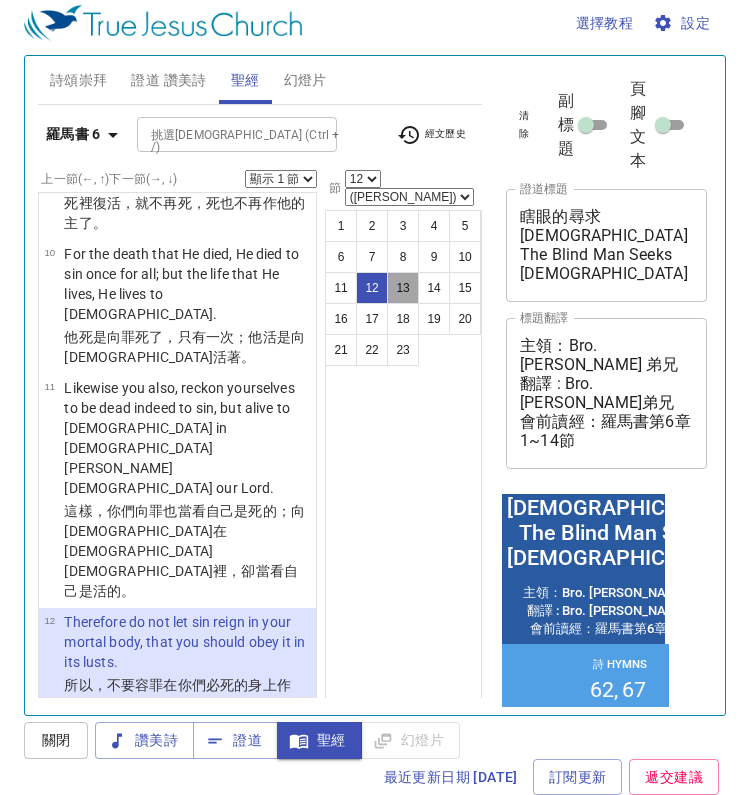 click on "13" at bounding box center [403, 288] 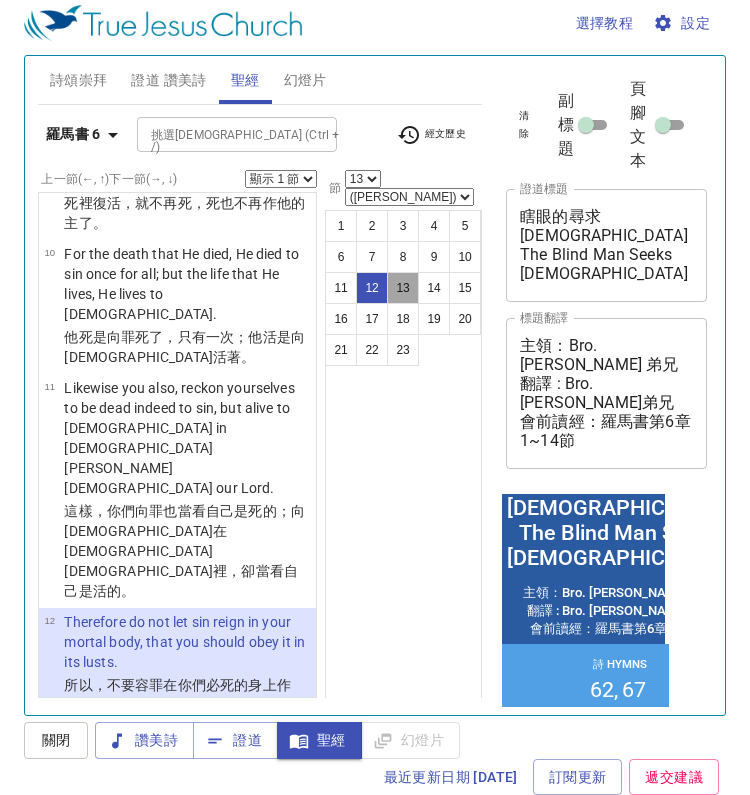 scroll, scrollTop: 1411, scrollLeft: 0, axis: vertical 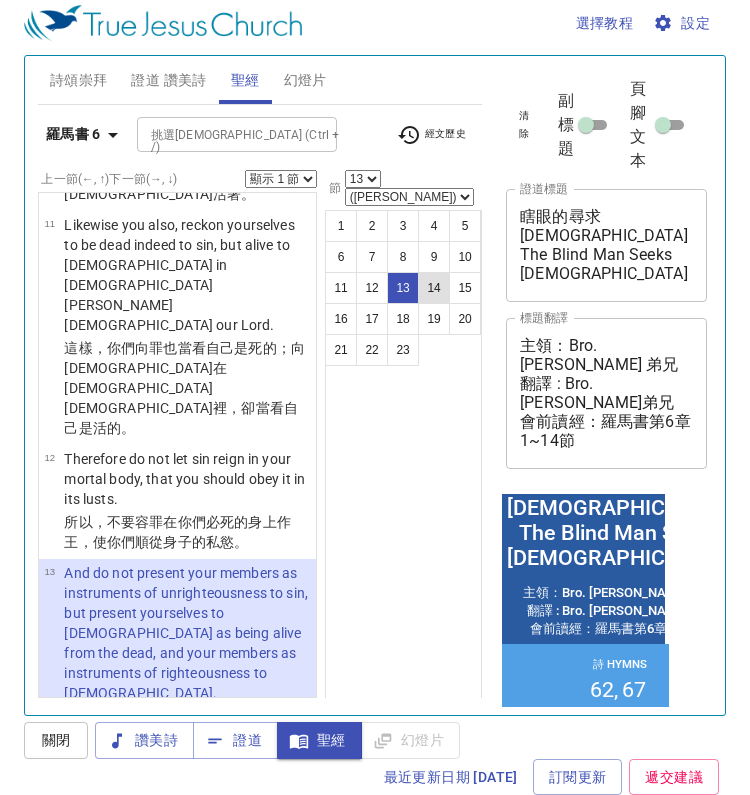 click on "14" at bounding box center (434, 288) 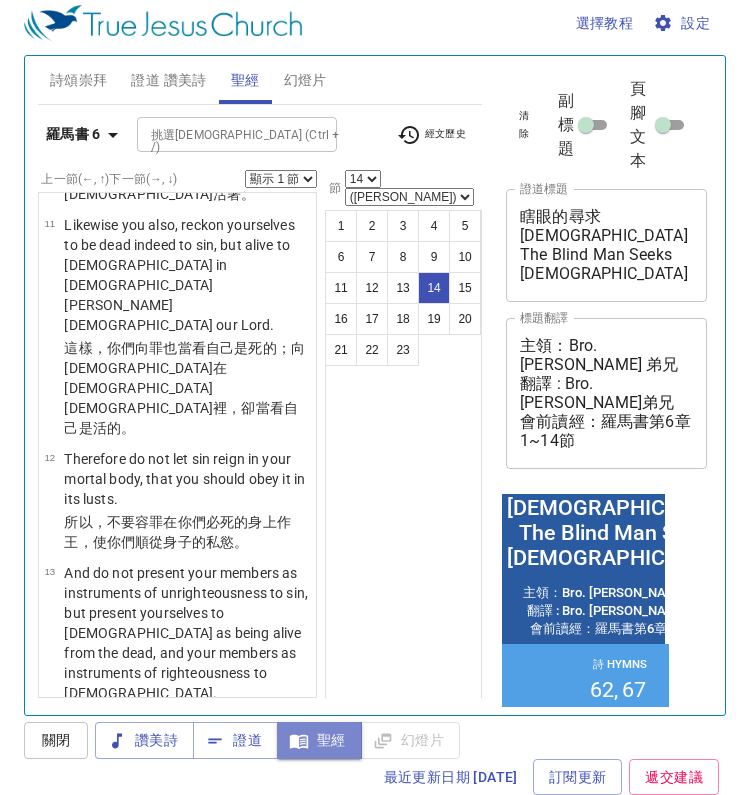 click 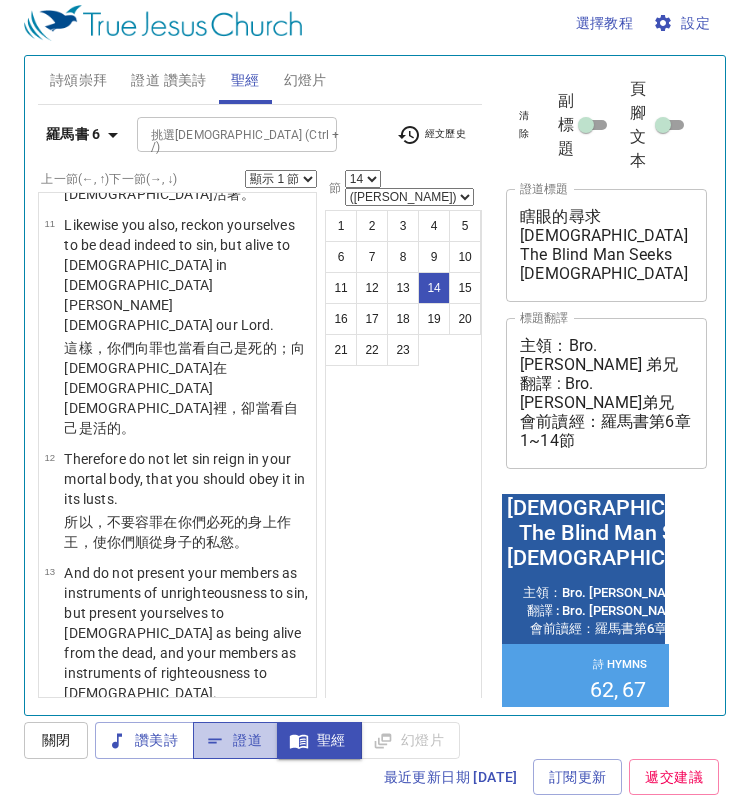 click on "證道" at bounding box center [235, 740] 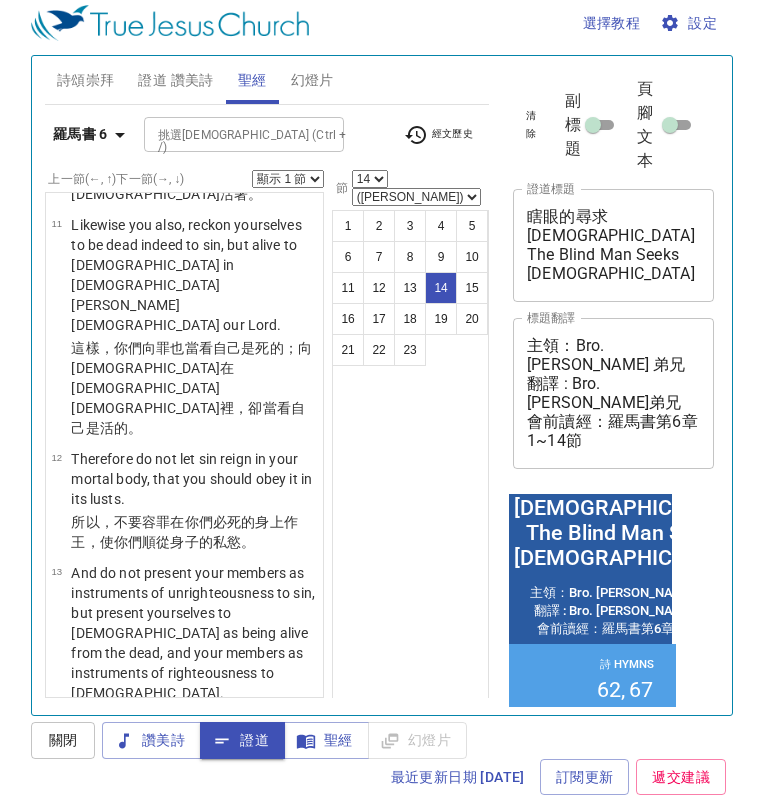 scroll, scrollTop: 0, scrollLeft: 0, axis: both 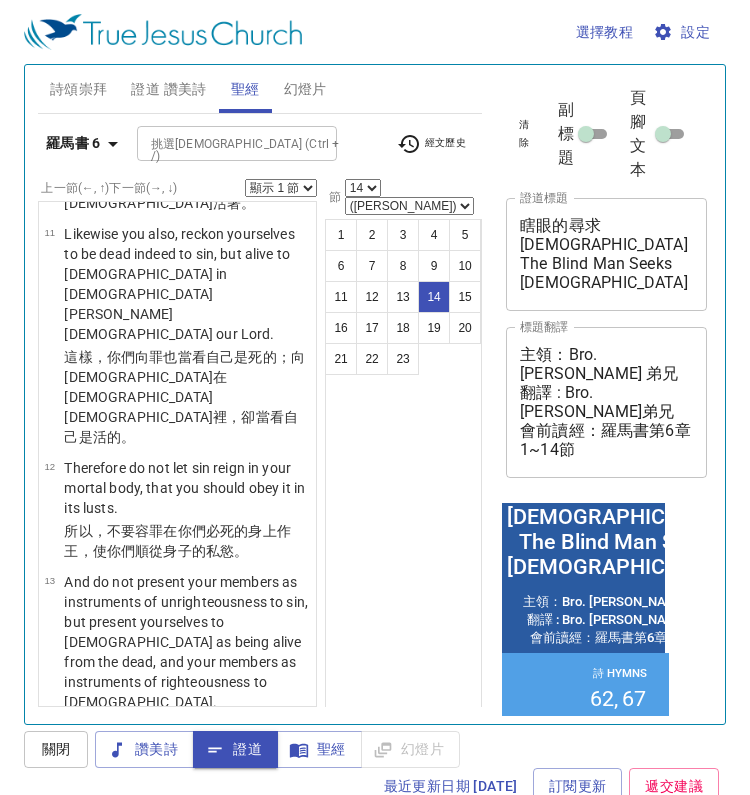 click on "選擇教程 設定" at bounding box center (371, 32) 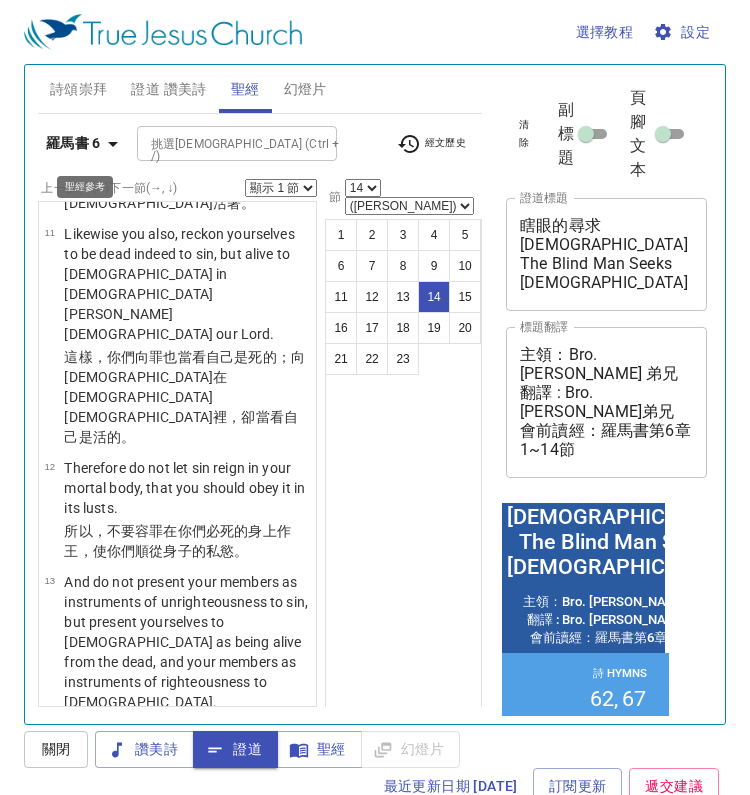 click 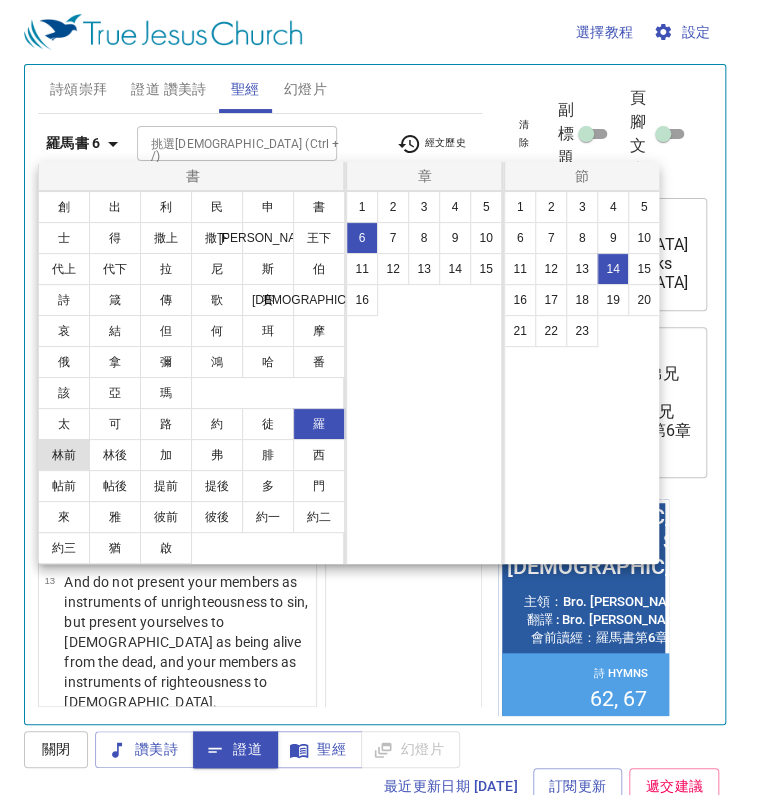 click on "林前" at bounding box center [64, 455] 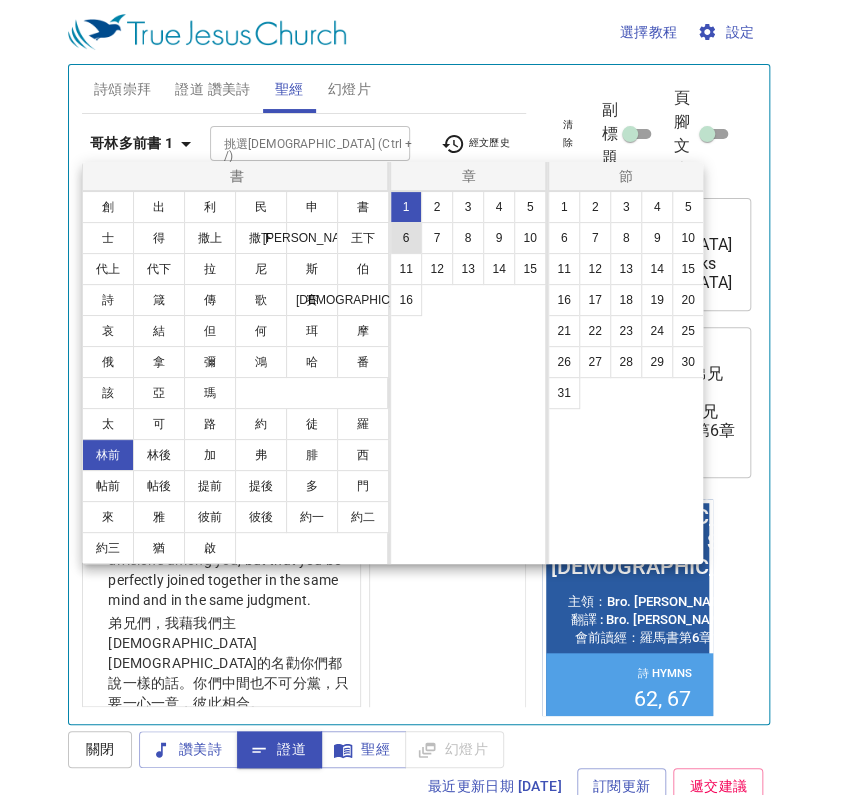 scroll, scrollTop: 0, scrollLeft: 0, axis: both 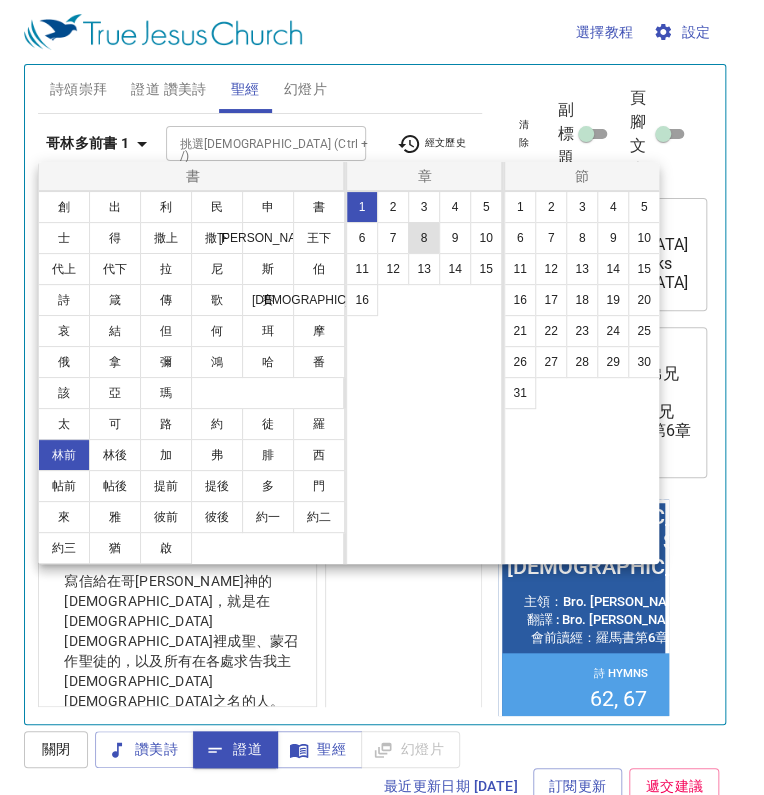 click on "8" at bounding box center [424, 238] 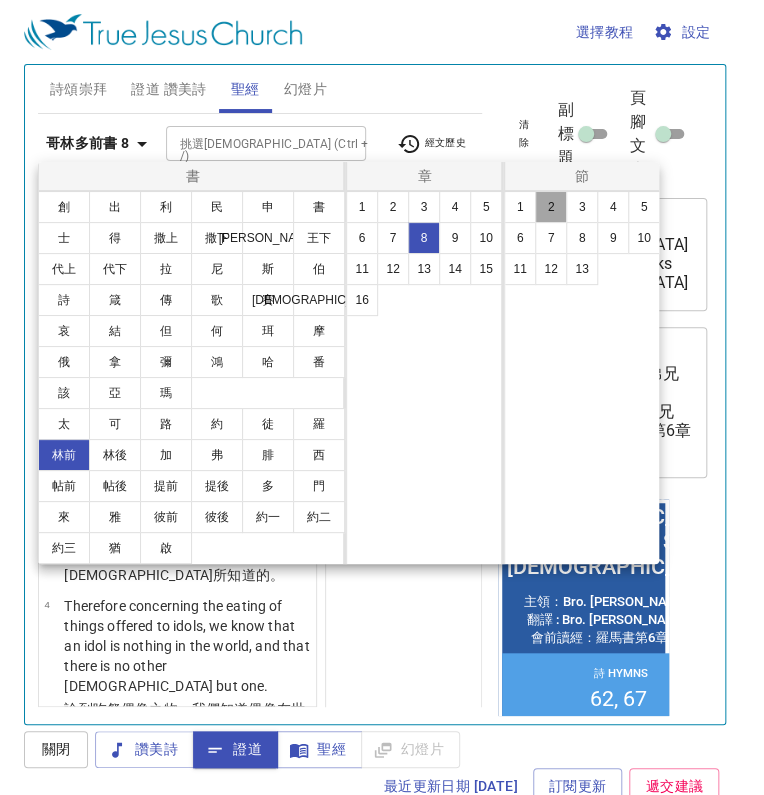 click on "2" at bounding box center (551, 207) 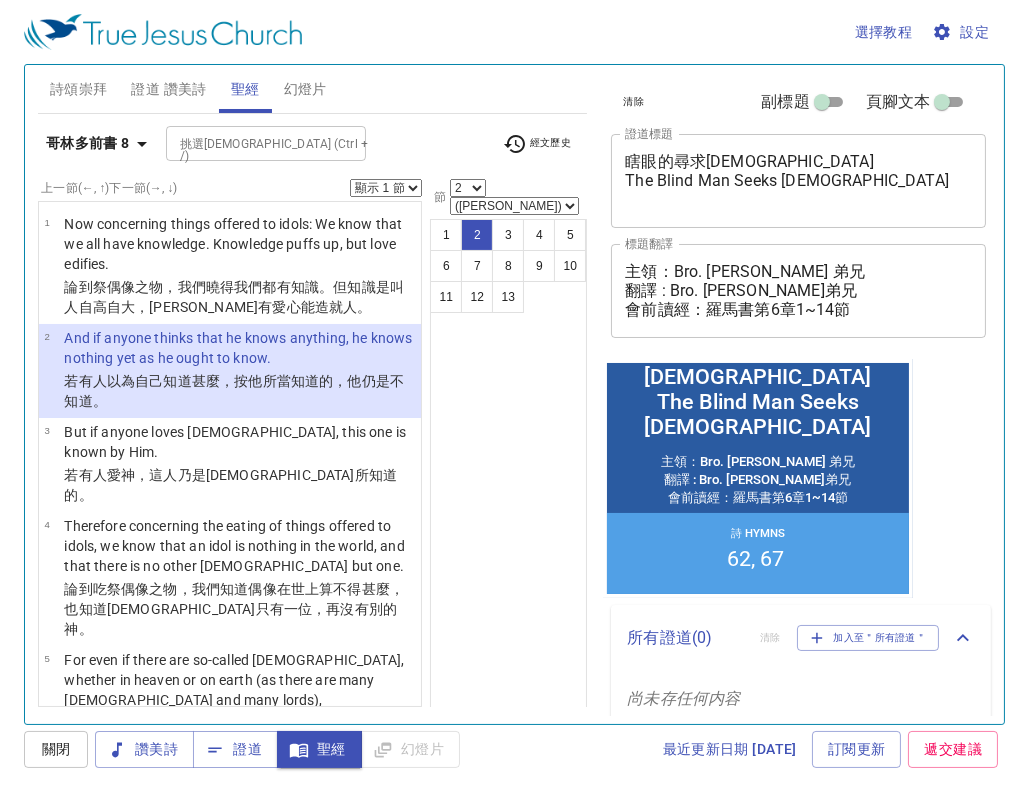 click at bounding box center [163, 32] 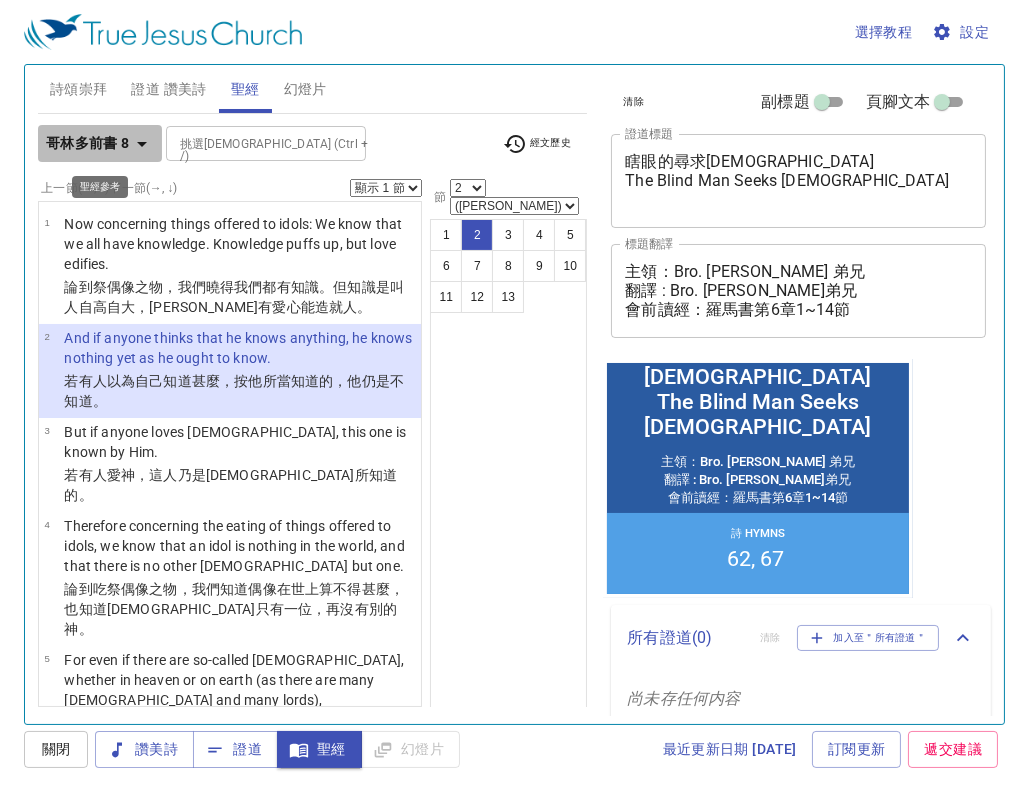 click 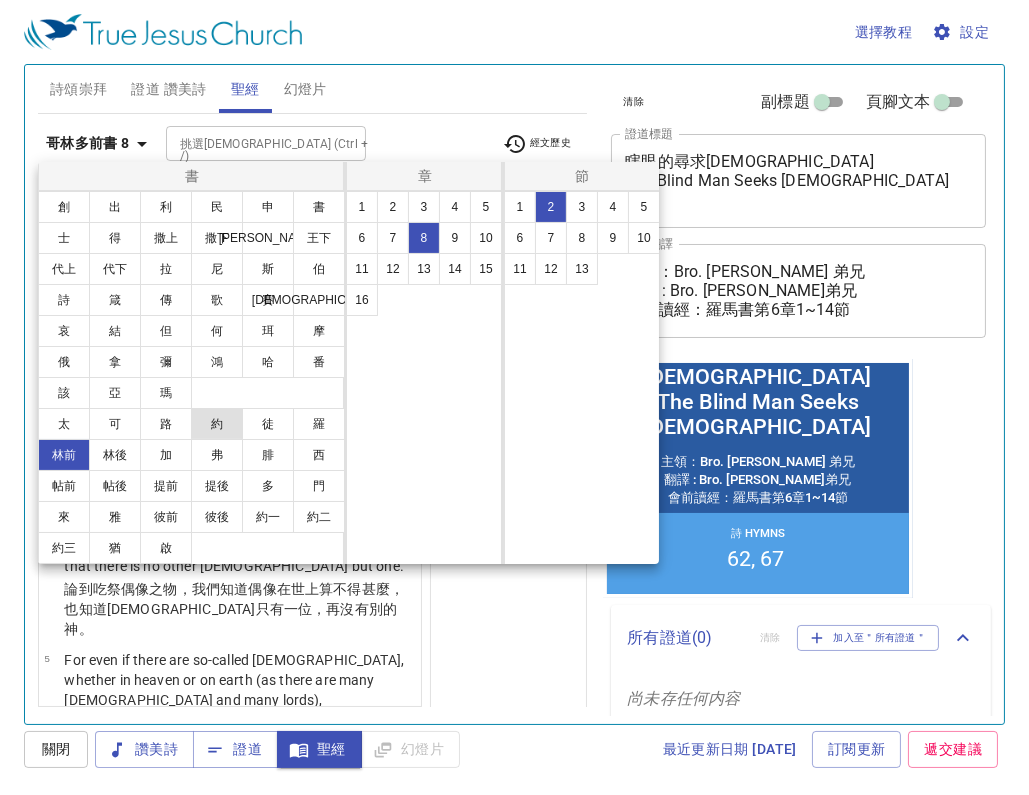 click on "約" at bounding box center [217, 424] 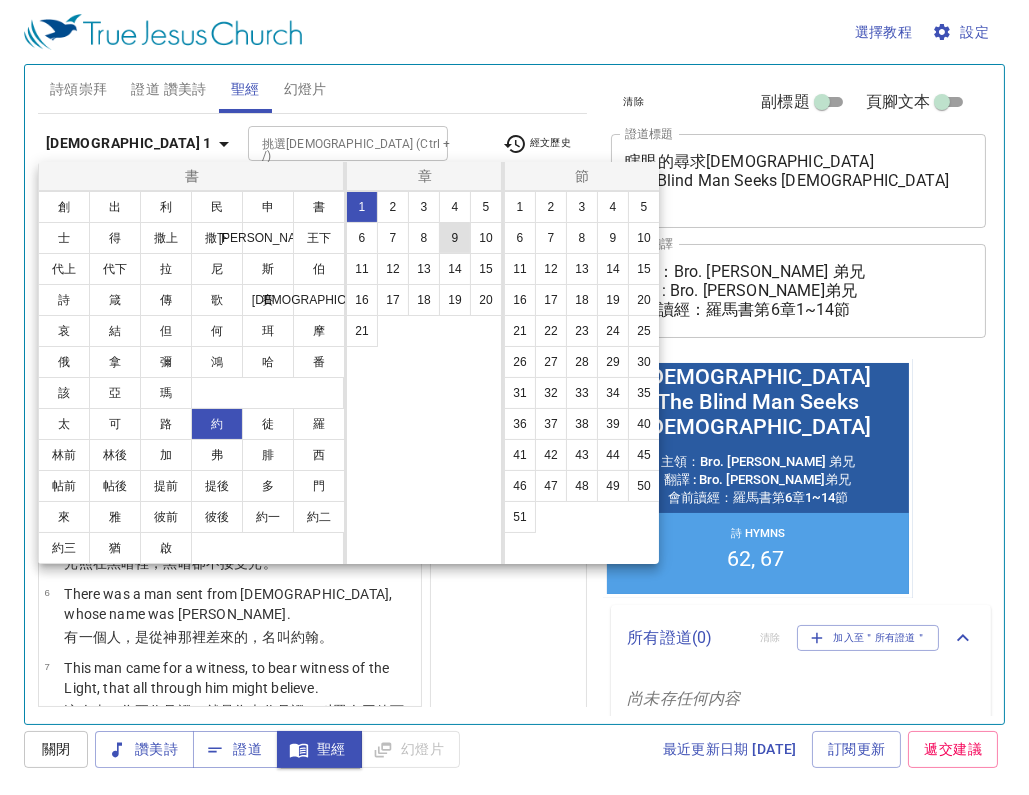 click on "9" at bounding box center [455, 238] 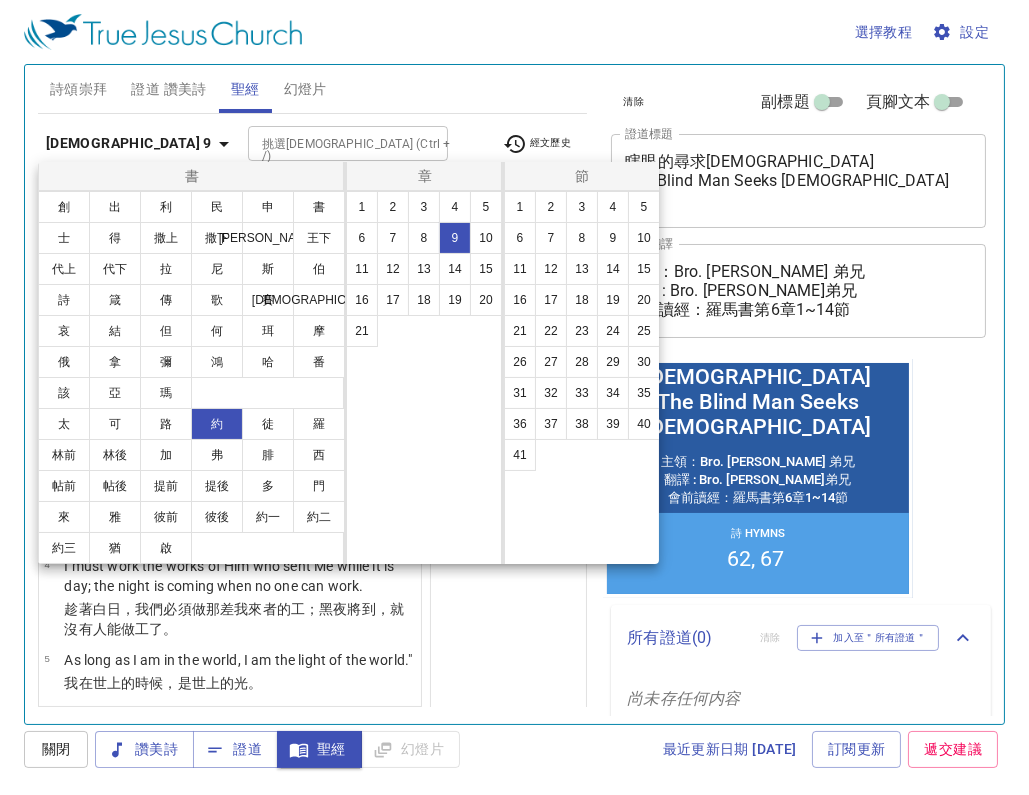 click at bounding box center [514, 397] 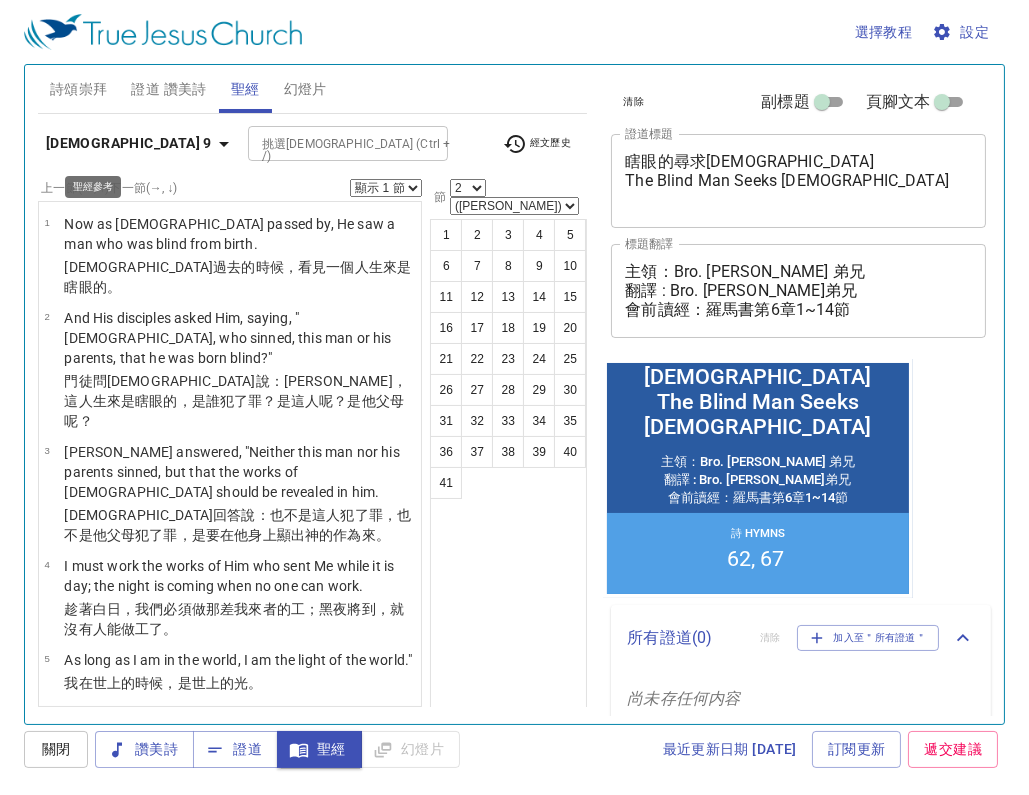 click 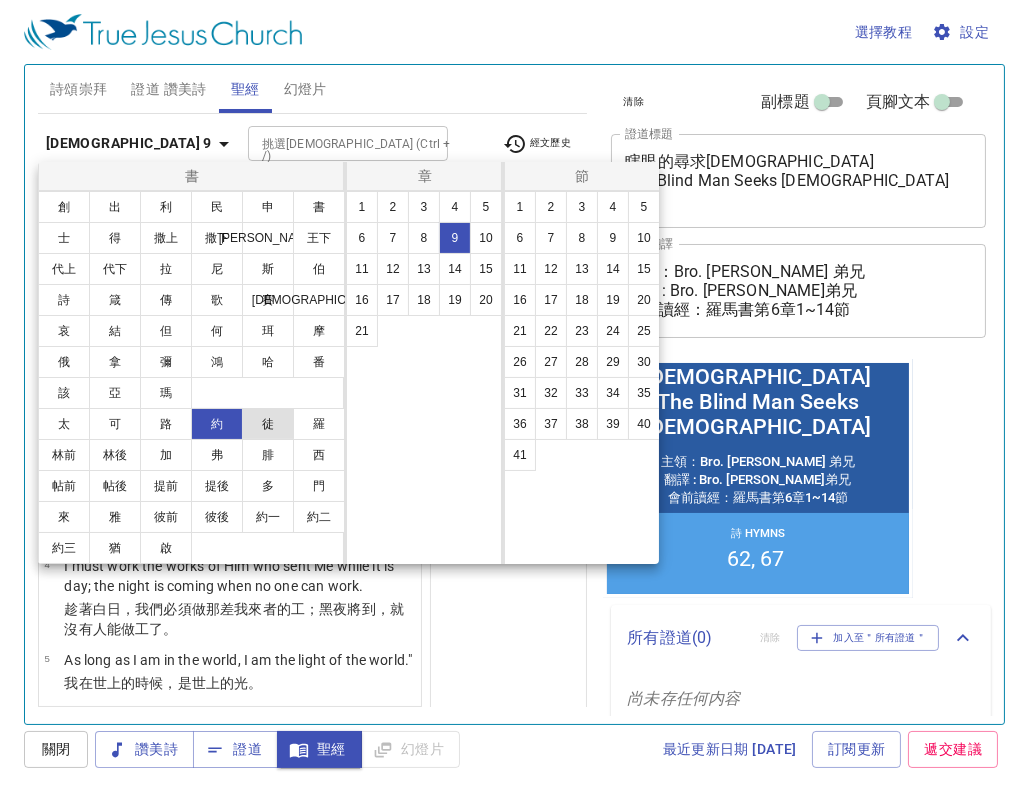 click on "徒" at bounding box center (268, 424) 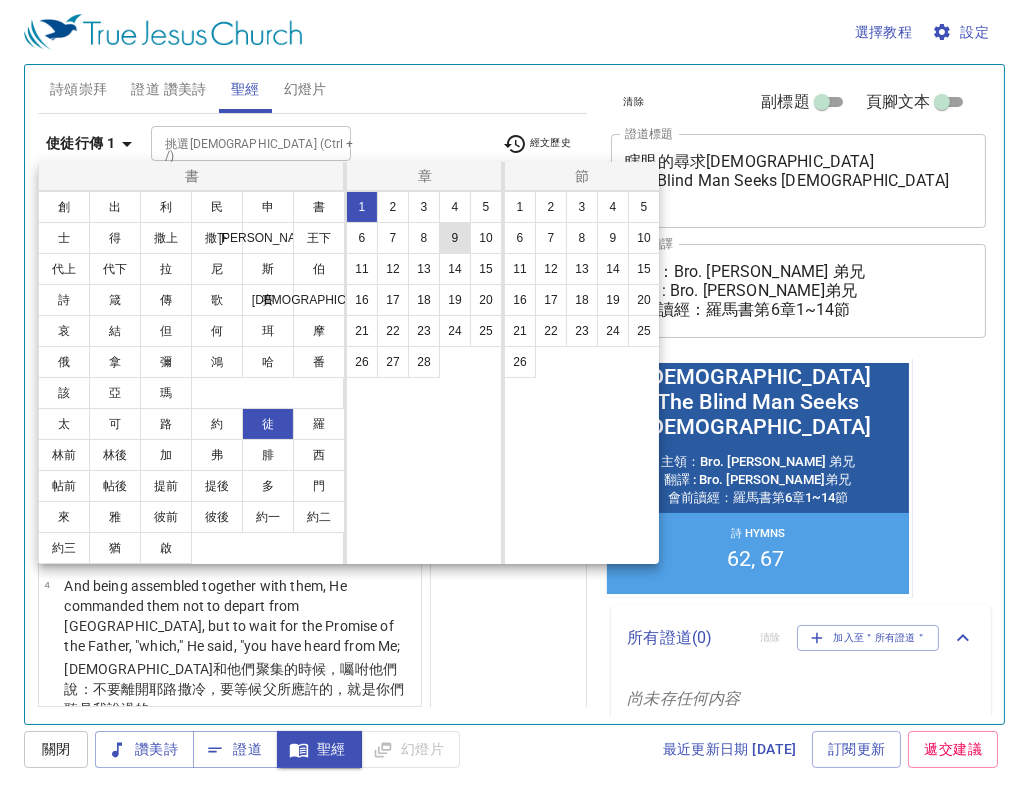 click on "9" at bounding box center [455, 238] 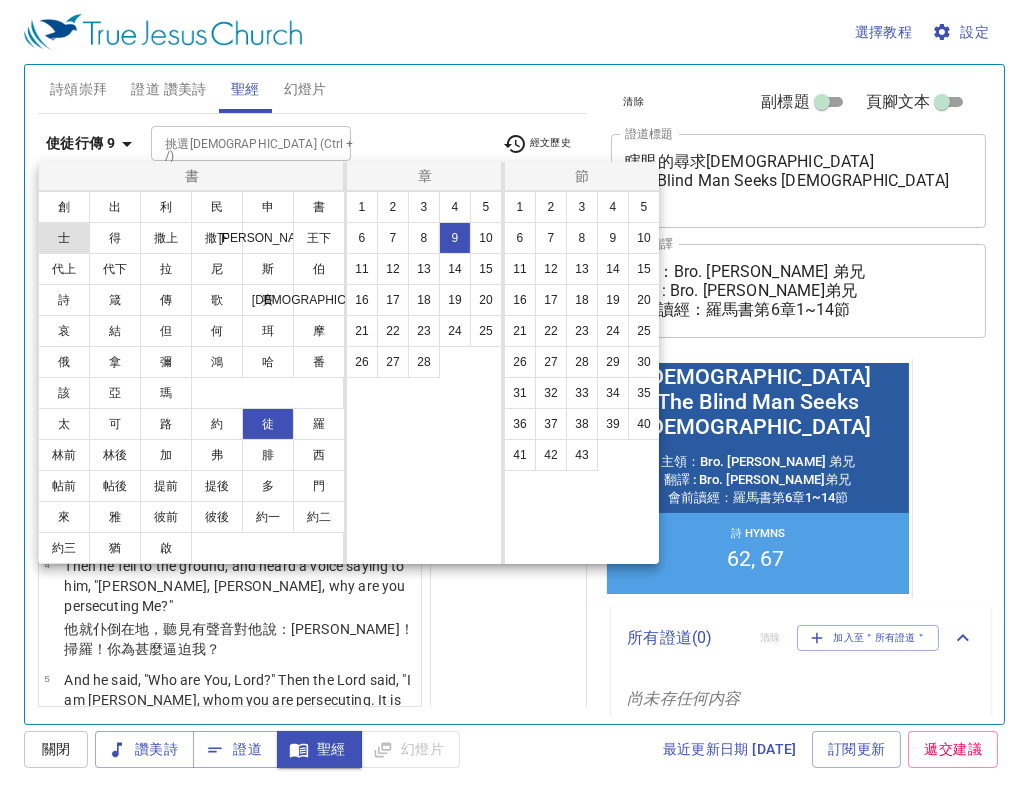 click on "士" at bounding box center [64, 238] 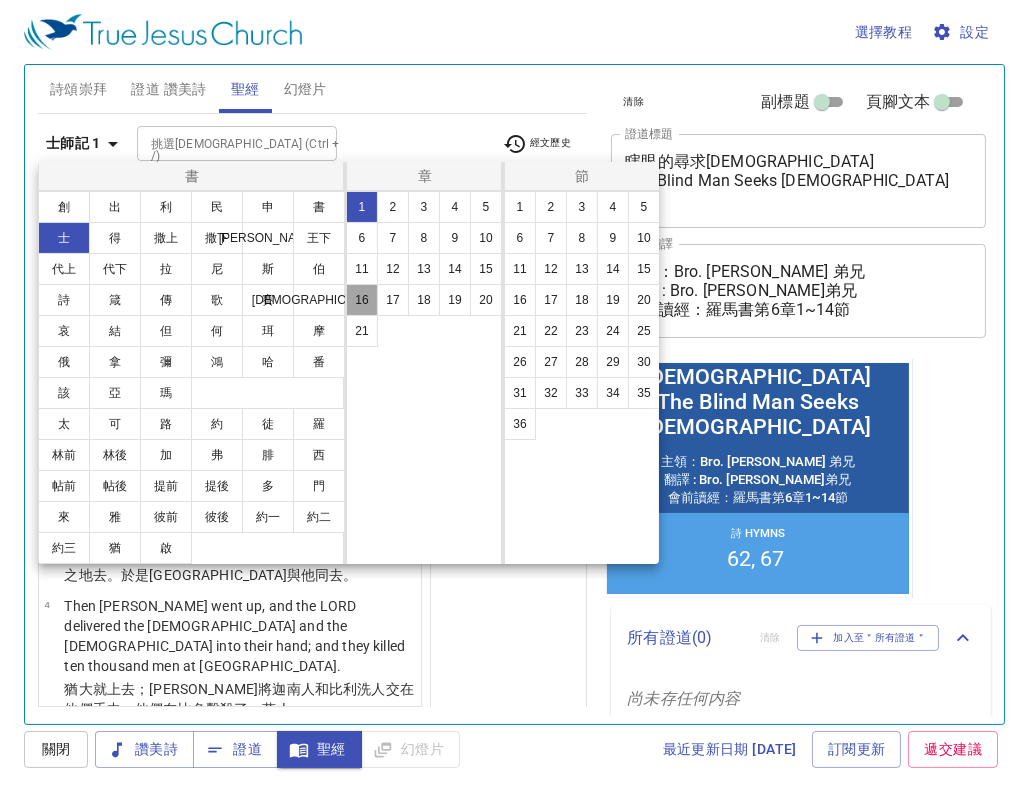click on "16" at bounding box center (362, 300) 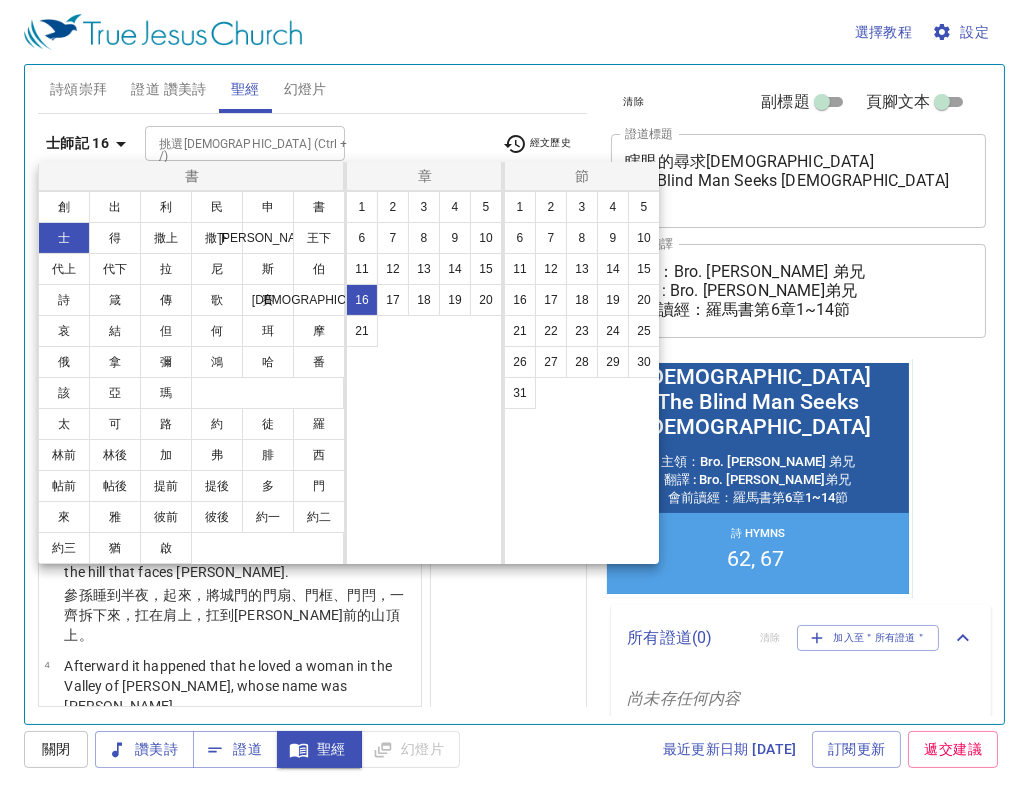 click at bounding box center [514, 397] 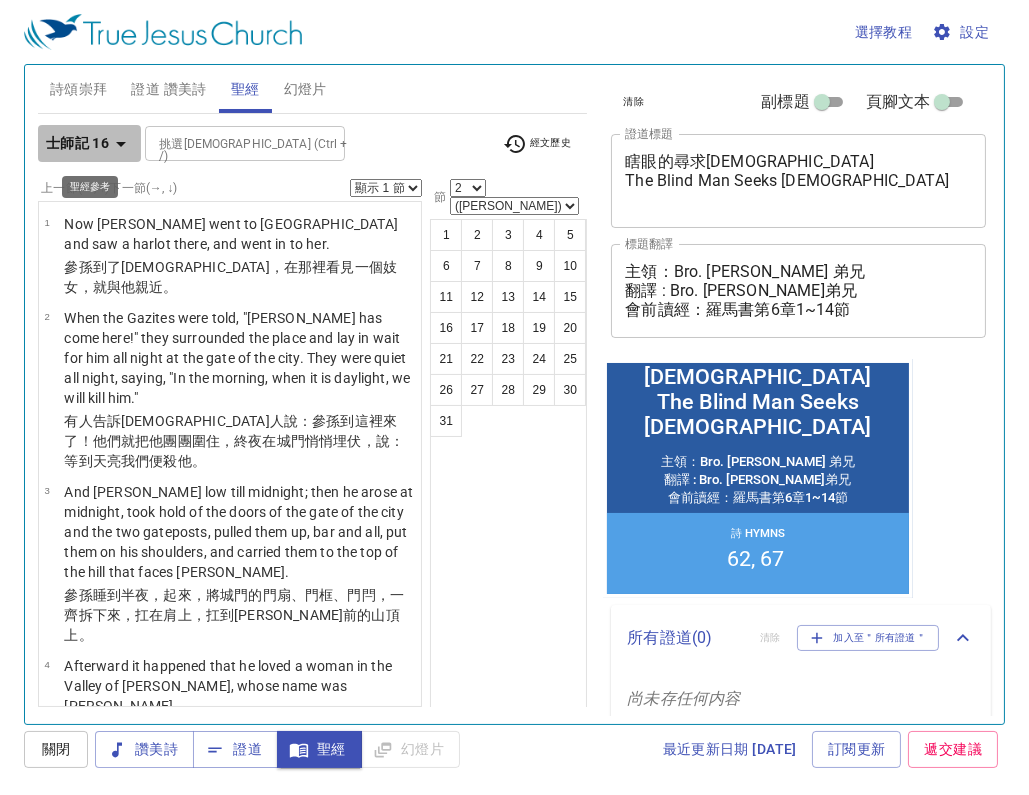 click 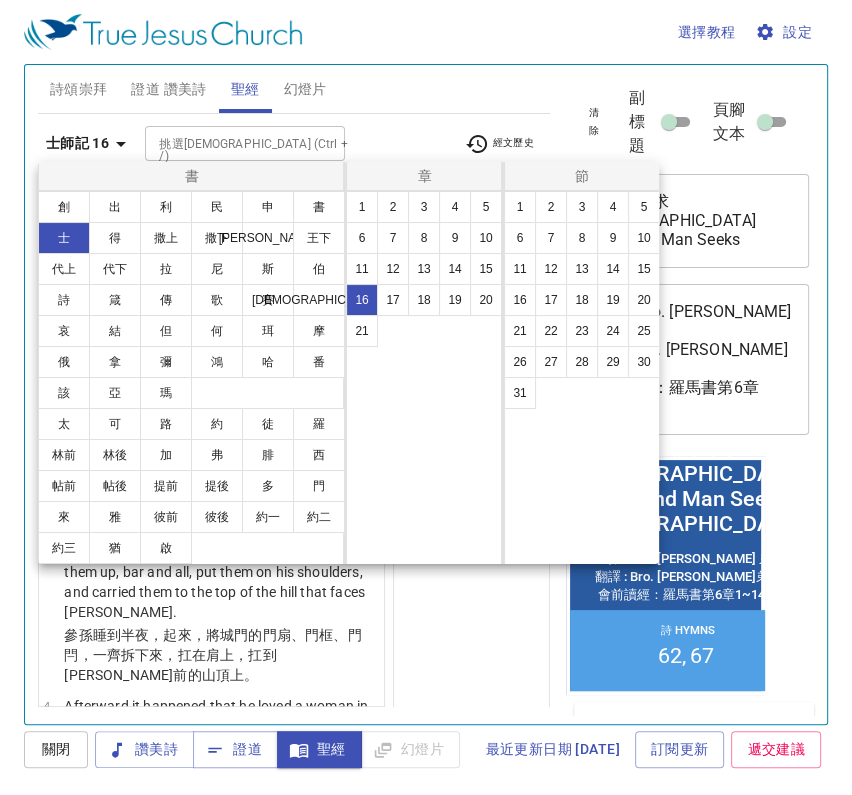 click at bounding box center [426, 397] 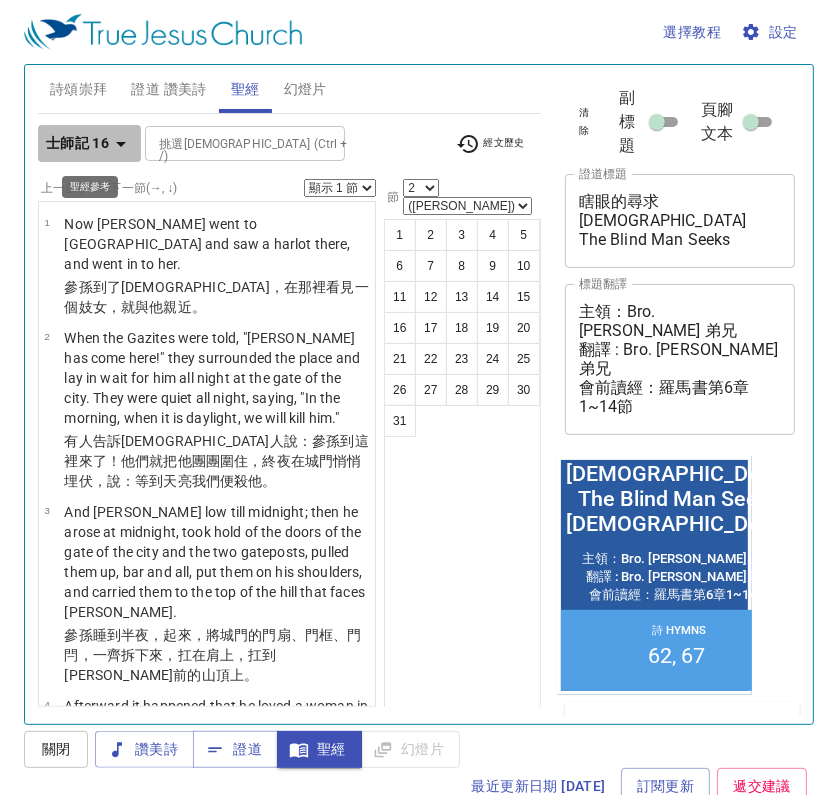 click 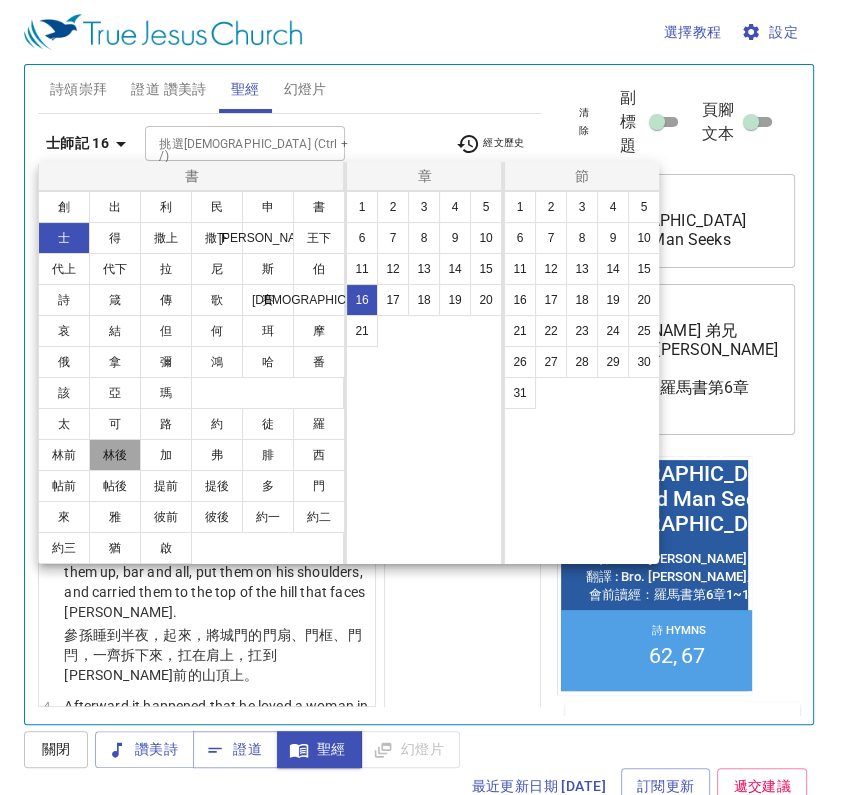 click on "林後" at bounding box center [115, 455] 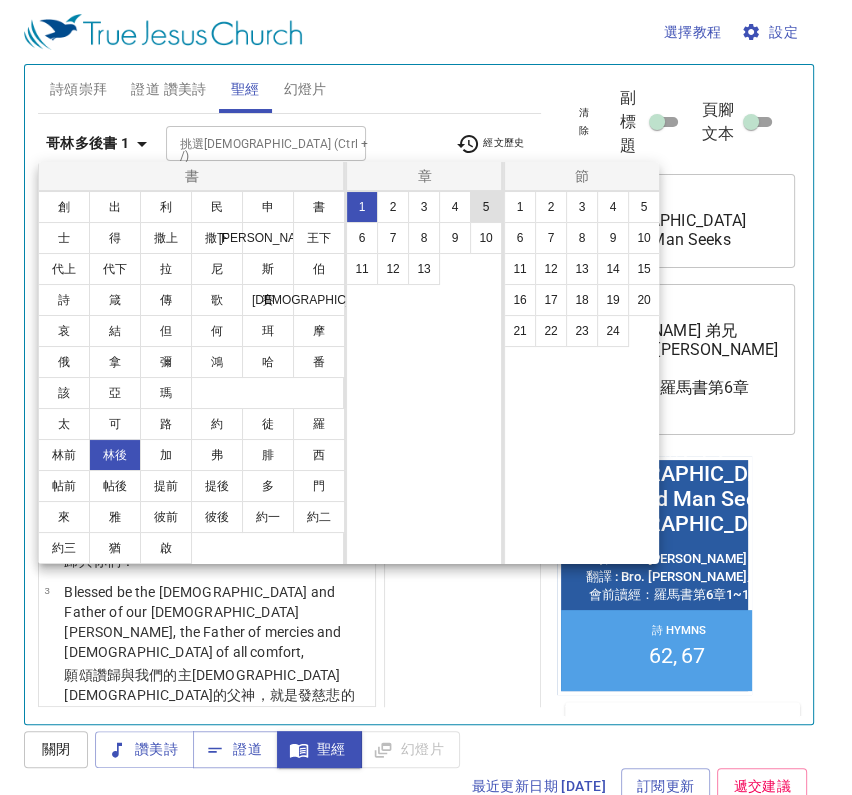 click on "5" at bounding box center (486, 207) 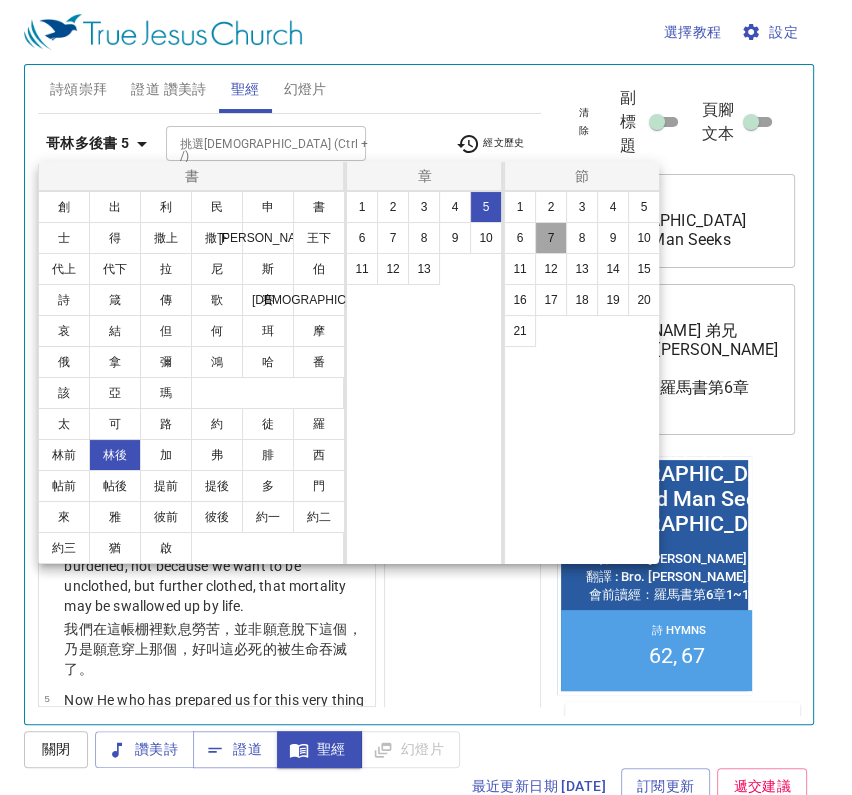 click on "7" at bounding box center [551, 238] 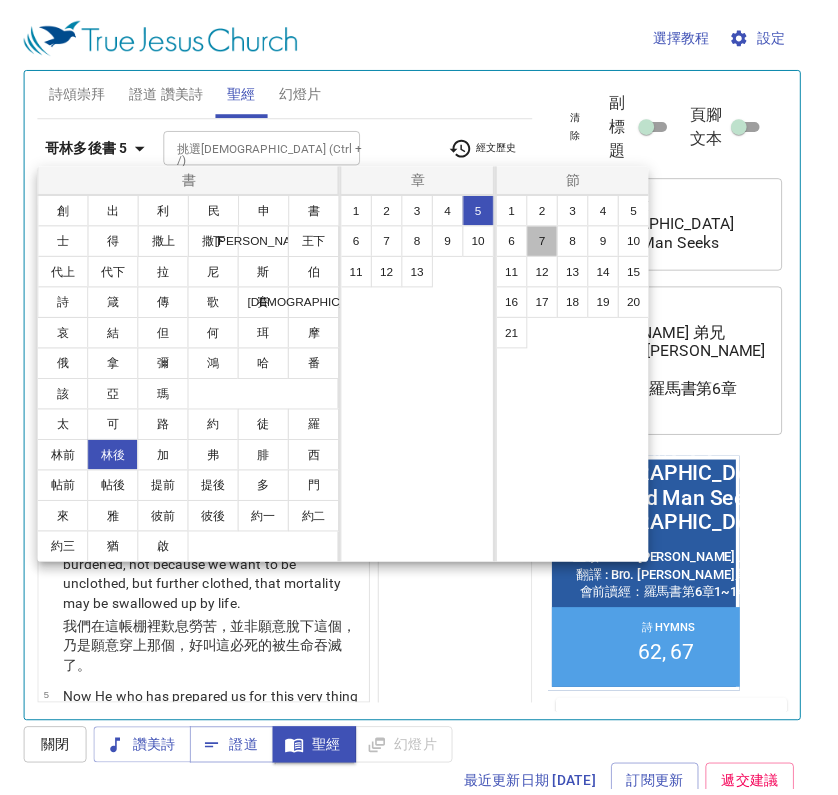 scroll, scrollTop: 9, scrollLeft: 0, axis: vertical 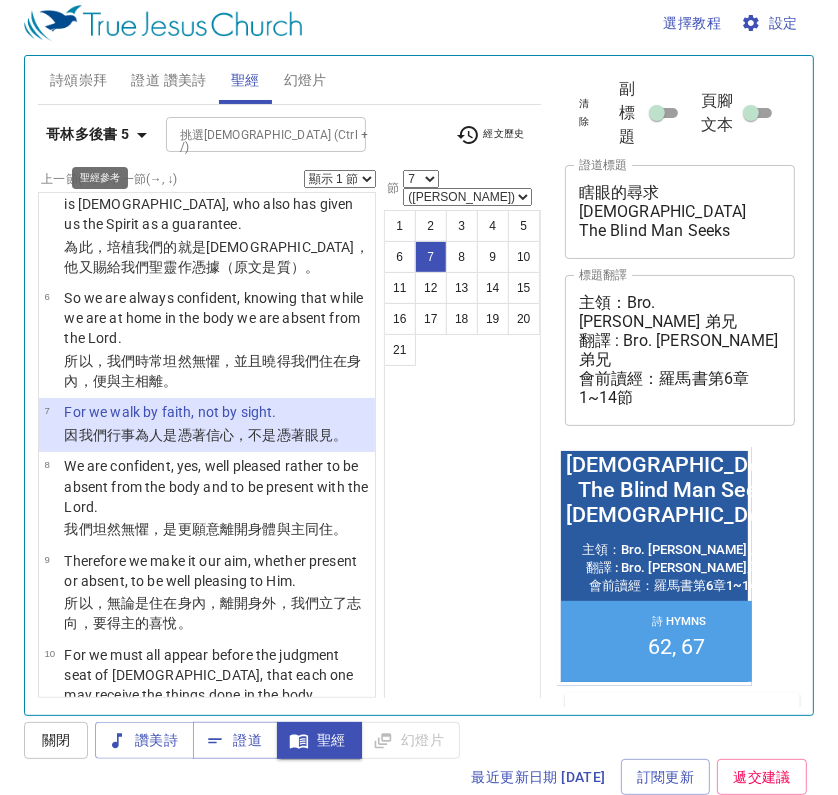 click 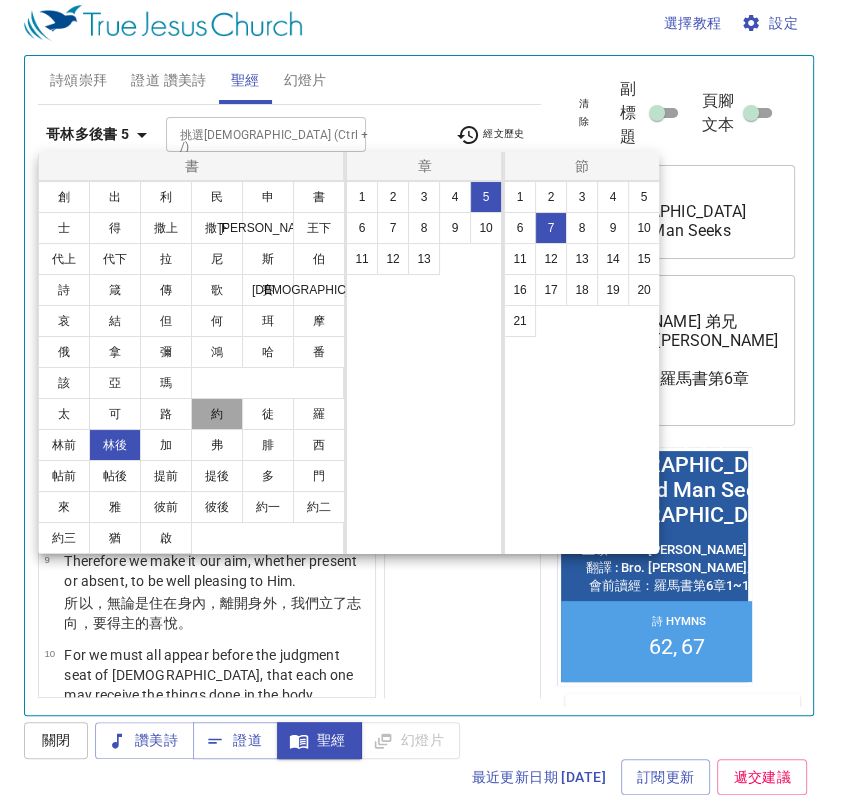 click on "約" at bounding box center (217, 414) 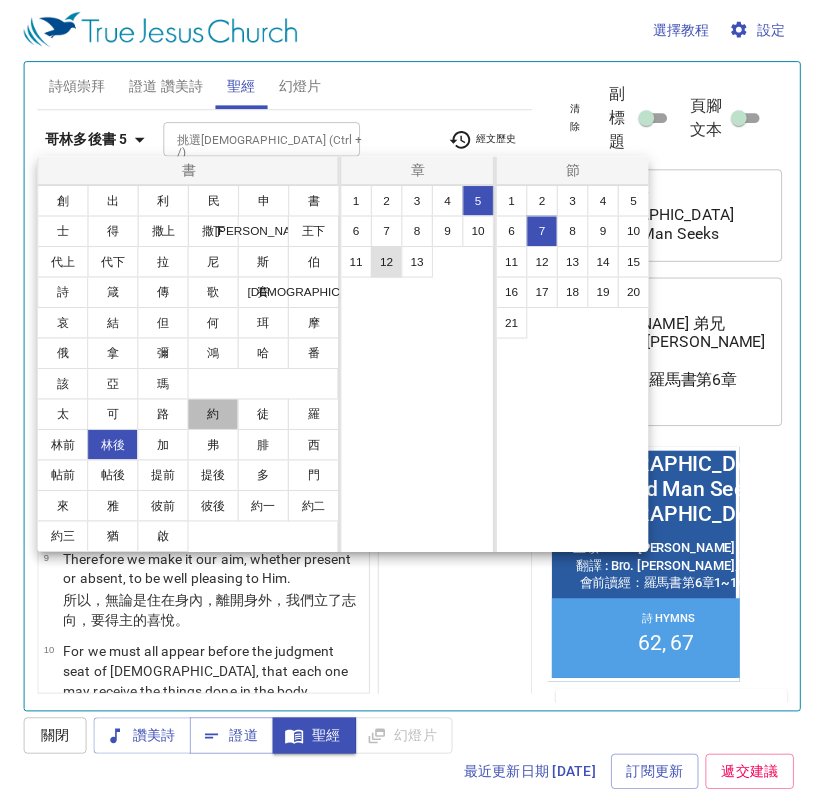 scroll, scrollTop: 0, scrollLeft: 0, axis: both 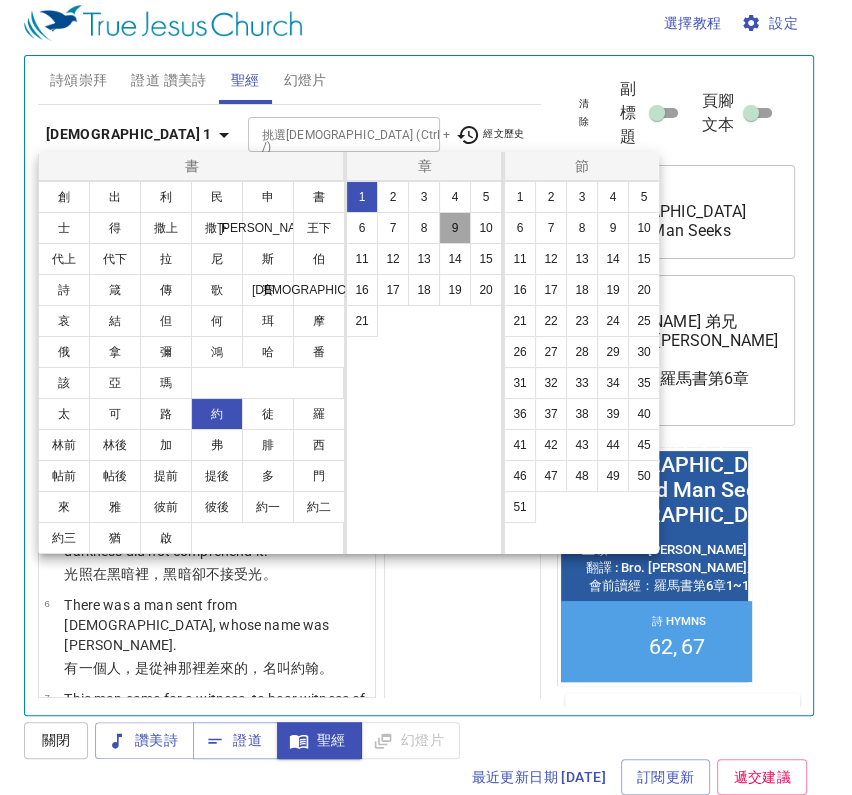 click on "9" at bounding box center (455, 228) 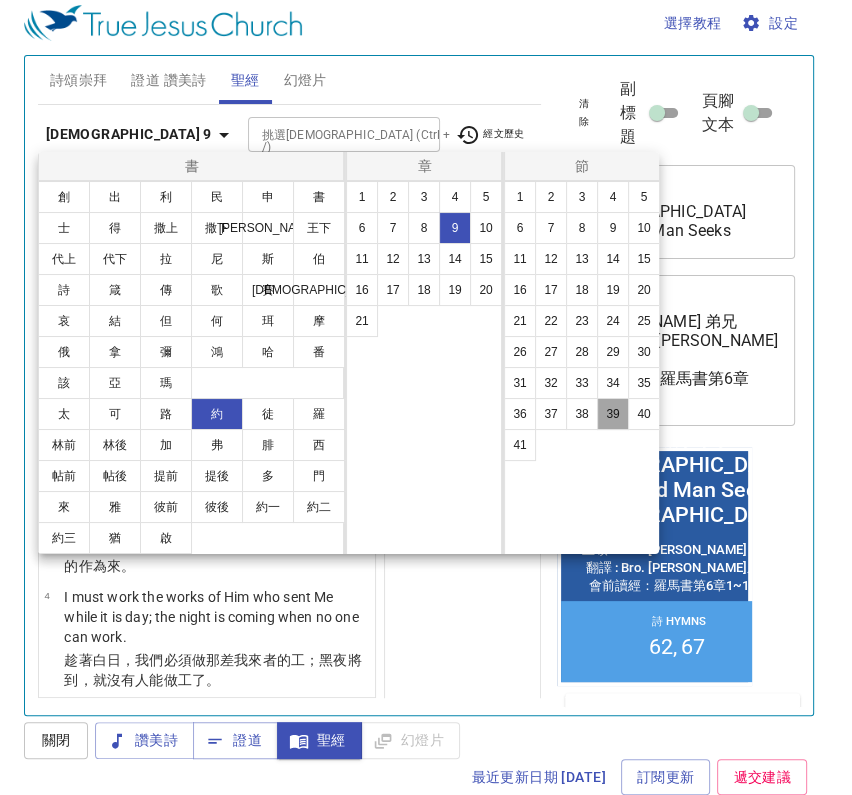 click on "39" at bounding box center (613, 414) 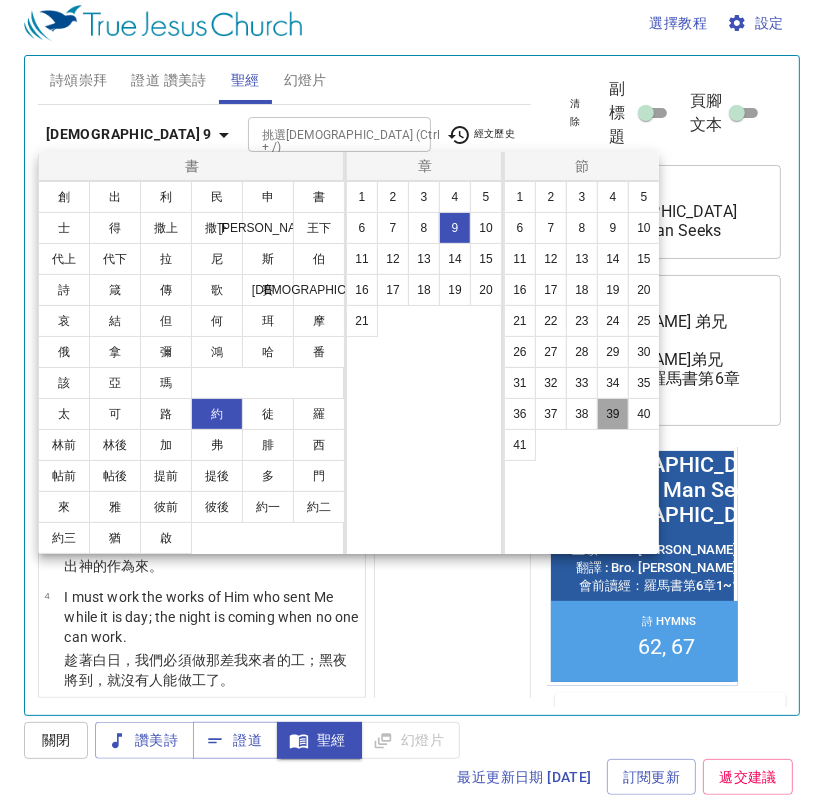scroll, scrollTop: 3996, scrollLeft: 0, axis: vertical 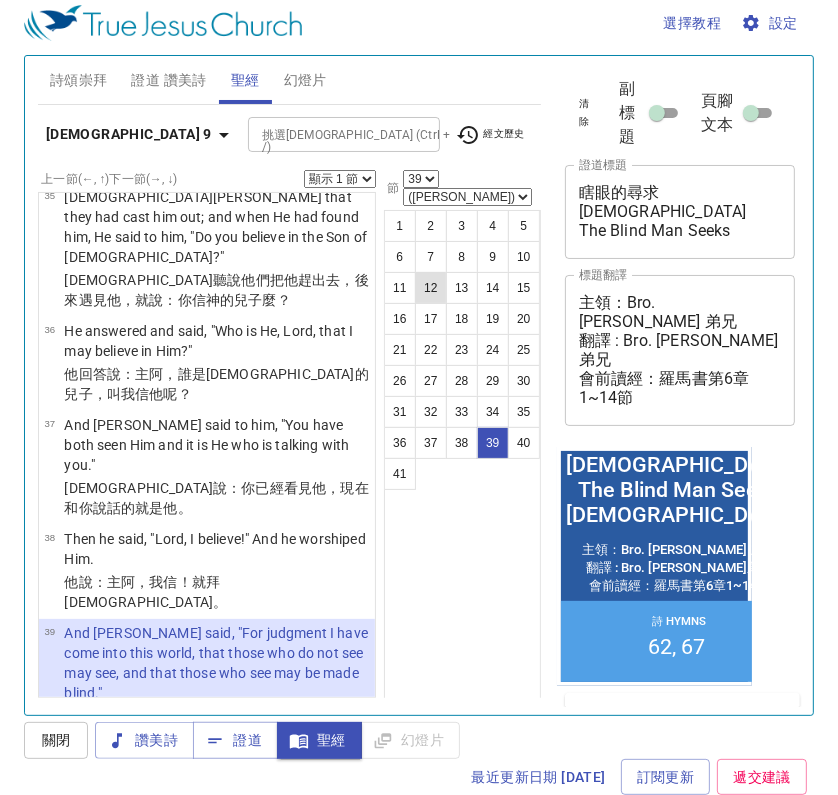 click on "12" at bounding box center (431, 288) 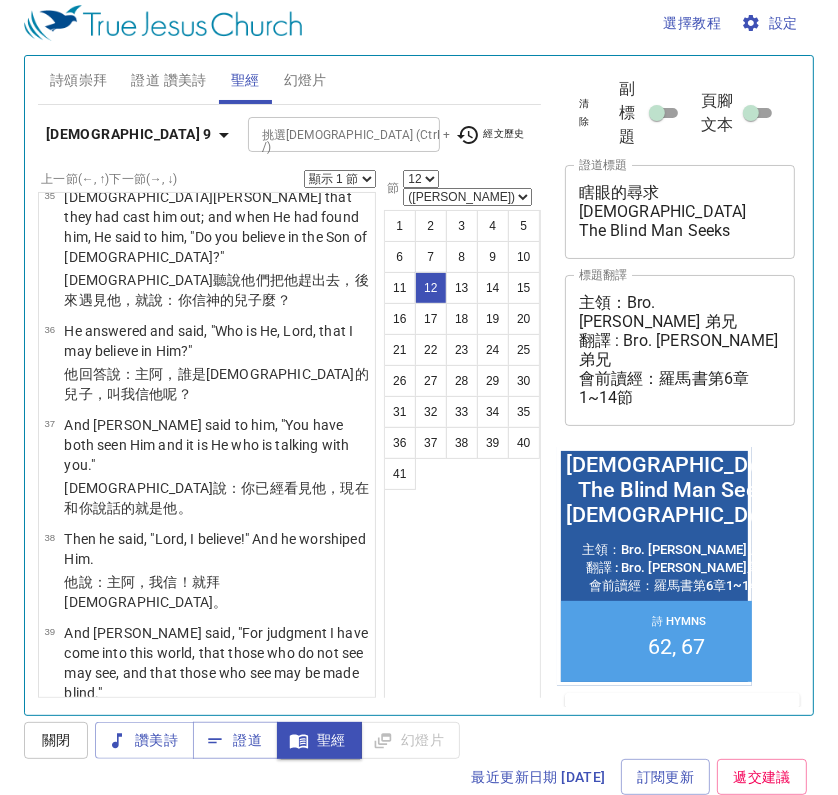 scroll, scrollTop: 967, scrollLeft: 0, axis: vertical 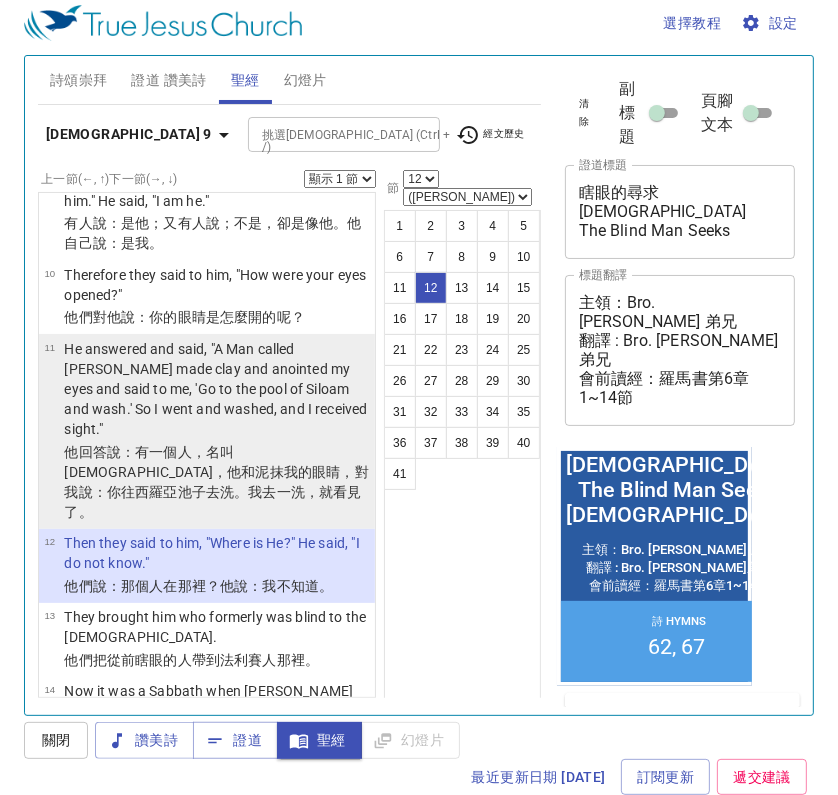 click on "池子 去 洗 。 我去 一洗 ，就看見 了。" at bounding box center [212, 502] 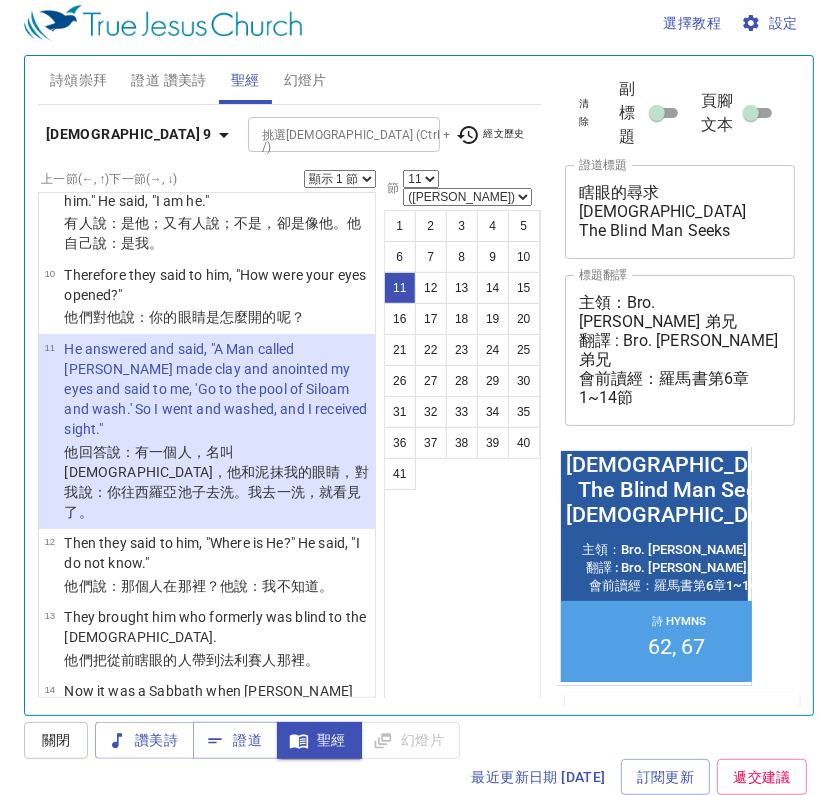 click on "顯示 1 節 顯示 2 節 顯示 3 節 顯示 4 節 顯示 5 節" at bounding box center [340, 179] 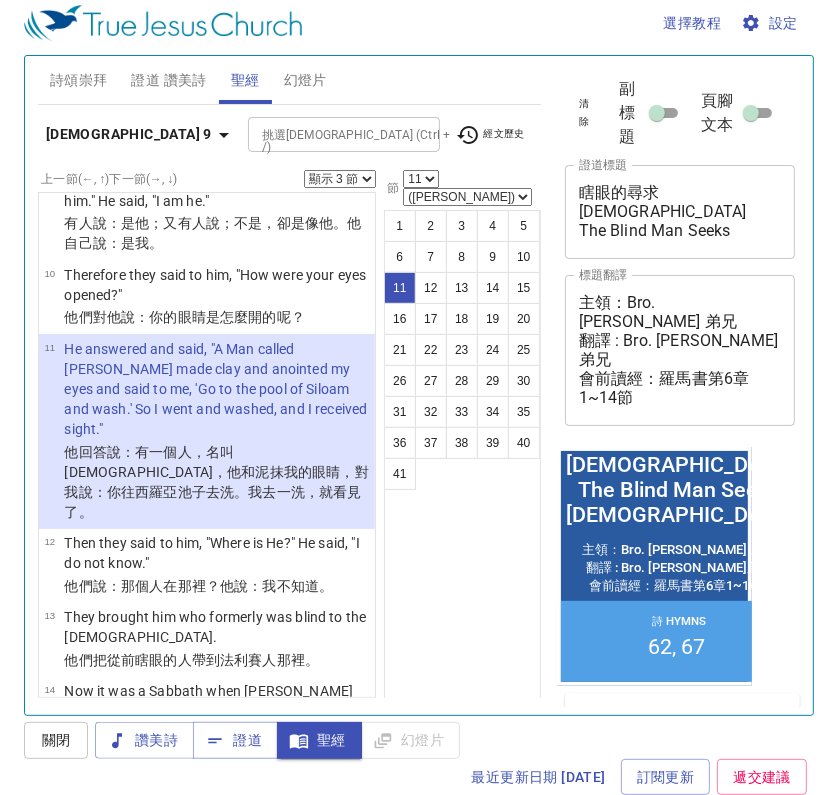 click on "顯示 1 節 顯示 2 節 顯示 3 節 顯示 4 節 顯示 5 節" at bounding box center [340, 179] 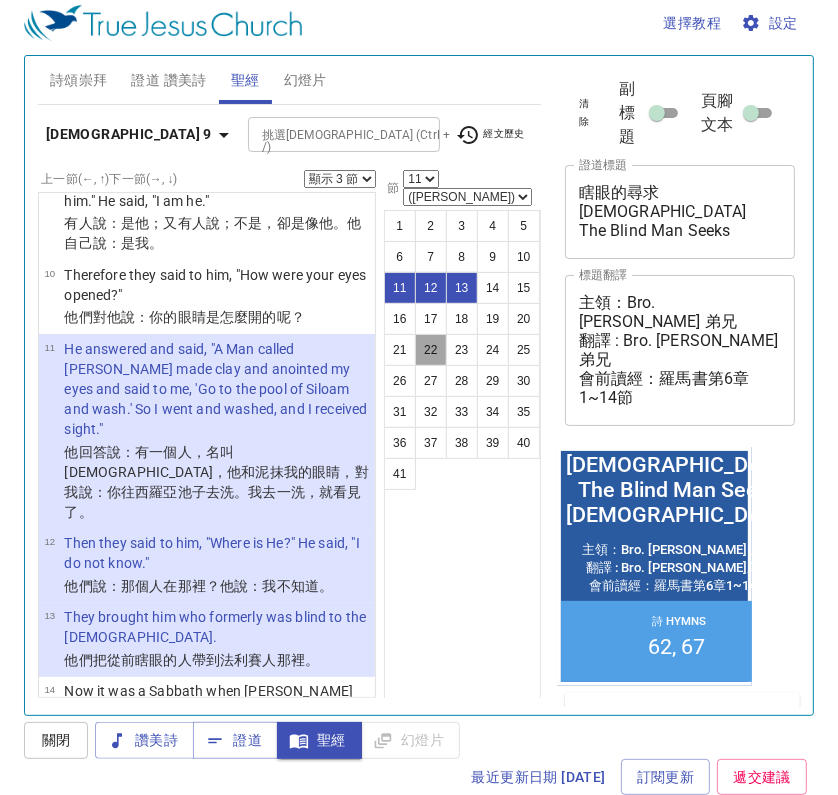 click on "22" at bounding box center [431, 350] 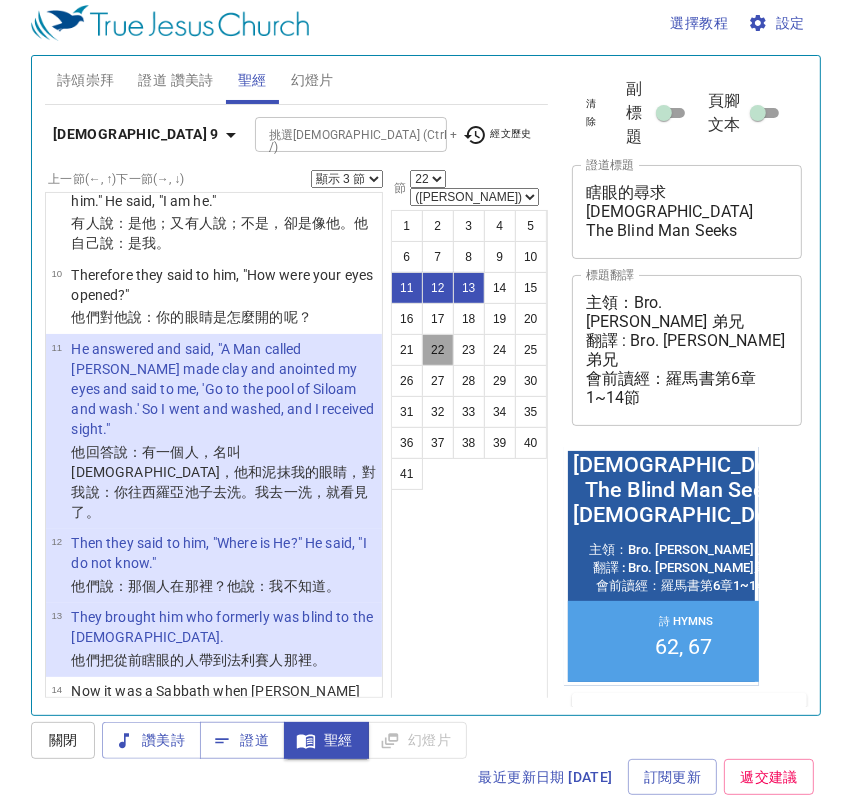 scroll, scrollTop: 2188, scrollLeft: 0, axis: vertical 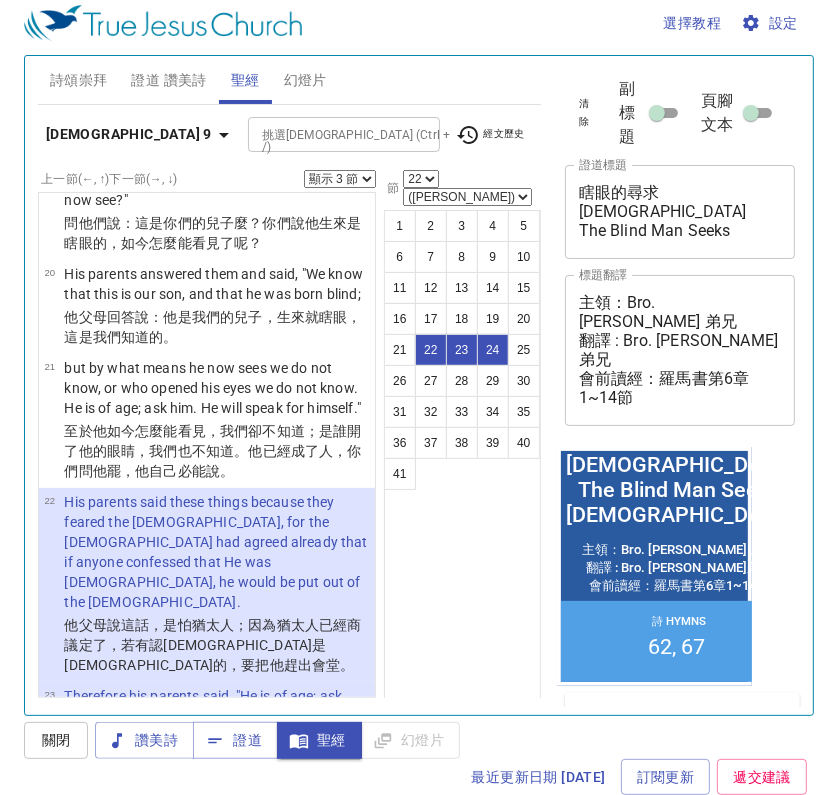 click on "顯示 1 節 顯示 2 節 顯示 3 節 顯示 4 節 顯示 5 節" at bounding box center (340, 179) 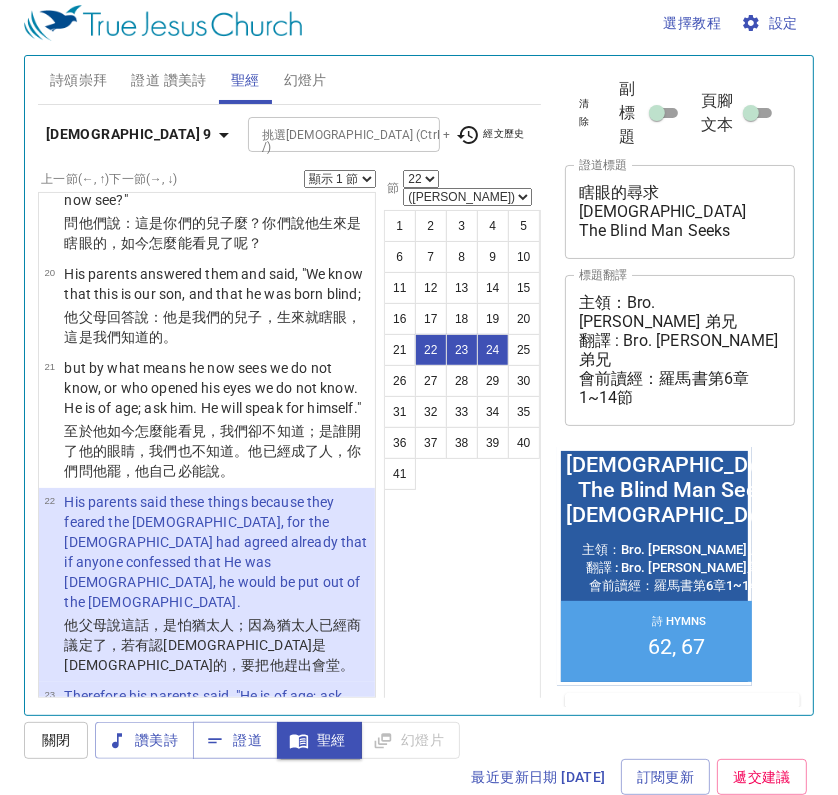 click on "顯示 1 節 顯示 2 節 顯示 3 節 顯示 4 節 顯示 5 節" at bounding box center [340, 179] 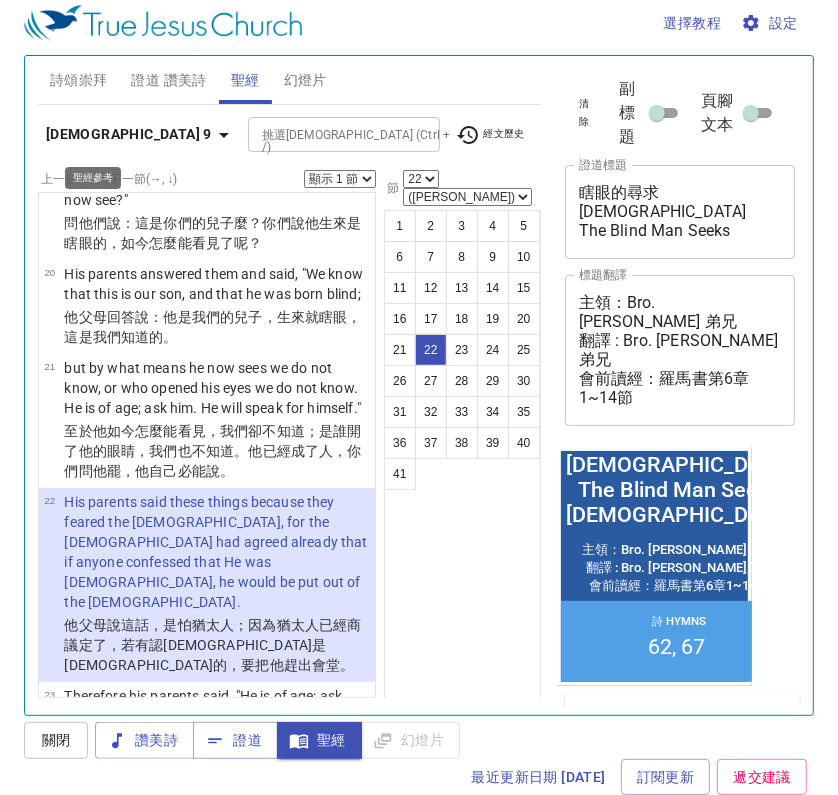 click 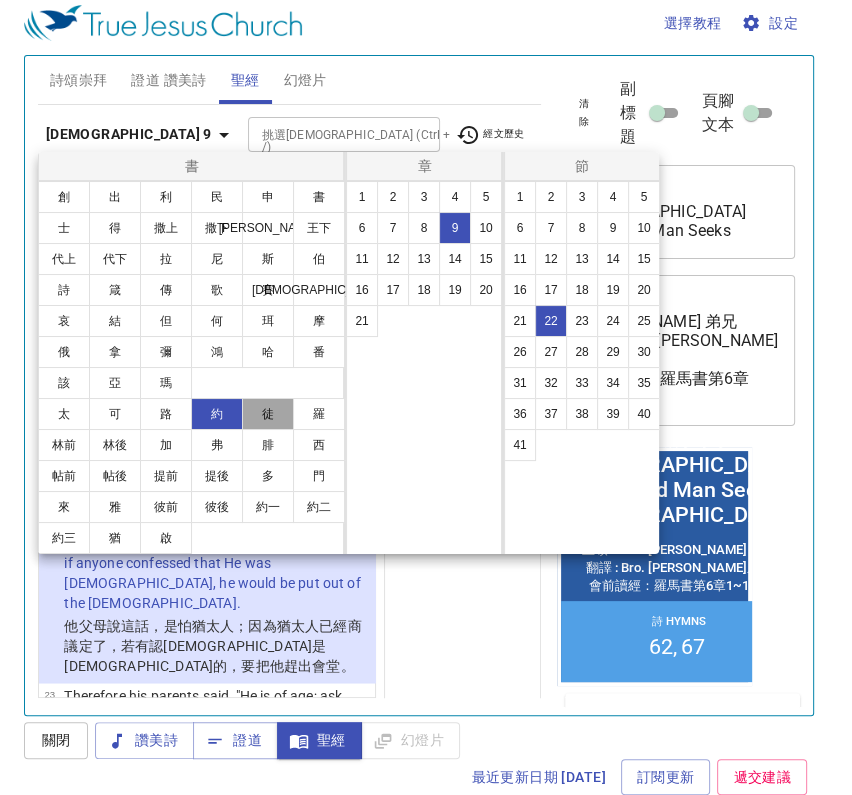 click on "徒" at bounding box center (268, 414) 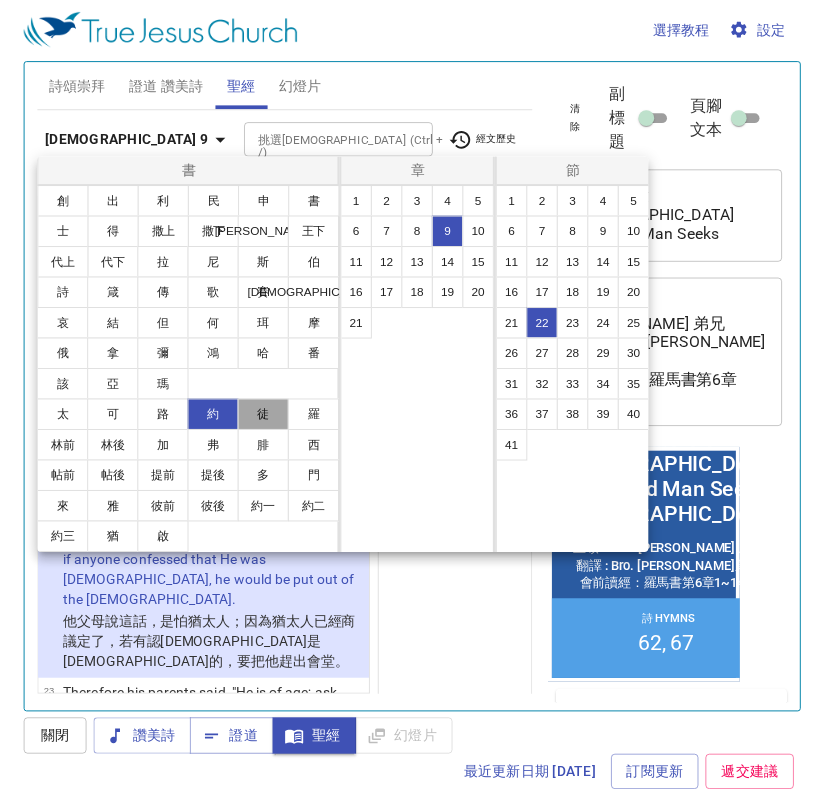 scroll, scrollTop: 0, scrollLeft: 0, axis: both 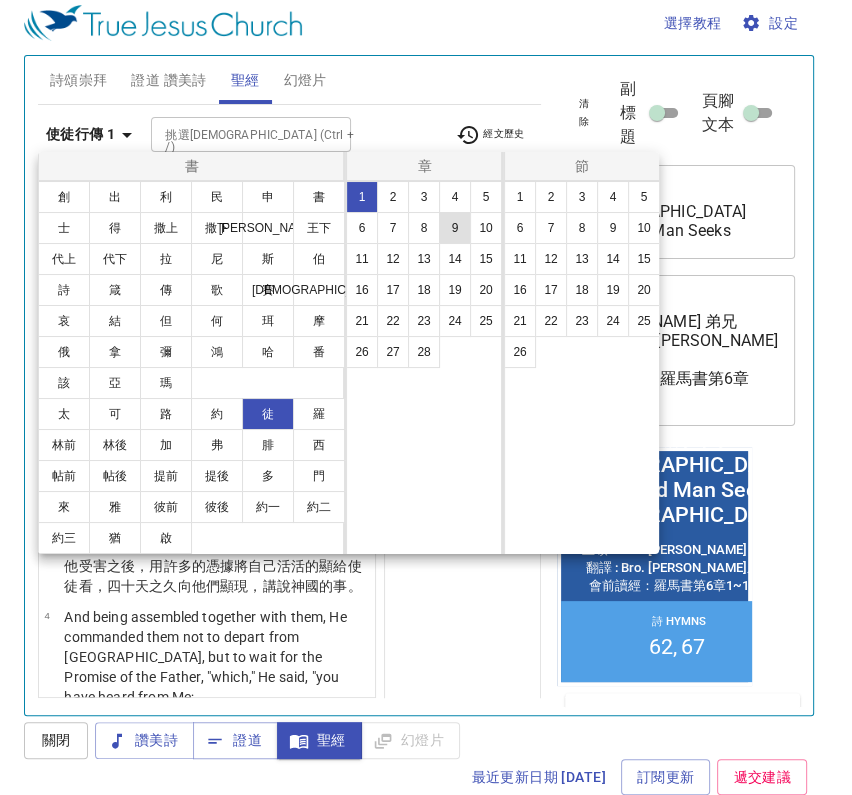 click on "9" at bounding box center [455, 228] 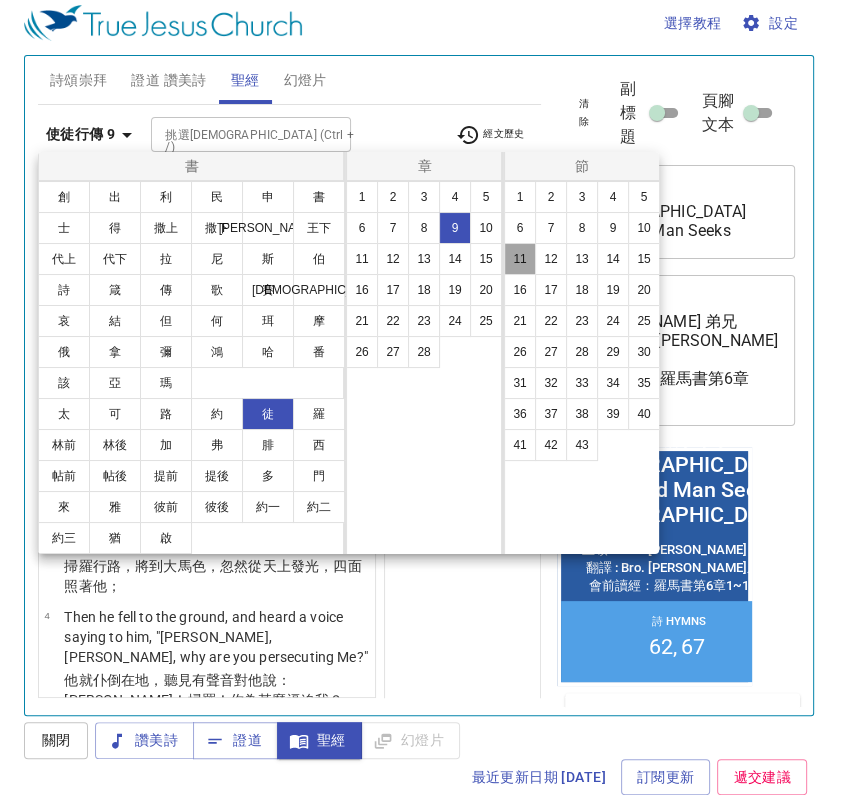 click on "11" at bounding box center [520, 259] 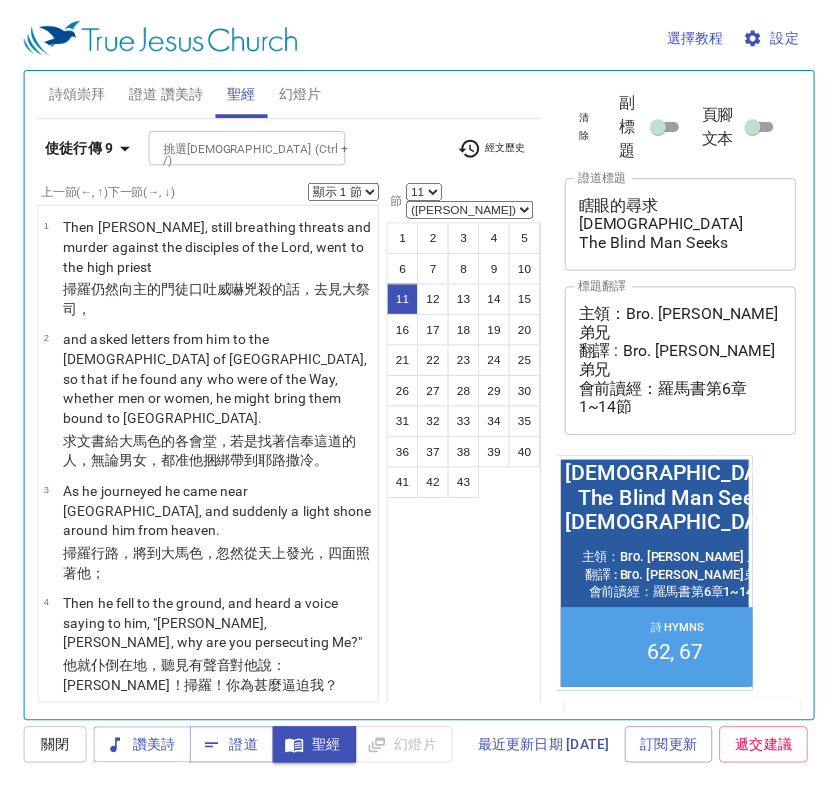 scroll, scrollTop: 1043, scrollLeft: 0, axis: vertical 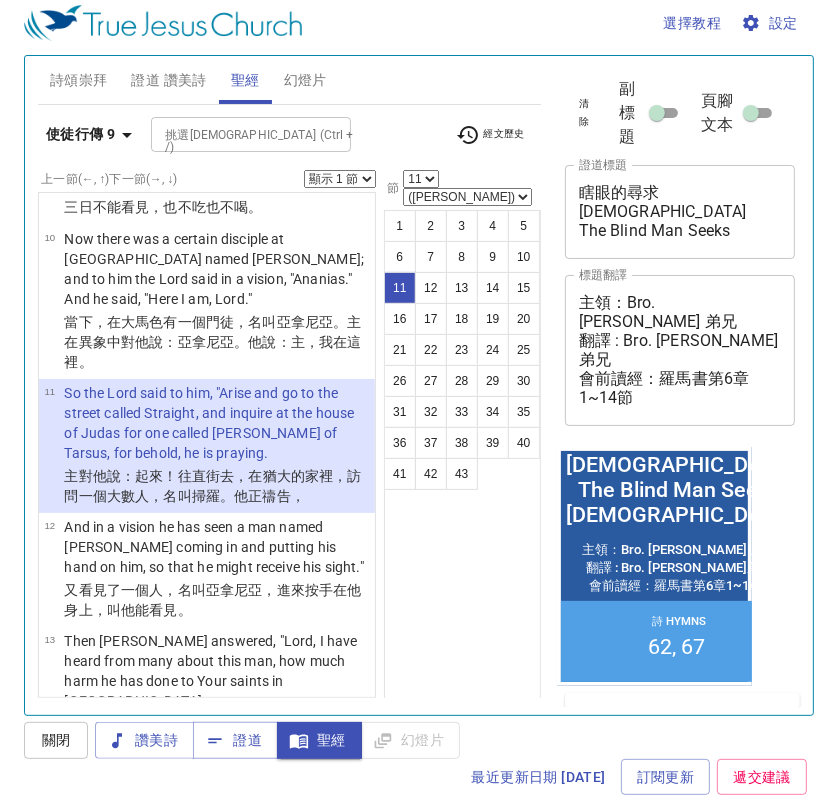 click on "顯示 1 節 顯示 2 節 顯示 3 節 顯示 4 節 顯示 5 節" at bounding box center (340, 179) 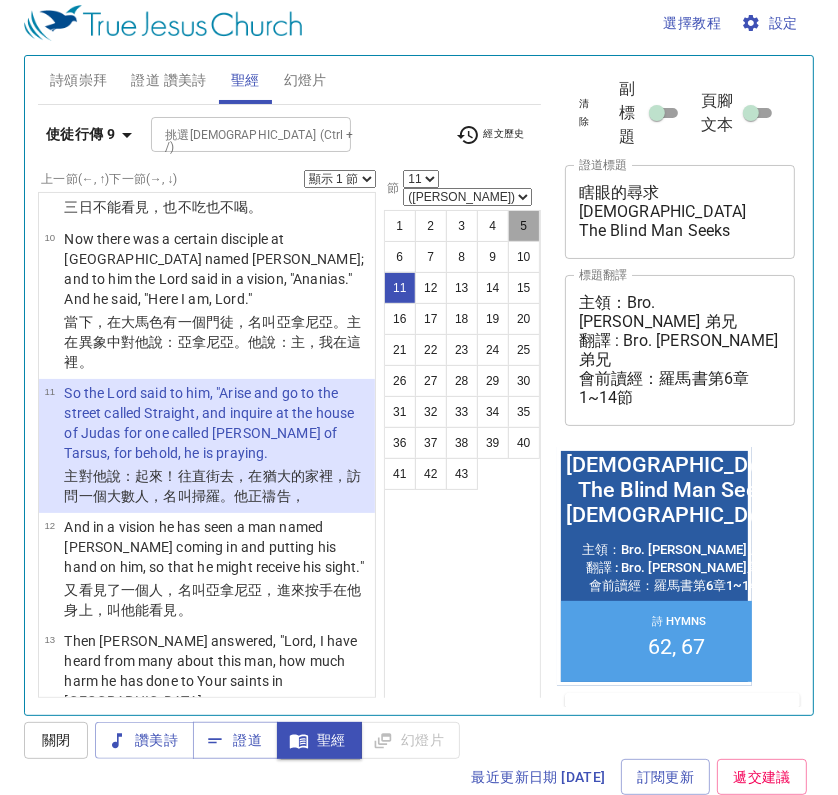 click on "5" at bounding box center [524, 226] 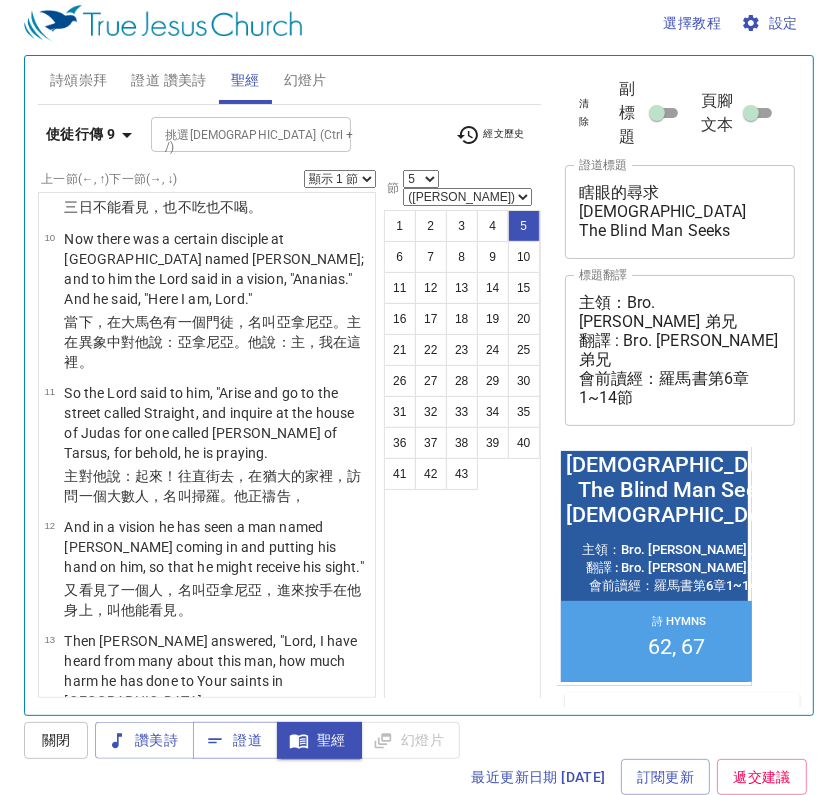 scroll, scrollTop: 299, scrollLeft: 0, axis: vertical 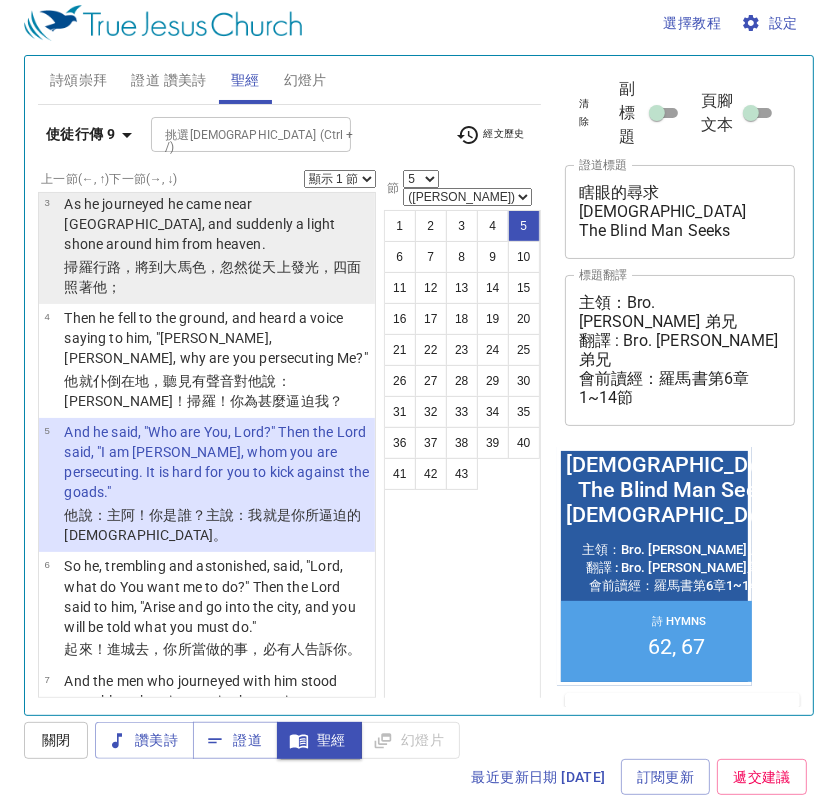 click on "掃羅行路 ，將到 大馬色 ，忽然 從 天上 發光 ，四面照著 他 ；" at bounding box center (216, 277) 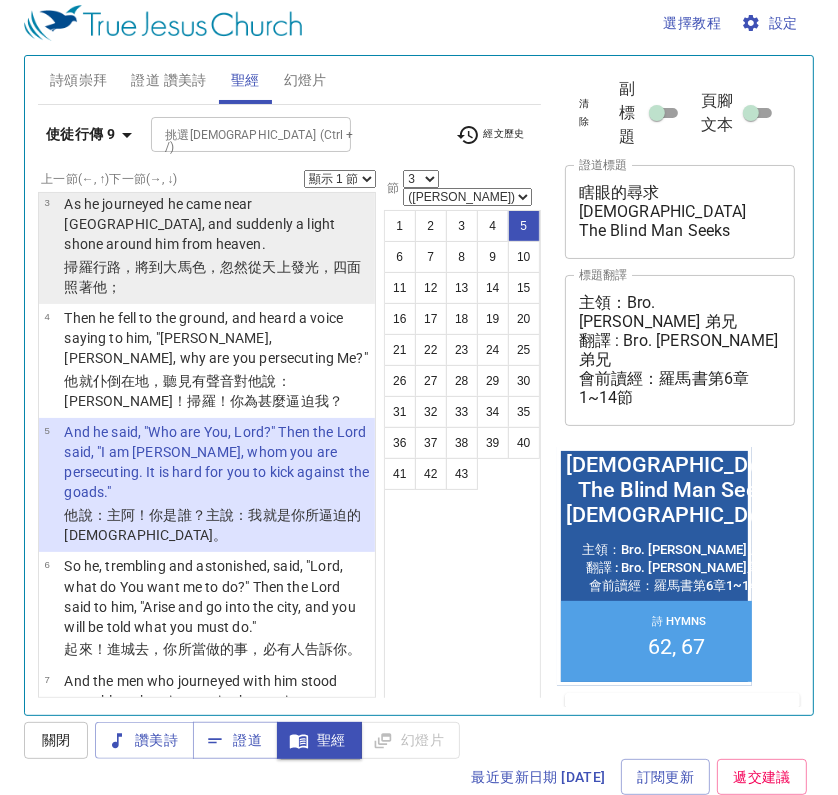 scroll, scrollTop: 60, scrollLeft: 0, axis: vertical 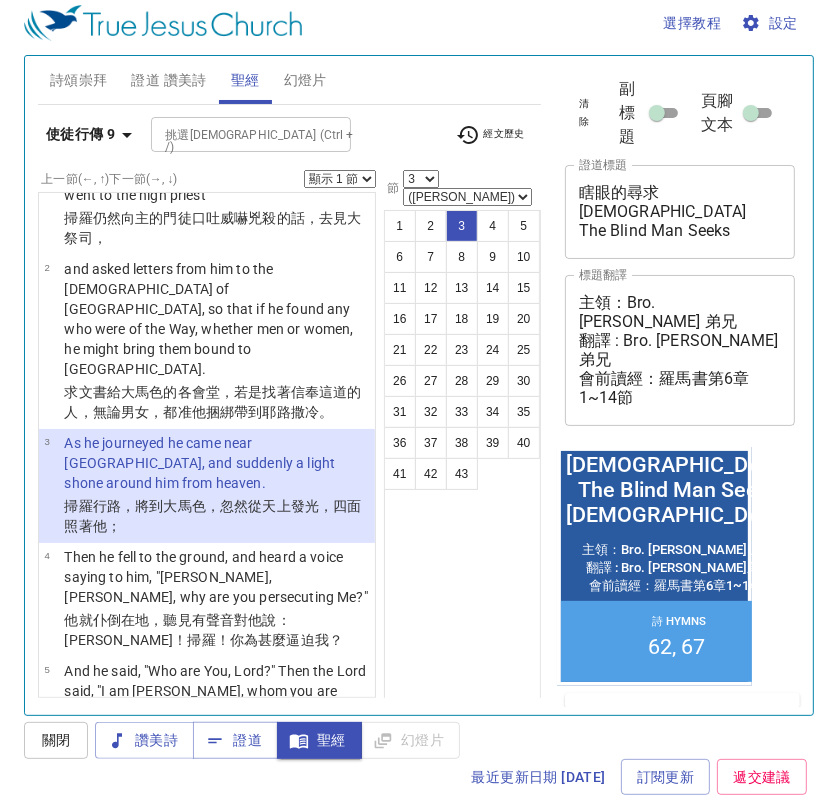 click on "顯示 1 節 顯示 2 節 顯示 3 節 顯示 4 節 顯示 5 節" at bounding box center (340, 179) 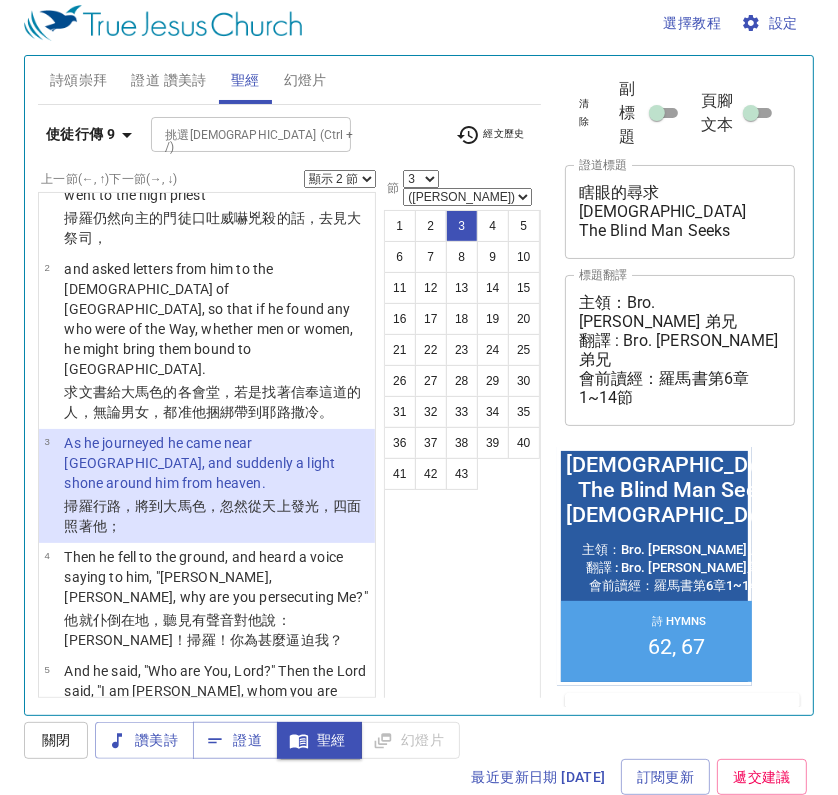 click on "顯示 1 節 顯示 2 節 顯示 3 節 顯示 4 節 顯示 5 節" at bounding box center [340, 179] 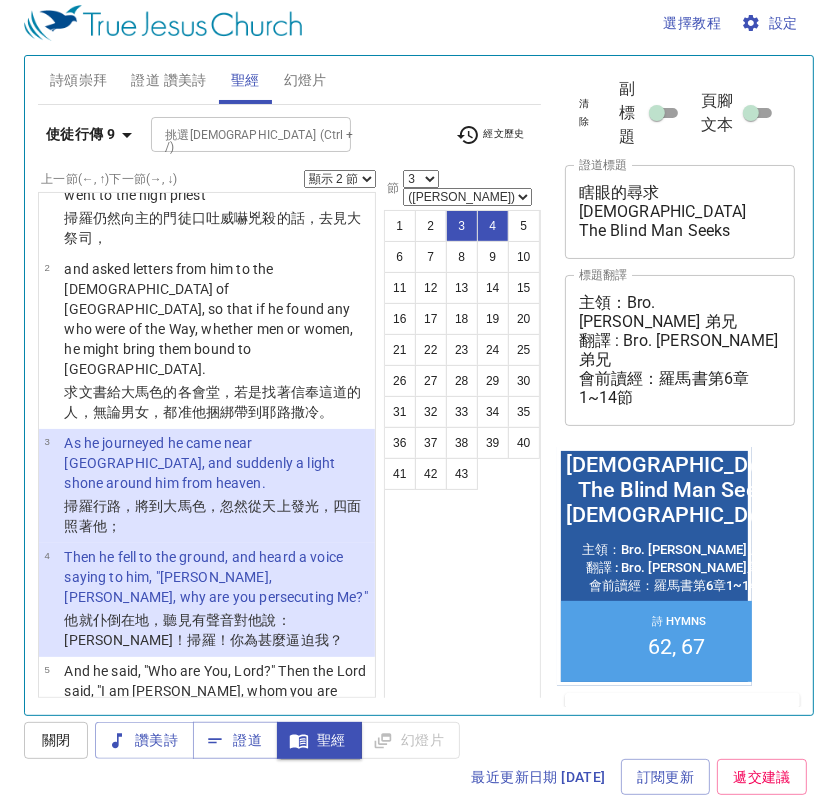 click on "顯示 1 節 顯示 2 節 顯示 3 節 顯示 4 節 顯示 5 節" at bounding box center (340, 179) 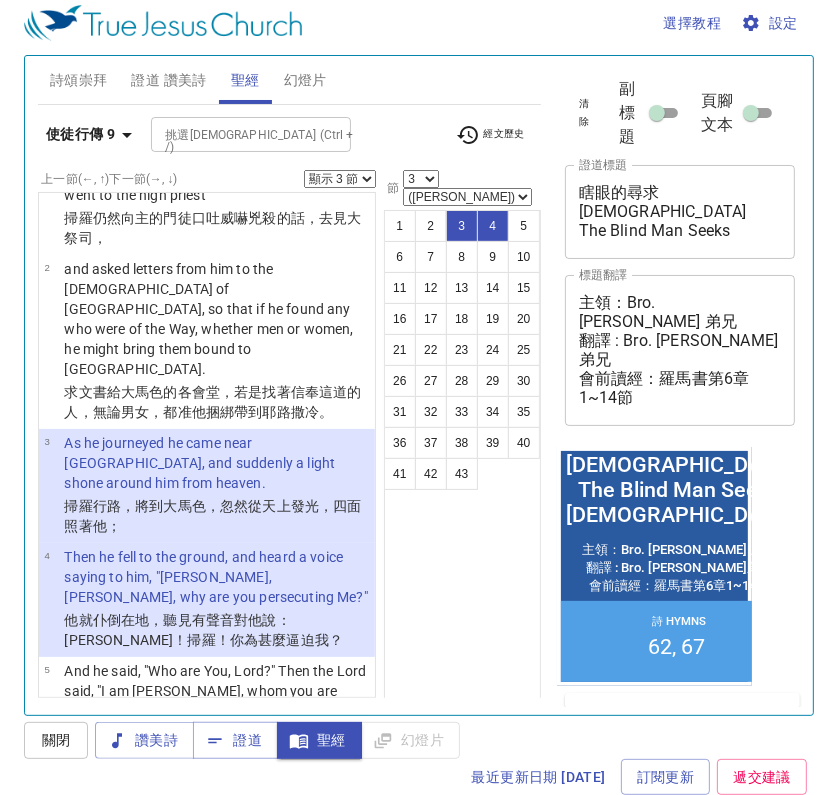 click on "顯示 1 節 顯示 2 節 顯示 3 節 顯示 4 節 顯示 5 節" at bounding box center [340, 179] 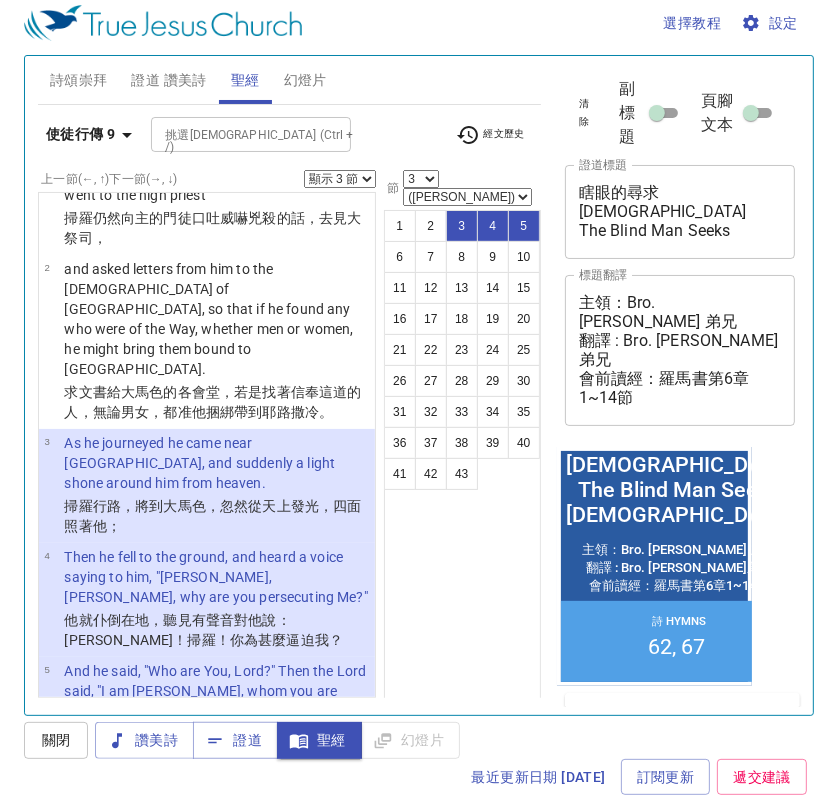click on "顯示 1 節 顯示 2 節 顯示 3 節 顯示 4 節 顯示 5 節" at bounding box center [340, 179] 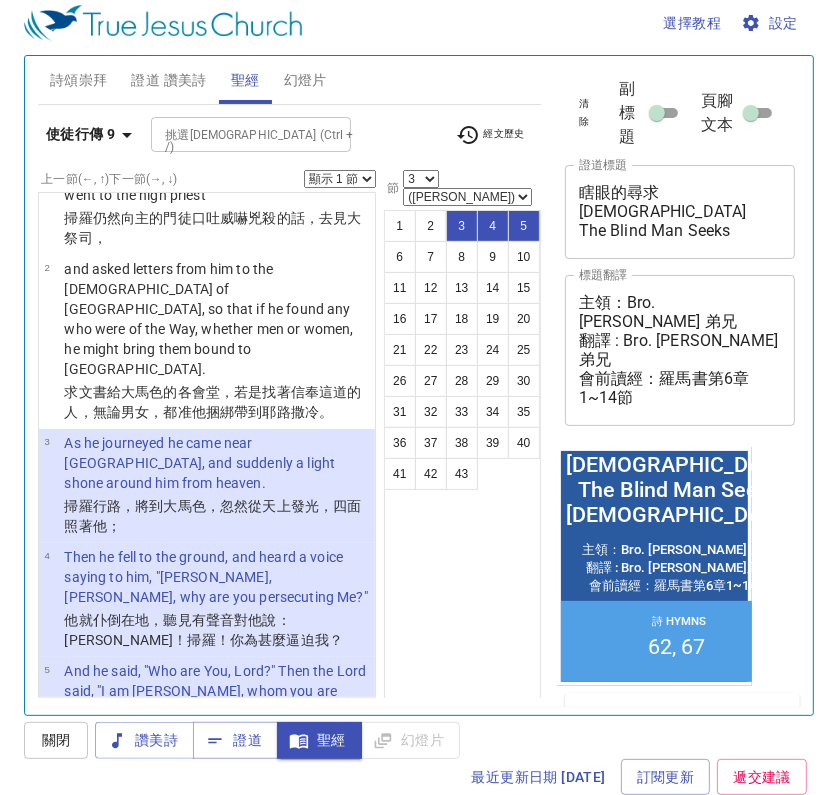 click on "顯示 1 節 顯示 2 節 顯示 3 節 顯示 4 節 顯示 5 節" at bounding box center [340, 179] 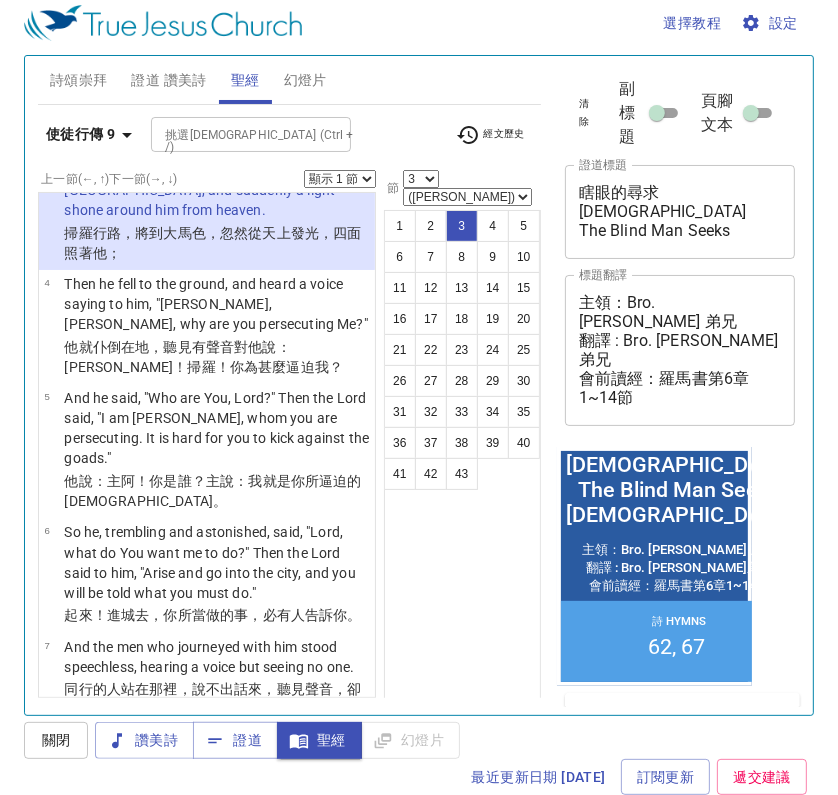scroll, scrollTop: 606, scrollLeft: 0, axis: vertical 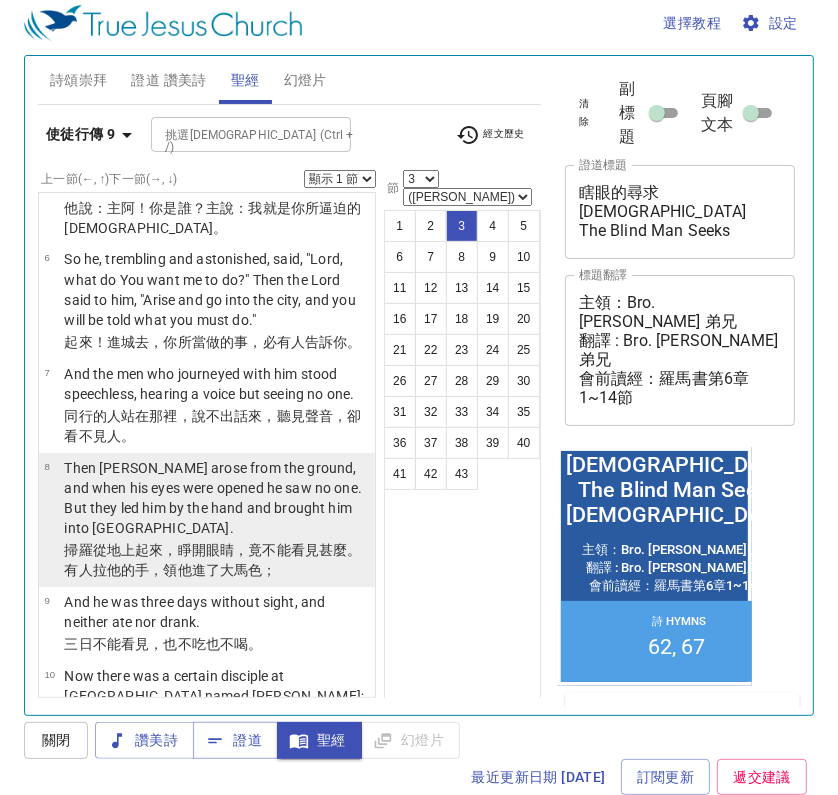 click on "Then Saul arose from the ground, and when his eyes were opened he saw no one. But they led him by the hand and brought him into Damascus." at bounding box center (216, 498) 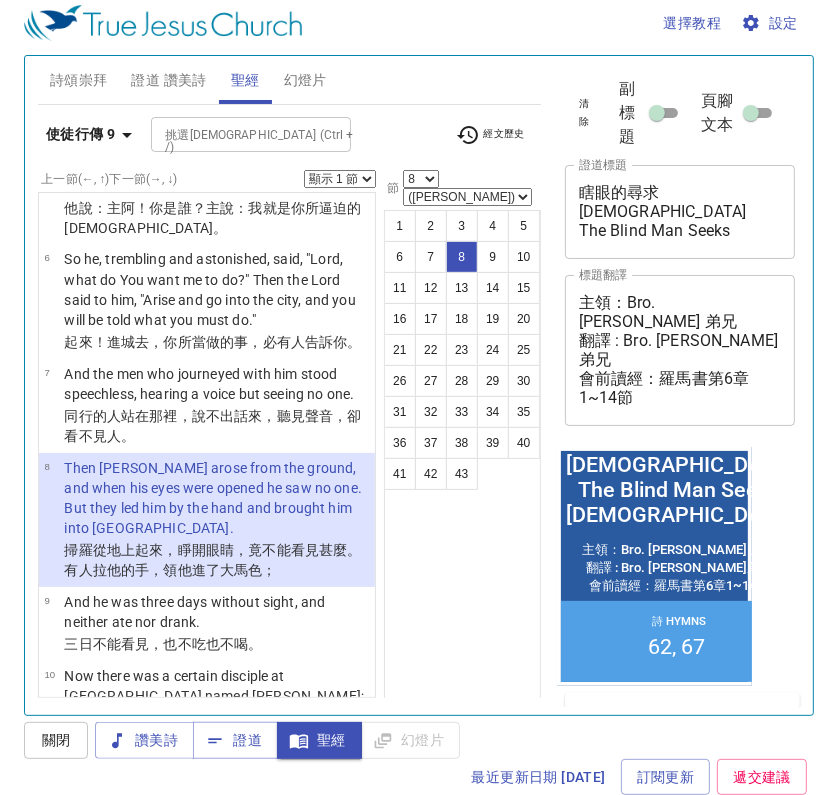 scroll, scrollTop: 788, scrollLeft: 0, axis: vertical 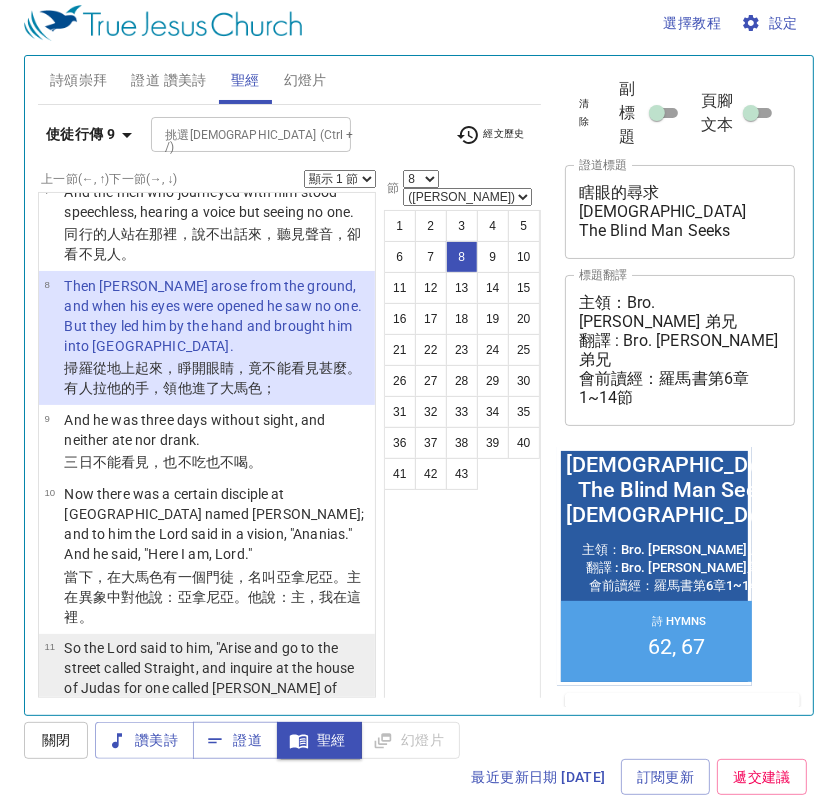 click on "So the Lord said to him, "Arise and go to the street called Straight, and inquire at the house of Judas for one called Saul of Tarsus, for behold, he is praying." at bounding box center (216, 678) 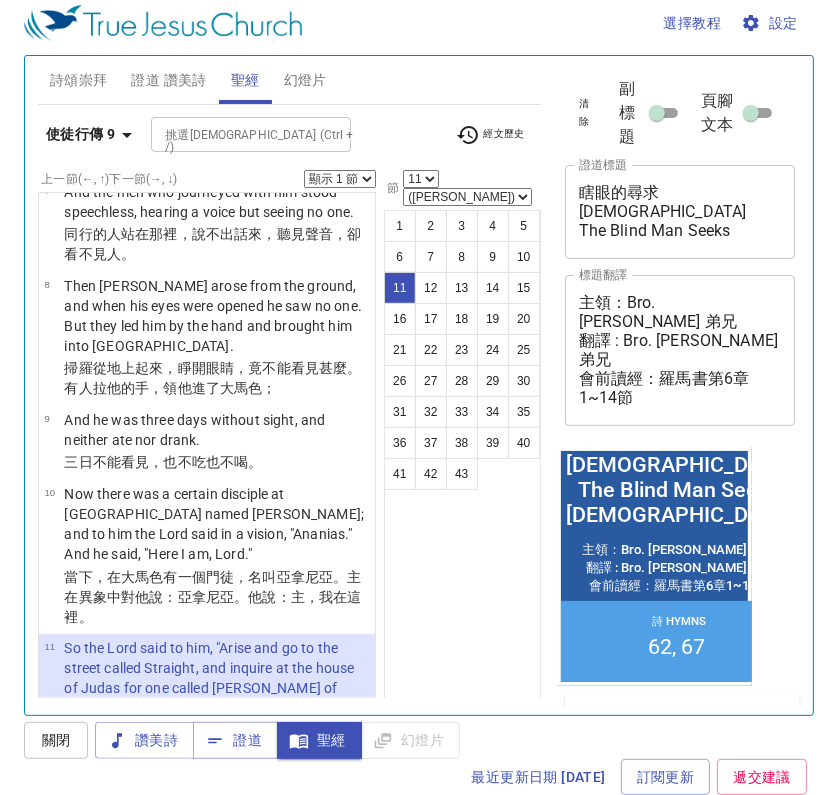 scroll, scrollTop: 1043, scrollLeft: 0, axis: vertical 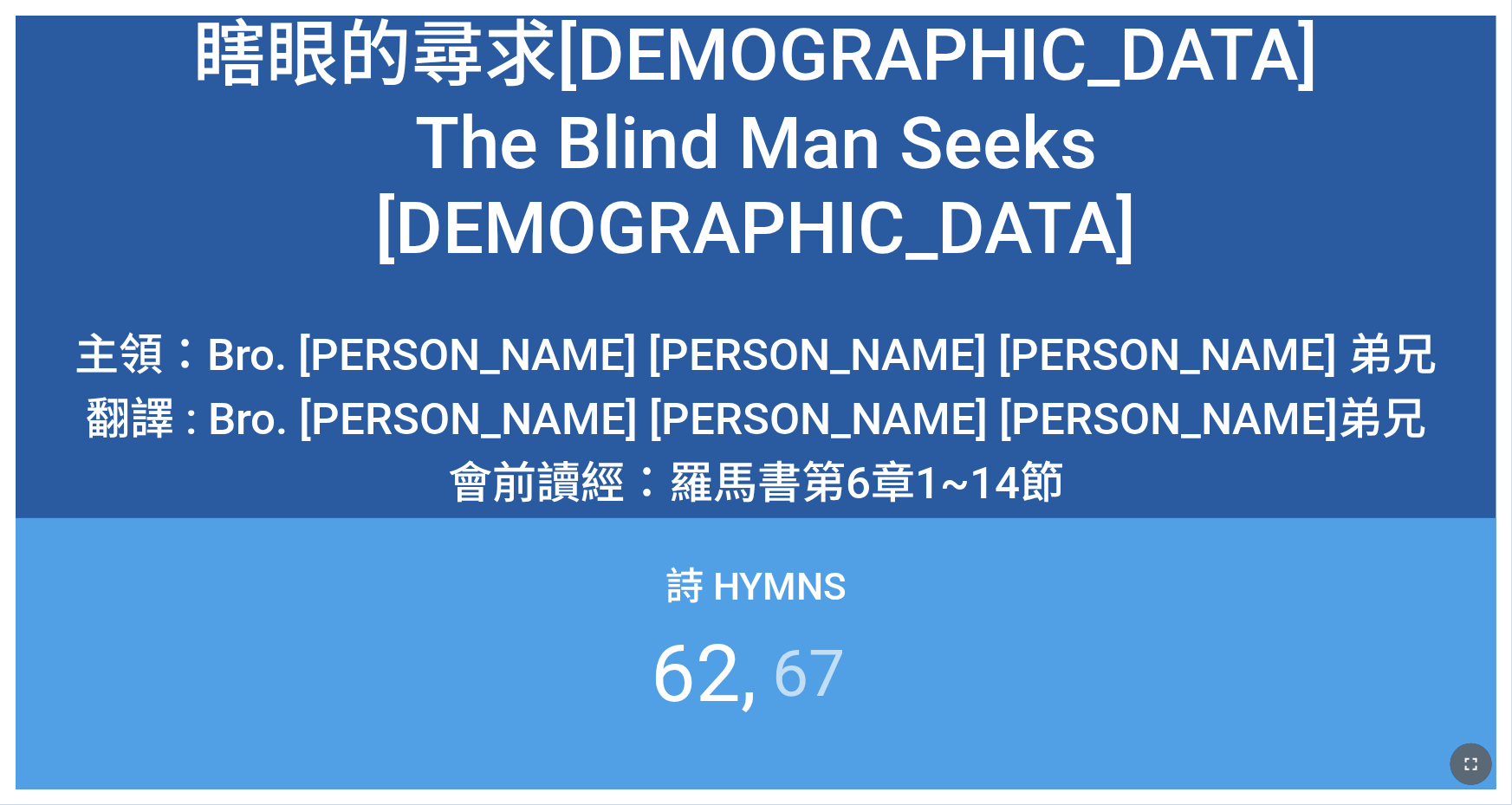 click 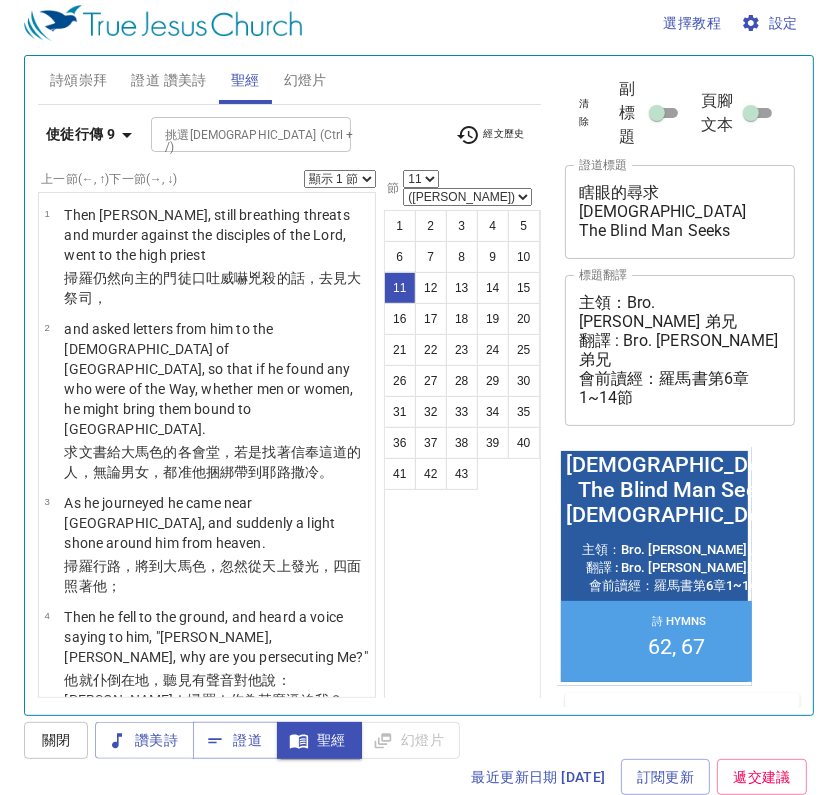 scroll, scrollTop: 0, scrollLeft: 0, axis: both 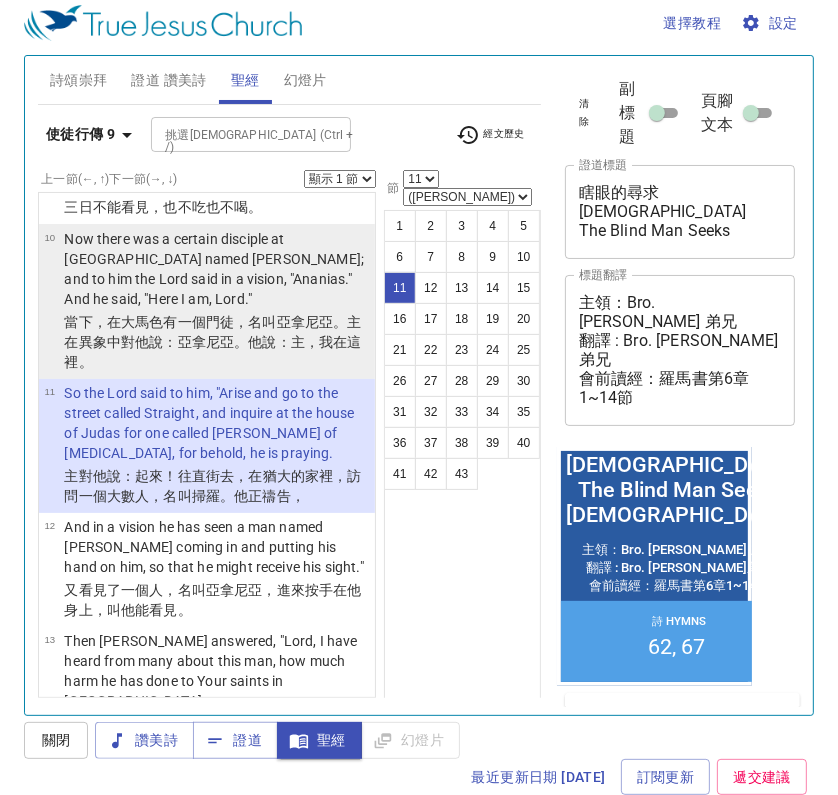 click on "：主 ，我 在這裡。" at bounding box center (212, 352) 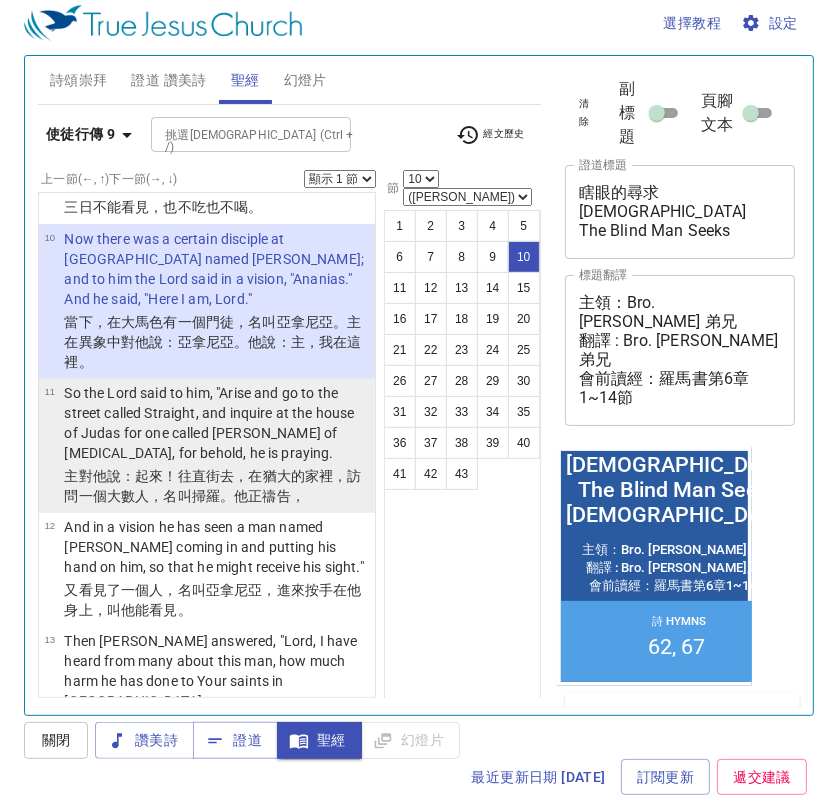 click on "主 對 他 說：起來 ！往 直 街 去 ，在 猶大 的家 裡，訪問 一個大數人 ，名叫 掃羅 。他正禱告 ，" at bounding box center [216, 486] 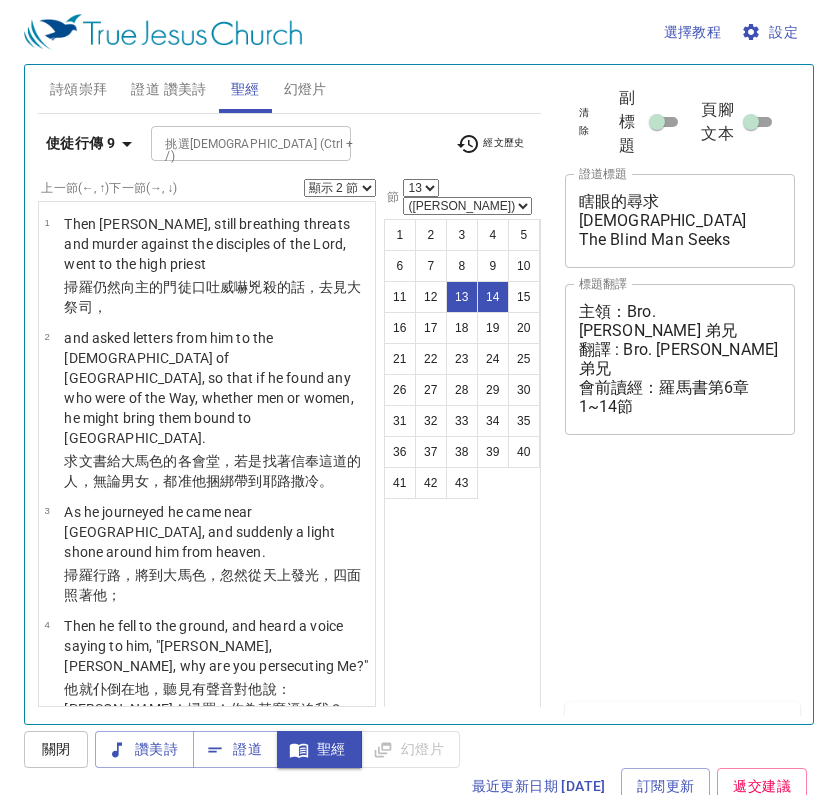 select on "2" 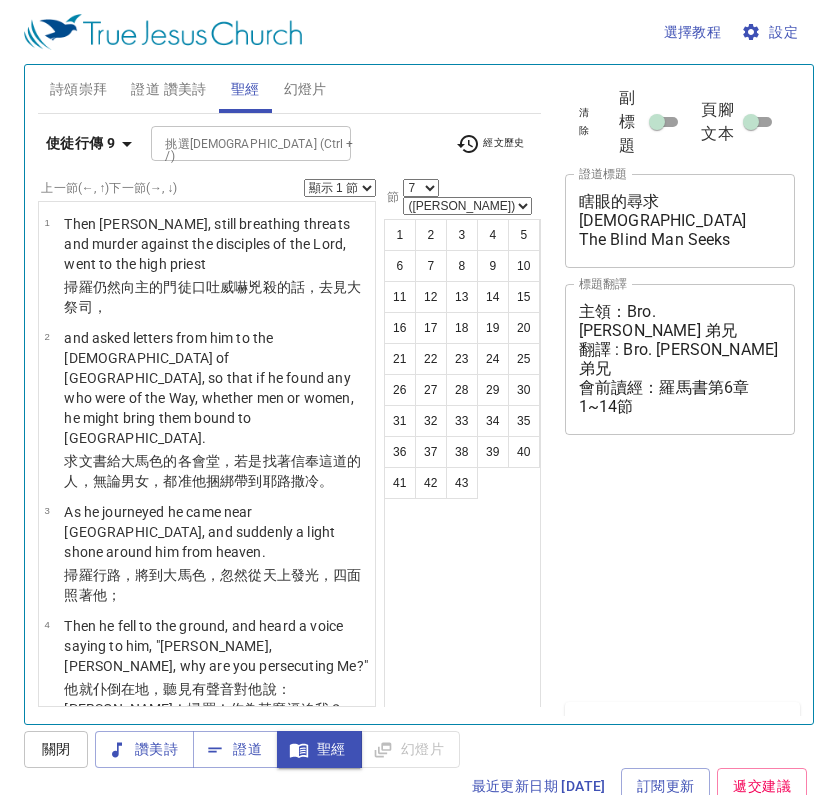 scroll, scrollTop: 9, scrollLeft: 0, axis: vertical 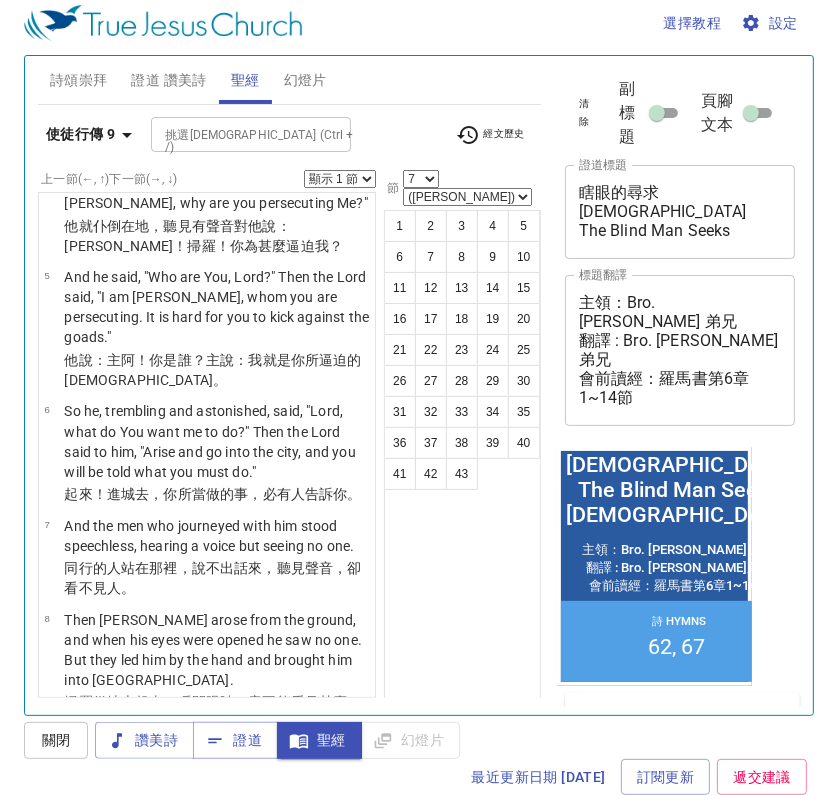 click on "挑選聖經章節 (Ctrl + /) 挑選聖經章節 (Ctrl + /)" at bounding box center (295, 134) 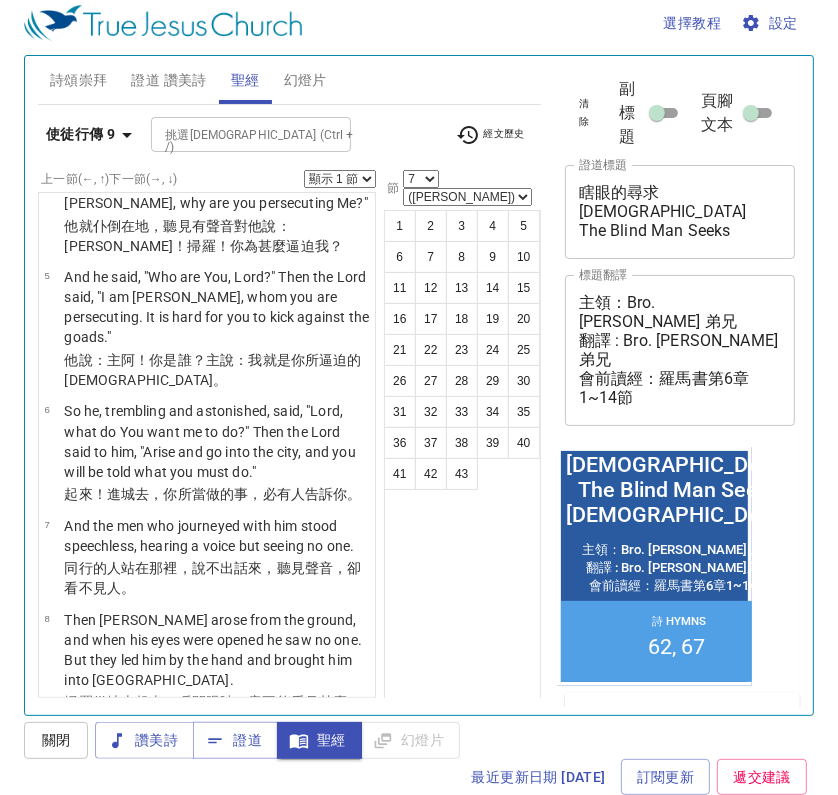 click on "1 2 3 4 5 6 7 8 9 10 11 12 13 14 15 16 17 18 19 20 21 22 23 24 25 26 27 28 29 30 31 32 33 34 35 36 37 38 39 40 41 42 43" at bounding box center [462, 462] 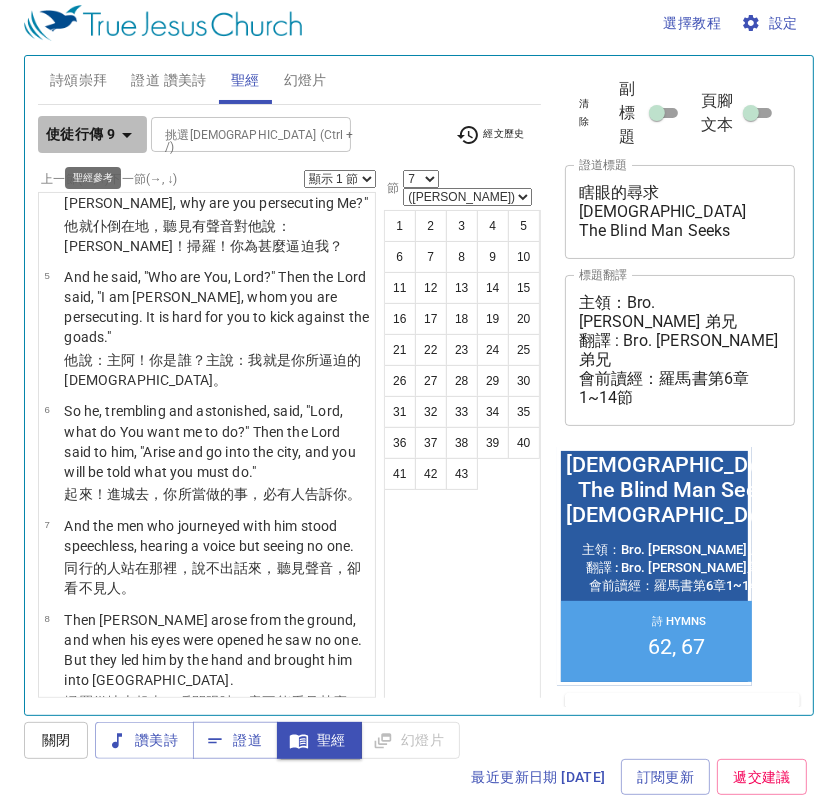 click 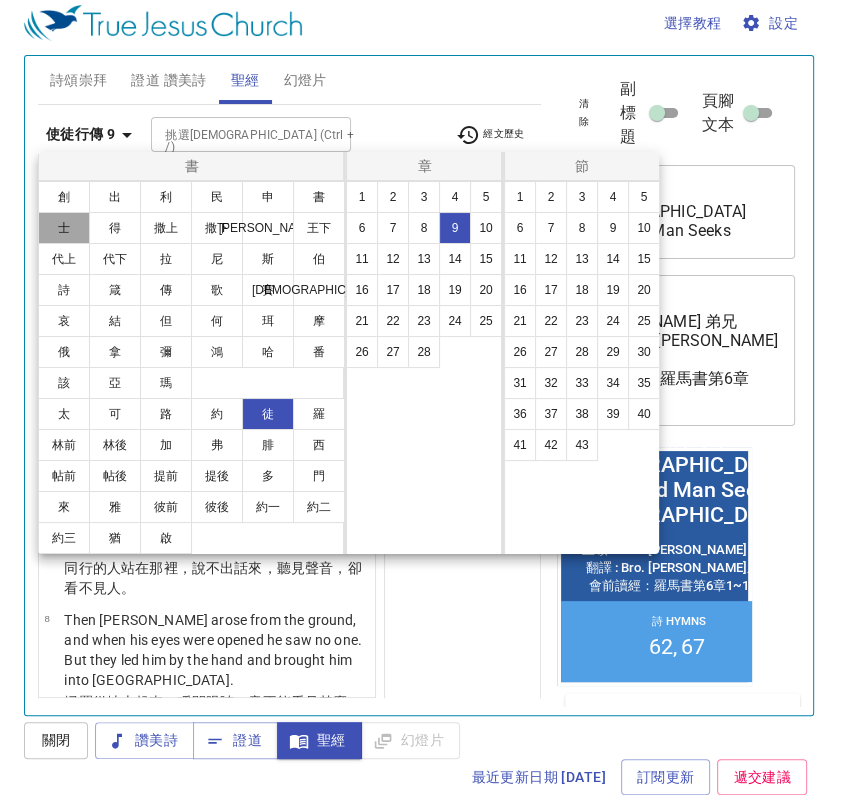 click on "士" at bounding box center [64, 228] 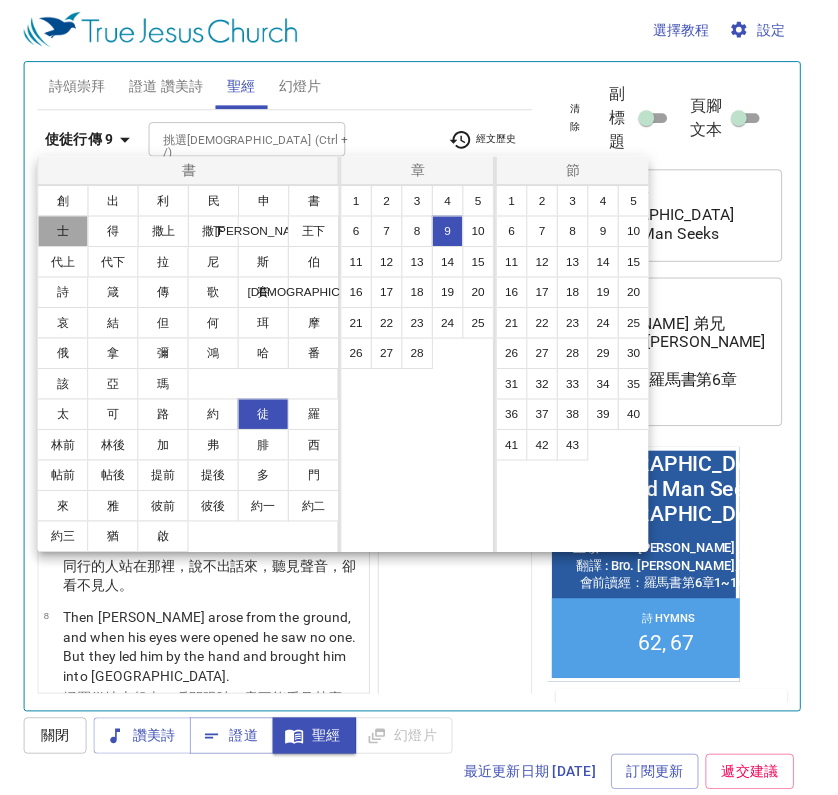 scroll, scrollTop: 0, scrollLeft: 0, axis: both 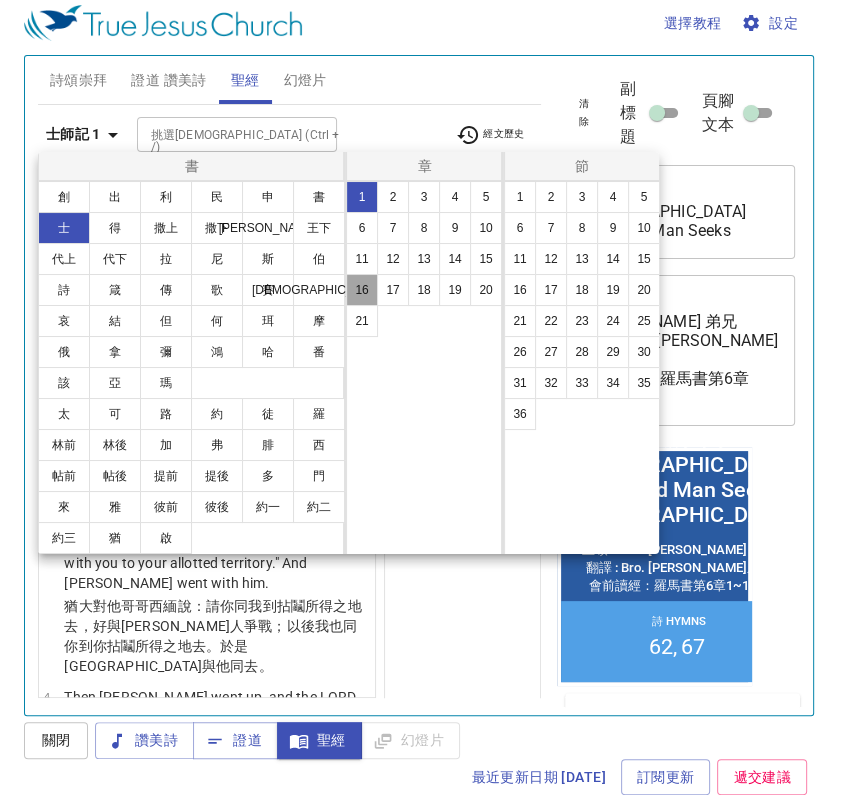 click on "16" at bounding box center [362, 290] 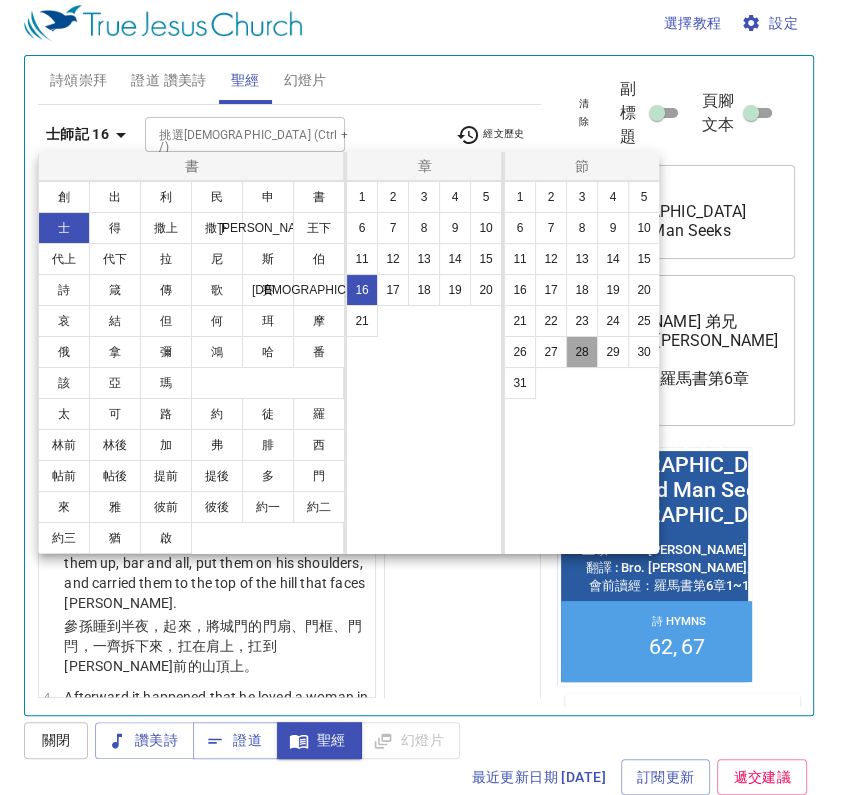 click on "28" at bounding box center (582, 352) 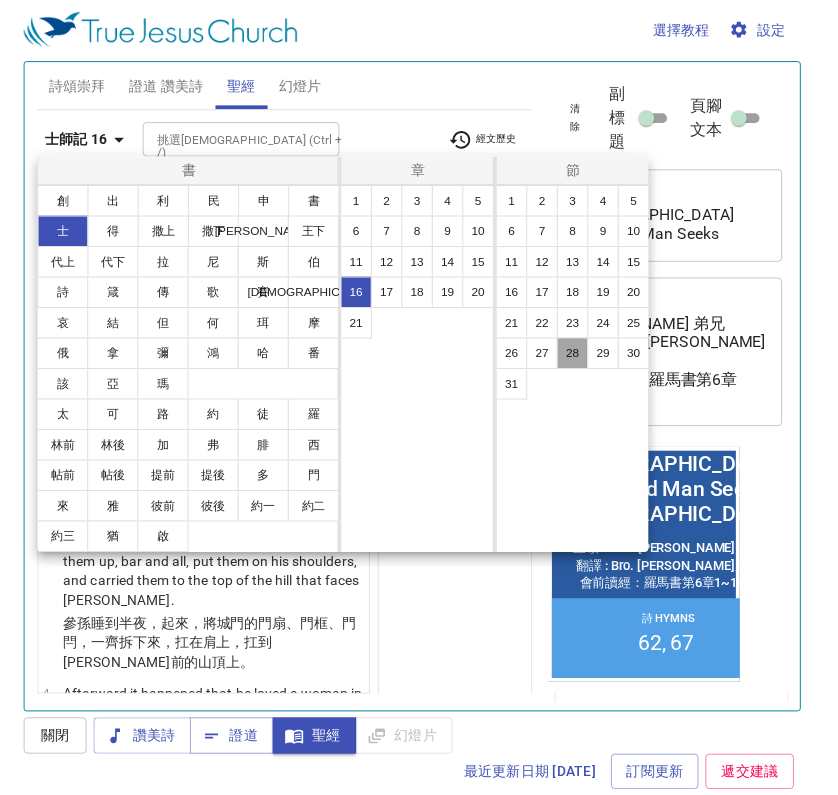 scroll, scrollTop: 4063, scrollLeft: 0, axis: vertical 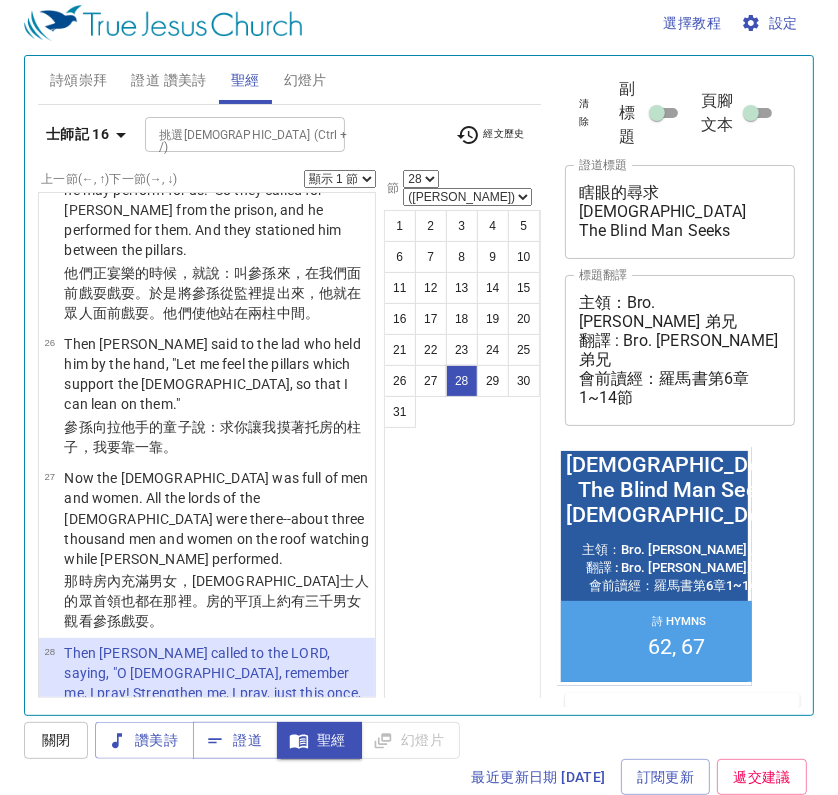 click on "1 2 3 4 5 6 7 8 9 10 11 12 13 14 15 16 17 18 19 20 21 22 23 24 25 26 27 28 29 30 31" at bounding box center [462, 462] 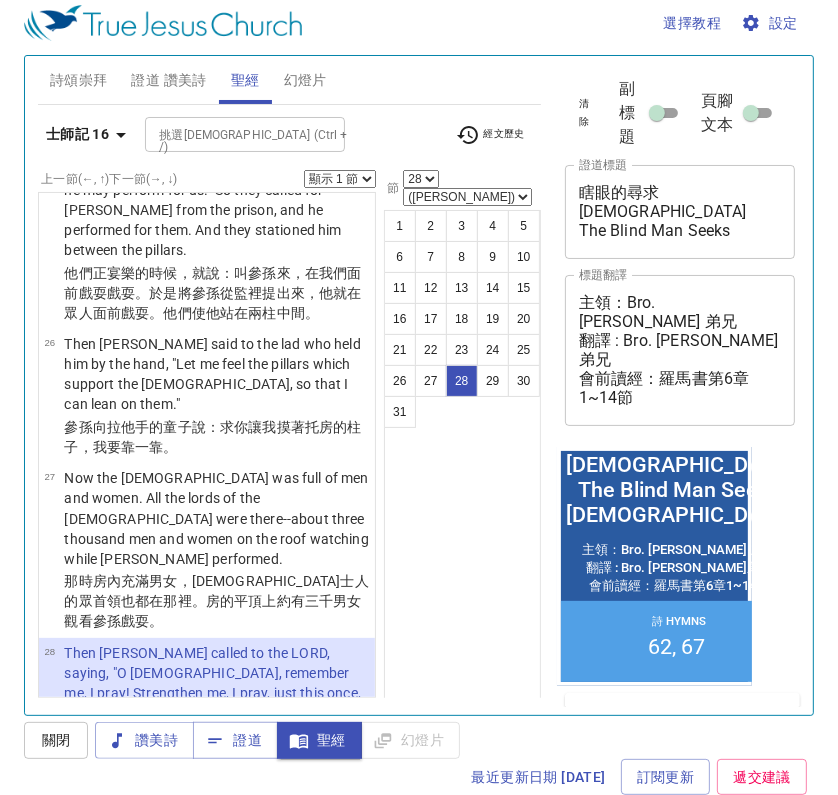 drag, startPoint x: 270, startPoint y: 488, endPoint x: 105, endPoint y: 483, distance: 165.07574 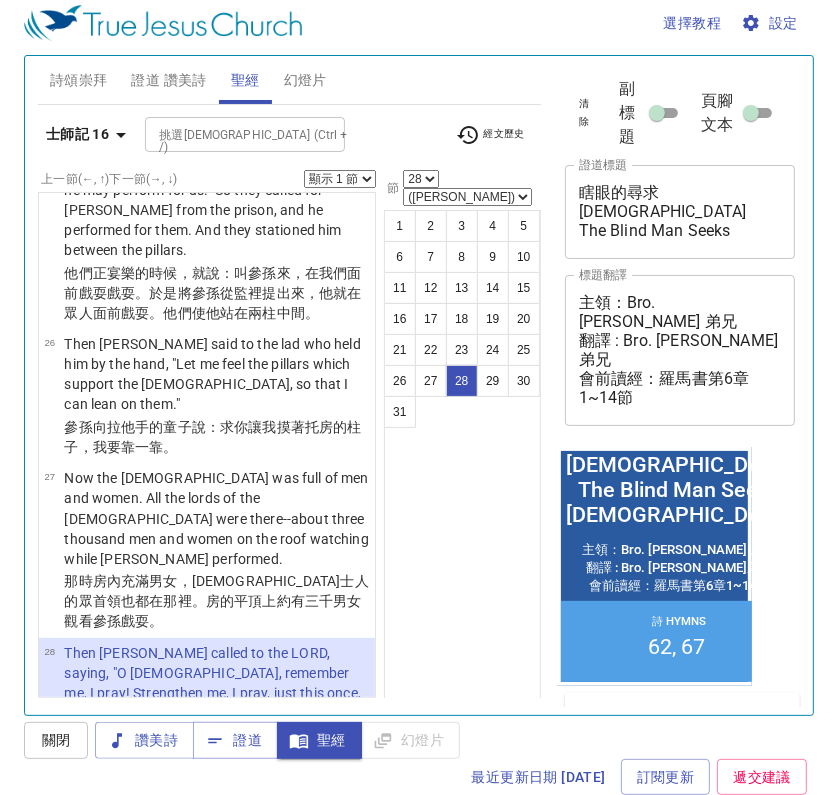 drag, startPoint x: 70, startPoint y: 472, endPoint x: 94, endPoint y: 481, distance: 25.632011 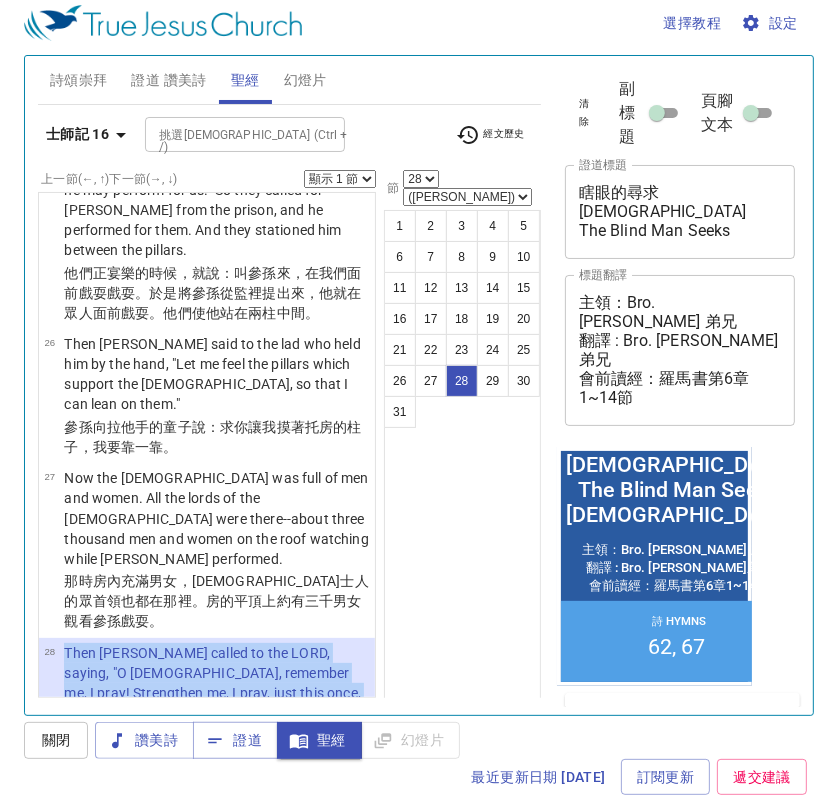 drag, startPoint x: 254, startPoint y: 448, endPoint x: 61, endPoint y: 369, distance: 208.54256 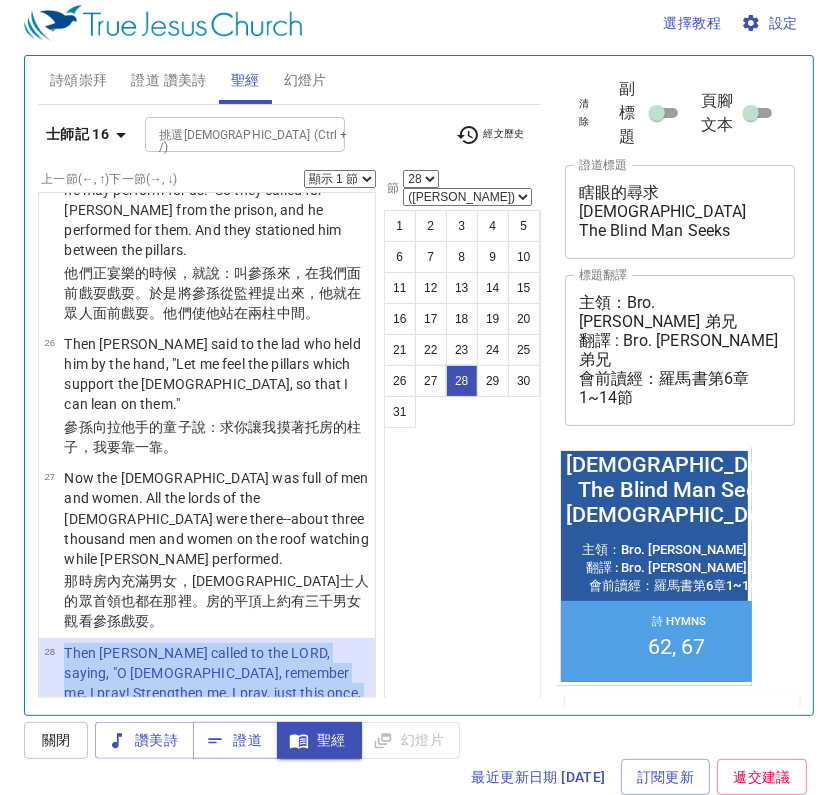 click on "Then [PERSON_NAME] called to the LORD, saying, "O [DEMOGRAPHIC_DATA], remember me, I pray! Strengthen me, I pray, just this once, O [DEMOGRAPHIC_DATA], that I may with one blow take vengeance on the Philistines for my two eyes!"" at bounding box center [216, 703] 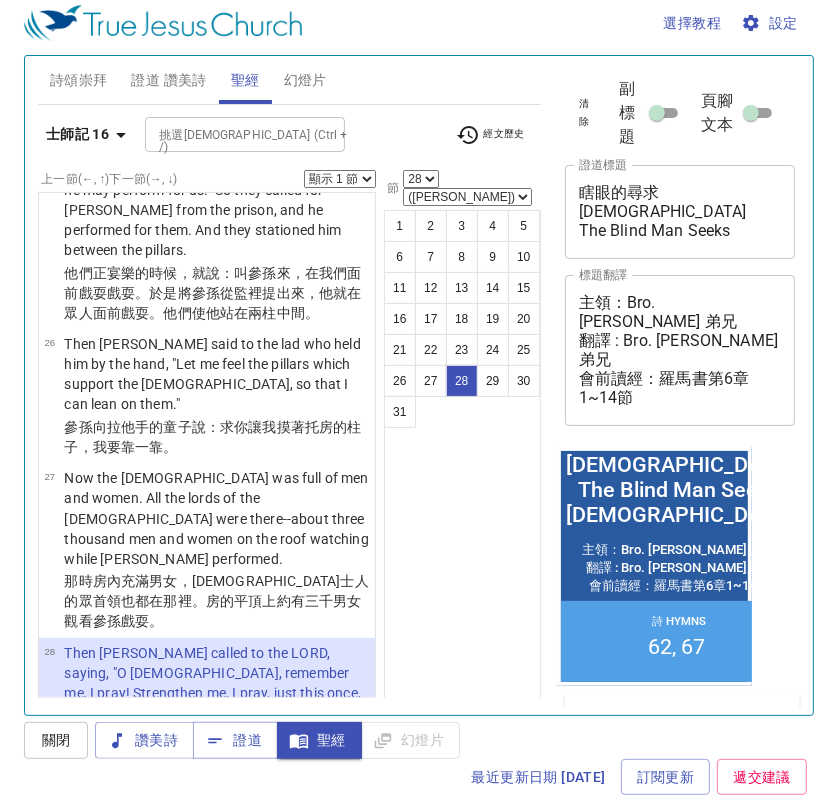click on "1 2 3 4 5 6 7 8 9 10 11 12 13 14 15 16 17 18 19 20 21 22 23 24 25 26 27 28 29 30 31" at bounding box center (462, 462) 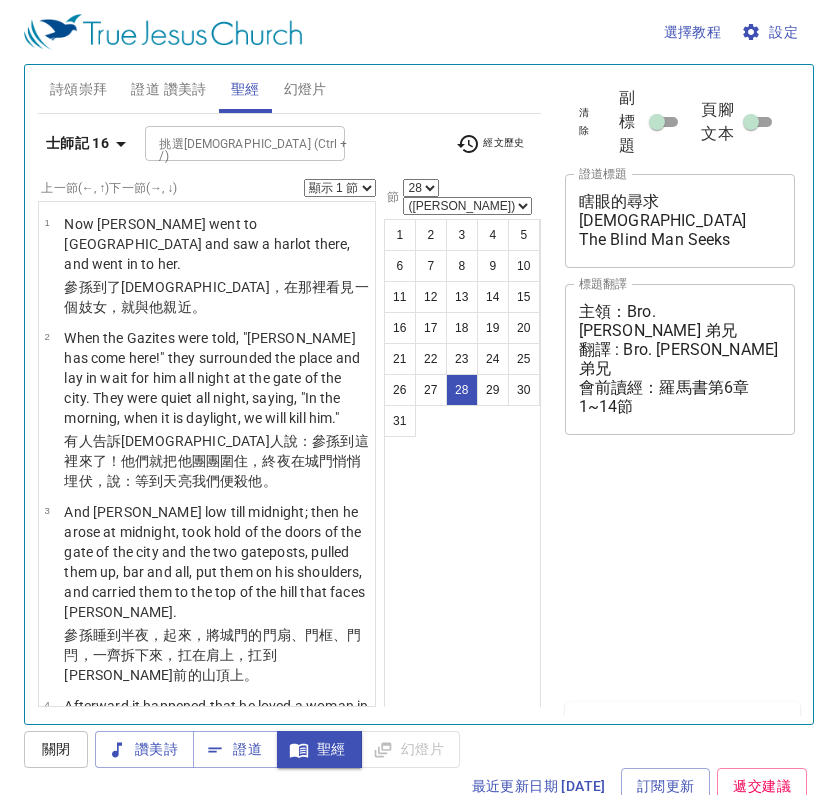 select on "28" 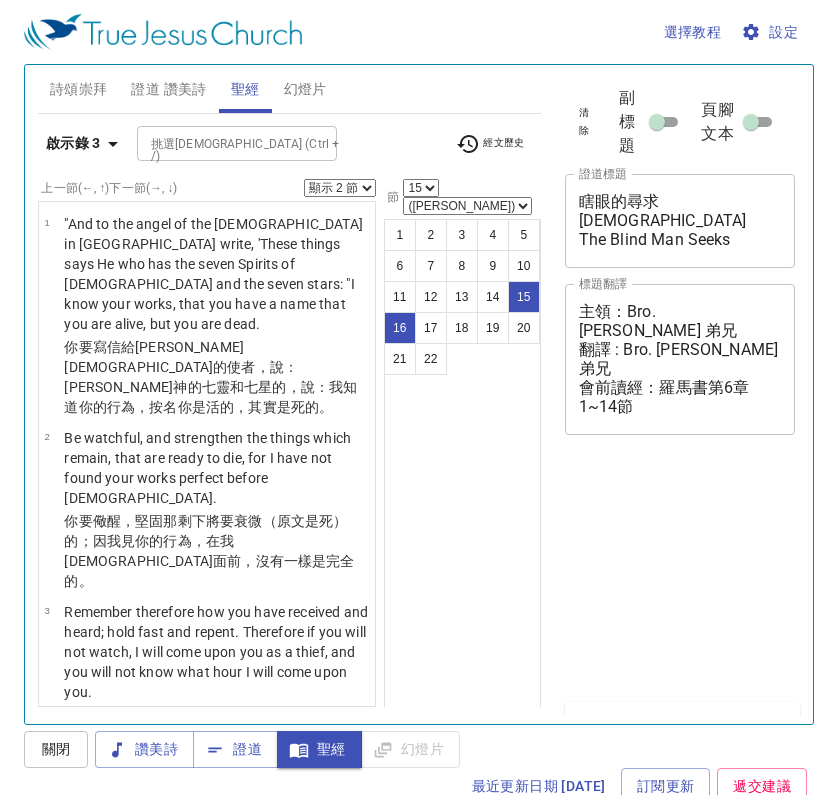 select on "2" 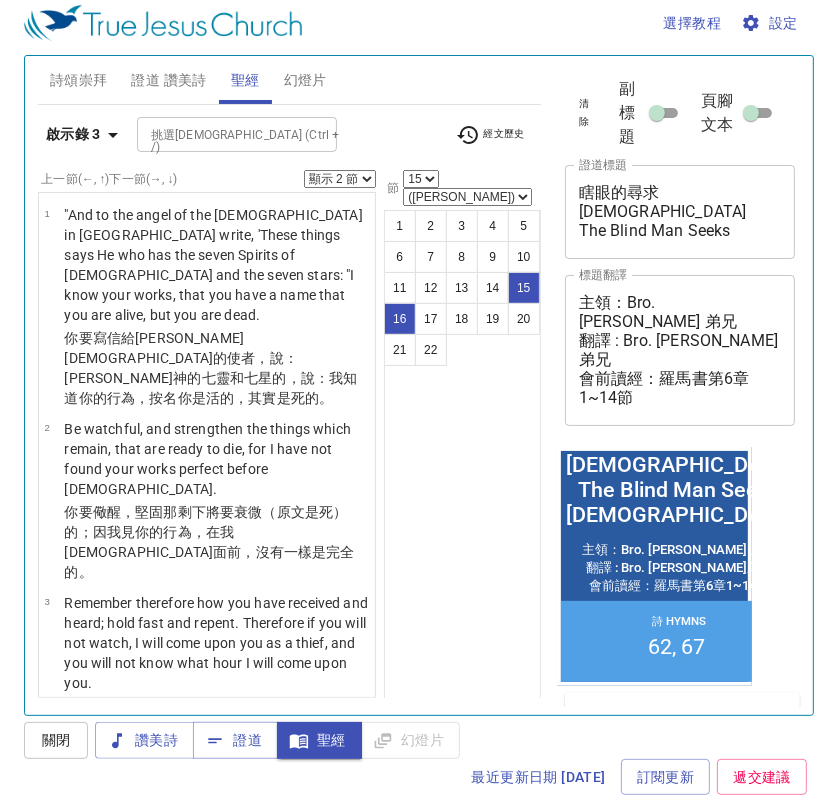 scroll, scrollTop: 9, scrollLeft: 0, axis: vertical 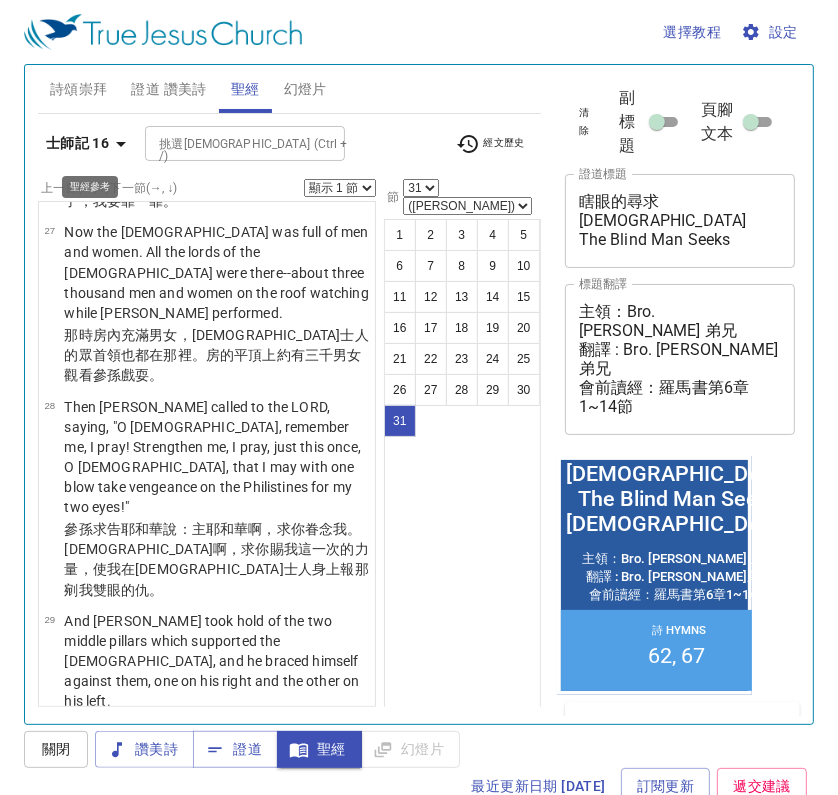 click 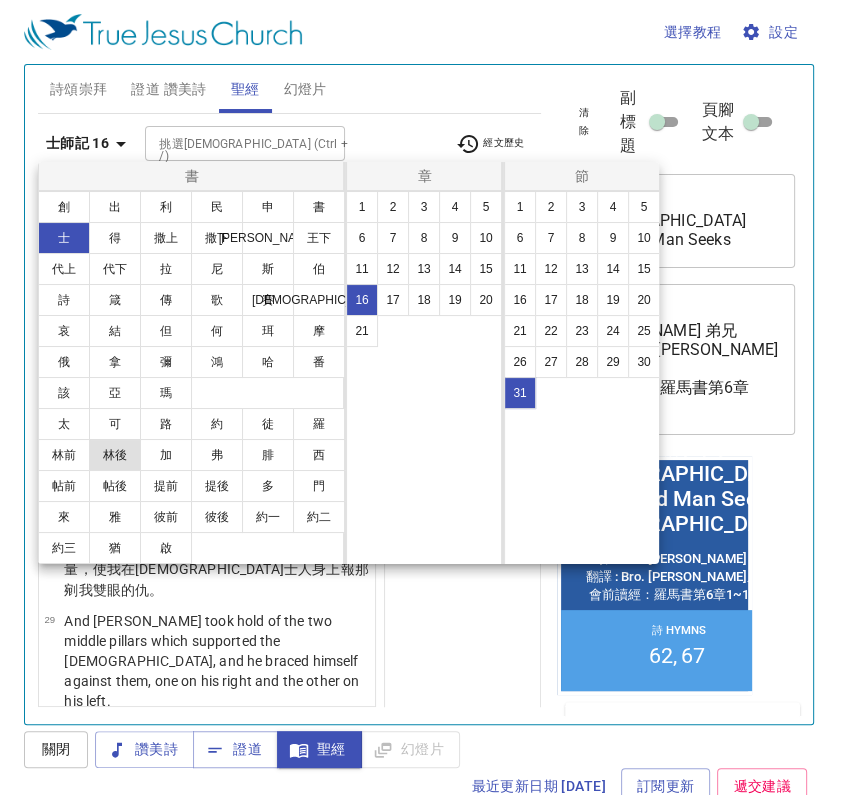 click on "林後" at bounding box center [115, 455] 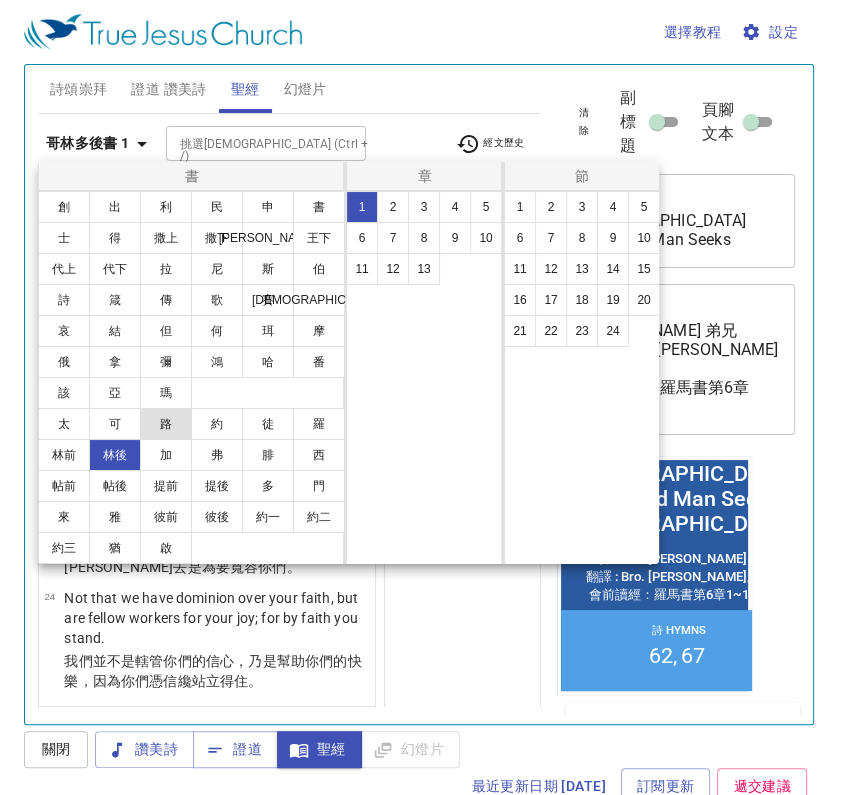 scroll, scrollTop: 0, scrollLeft: 0, axis: both 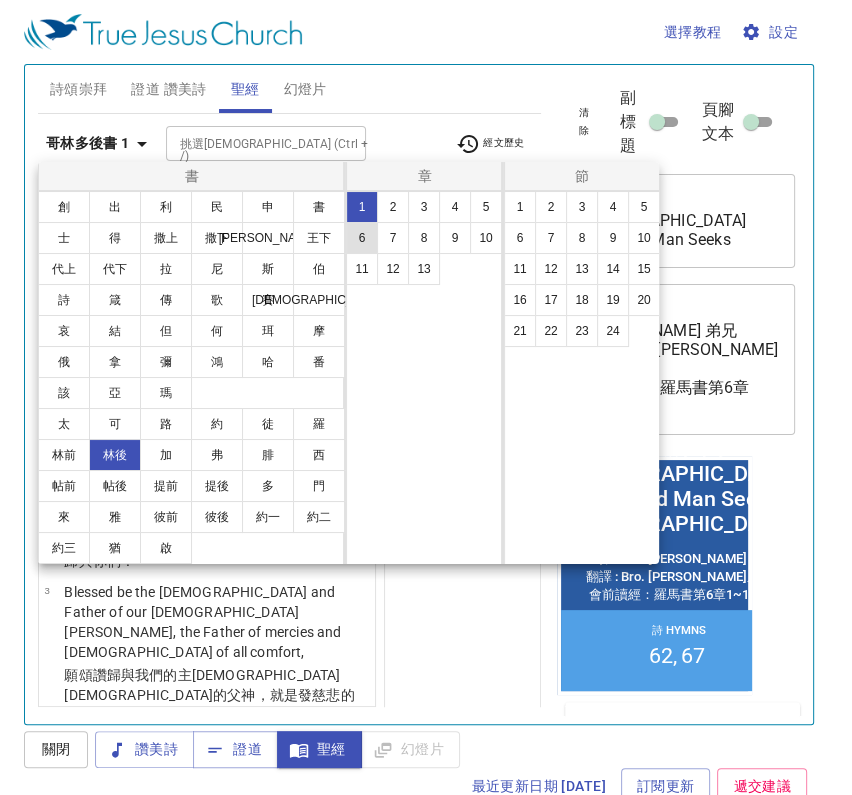 click on "6" at bounding box center [362, 238] 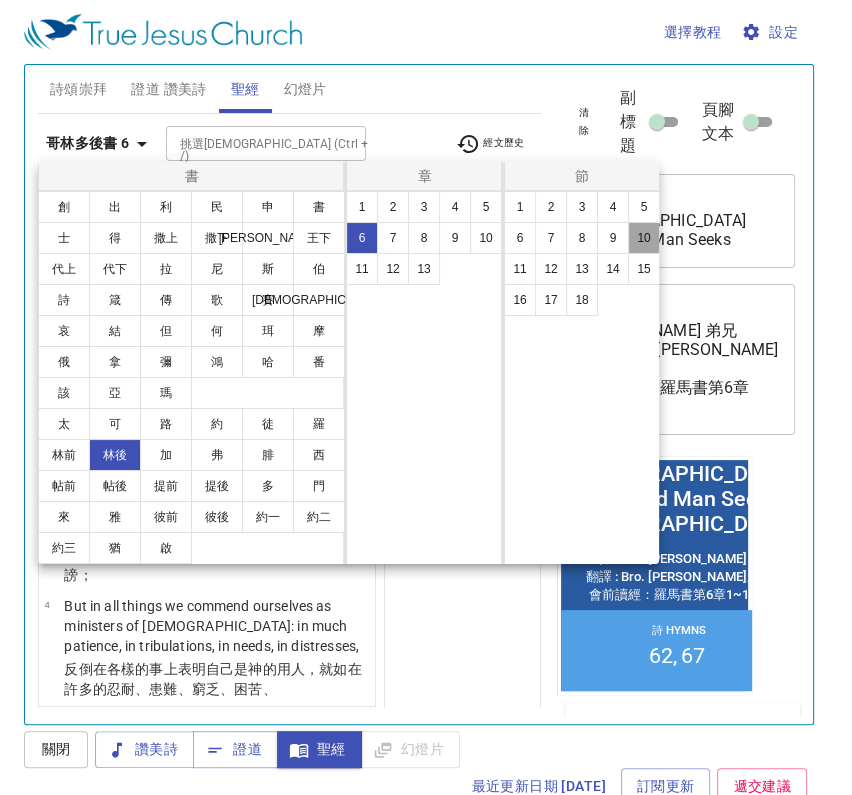 click on "10" at bounding box center [644, 238] 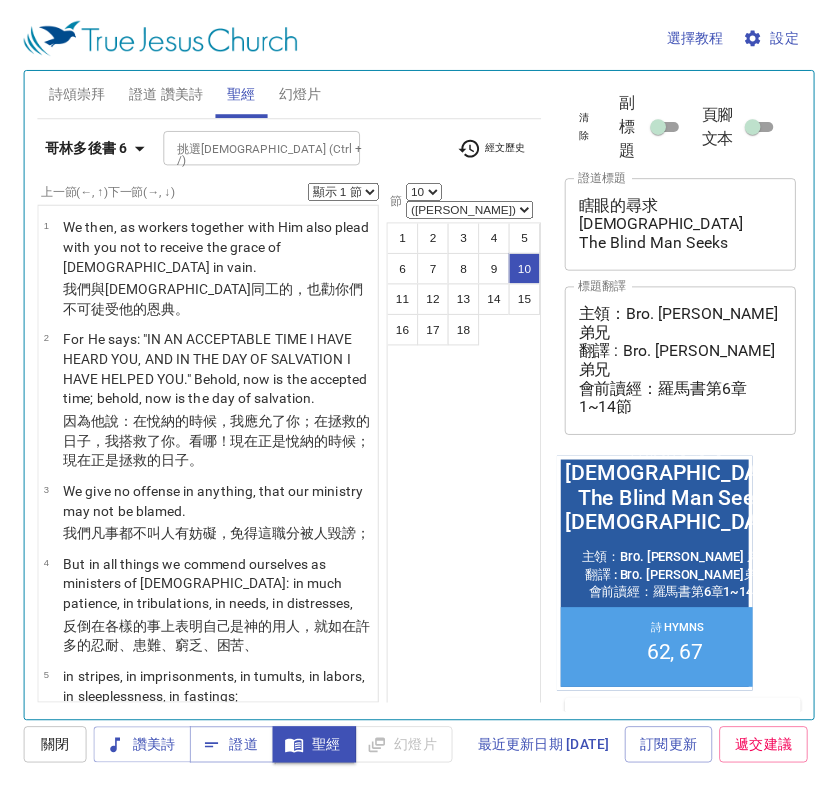scroll, scrollTop: 9, scrollLeft: 0, axis: vertical 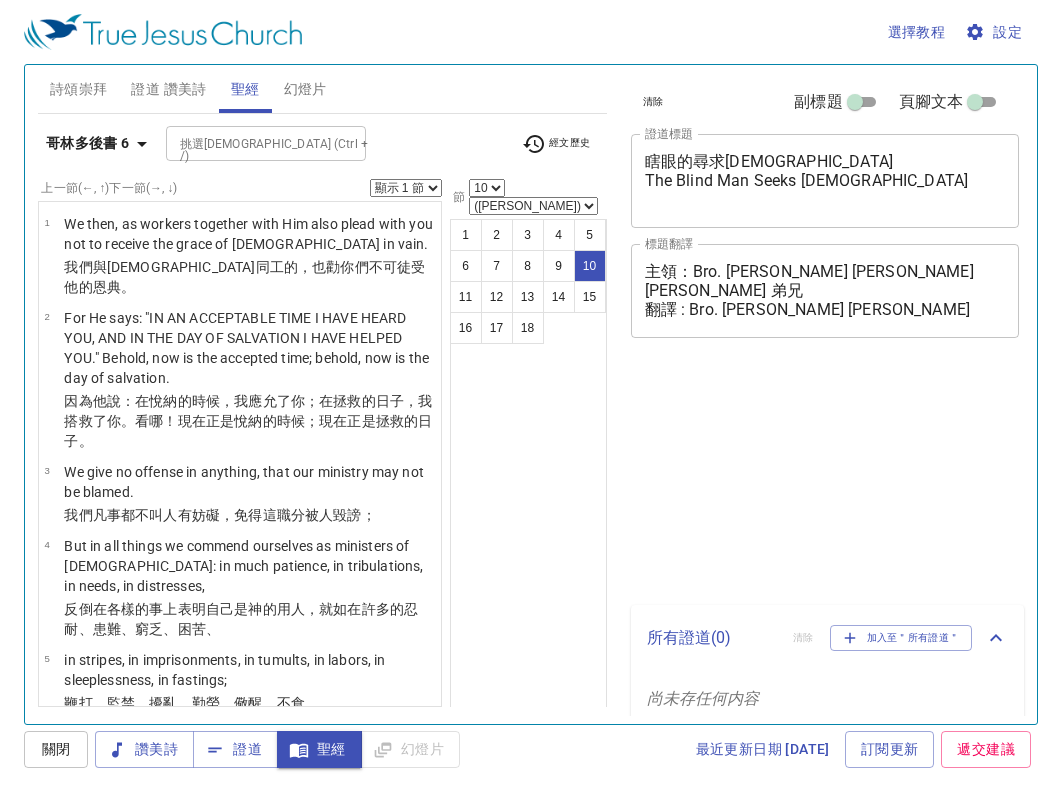 select on "10" 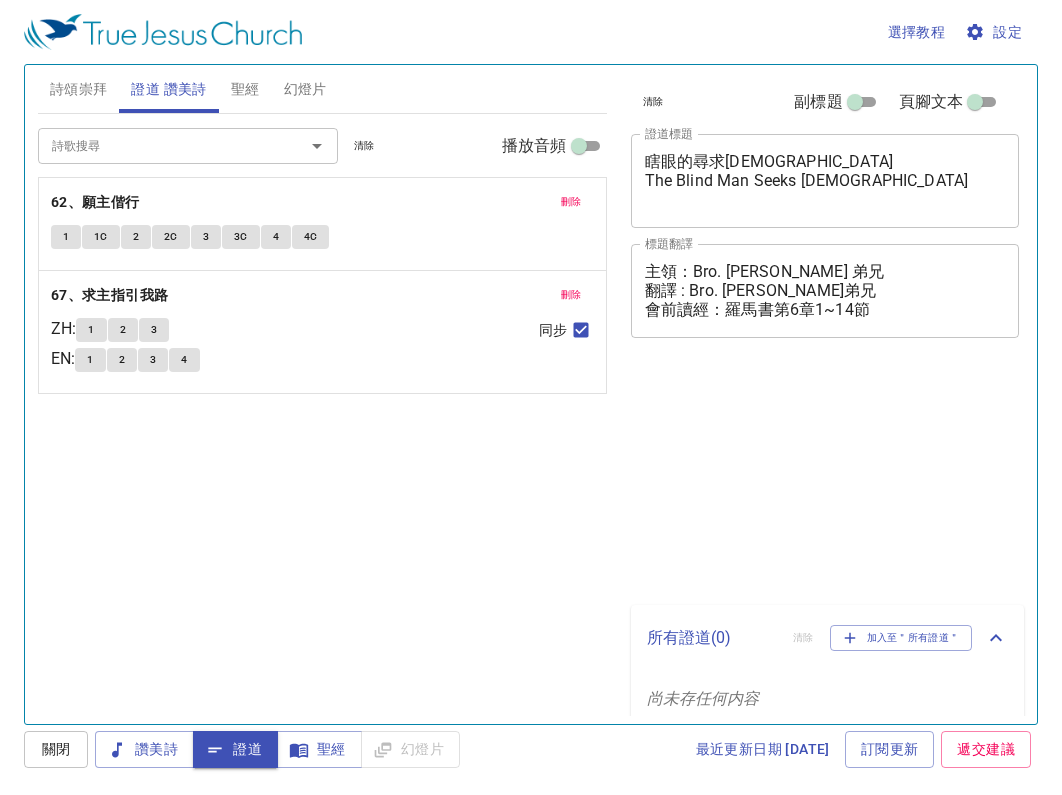 scroll, scrollTop: 0, scrollLeft: 0, axis: both 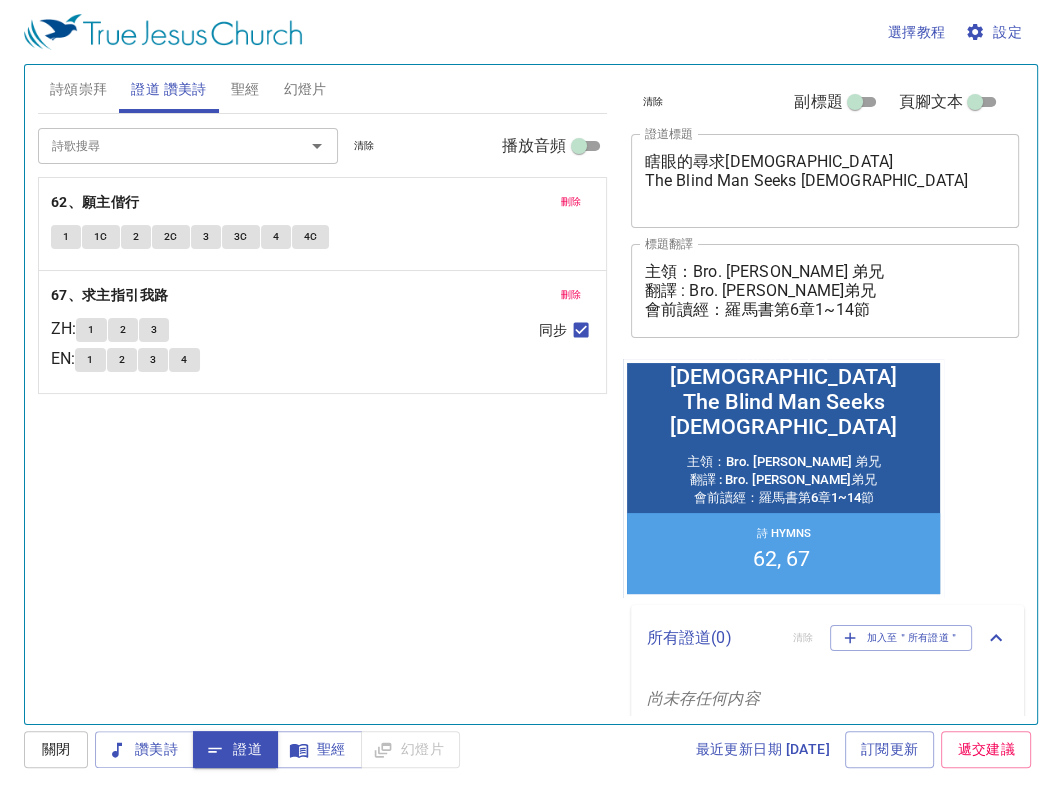click on "詩歌搜尋 詩歌搜尋   清除 播放音頻 刪除 62、願主偕行   1 1C 2 2C 3 3C 4 4C 刪除 67、求主指引我路   ZH :   1 2 3 EN :   1 2 3 4 同步" at bounding box center (322, 410) 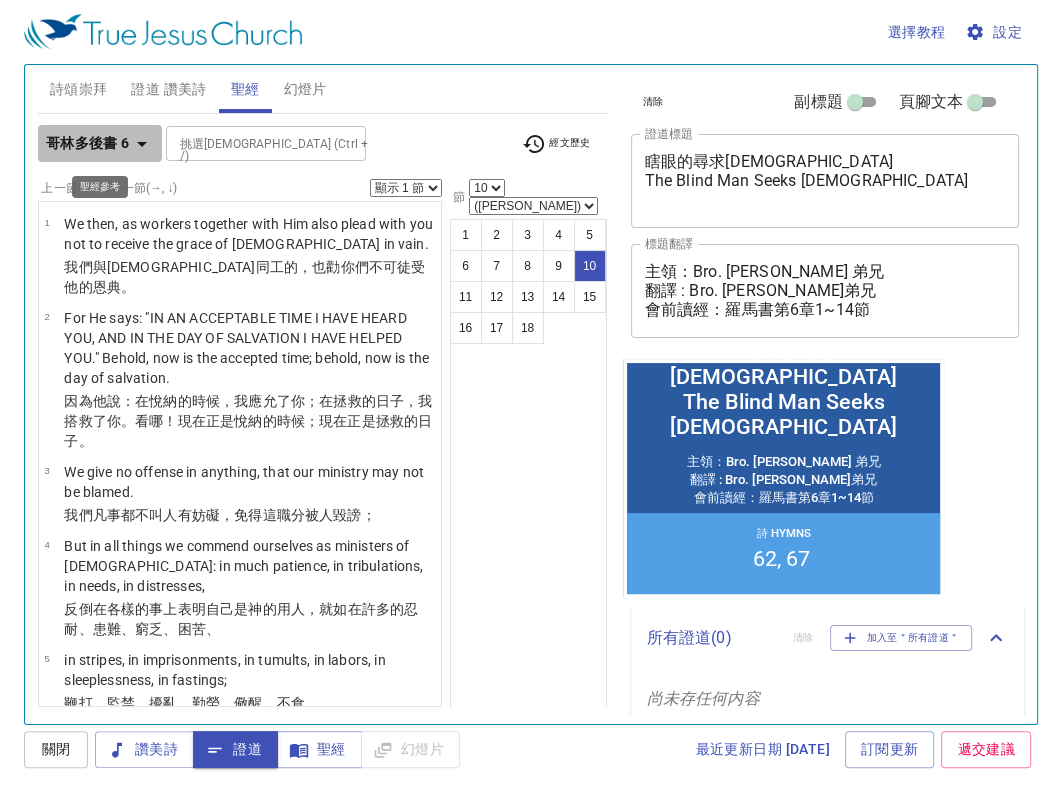 click 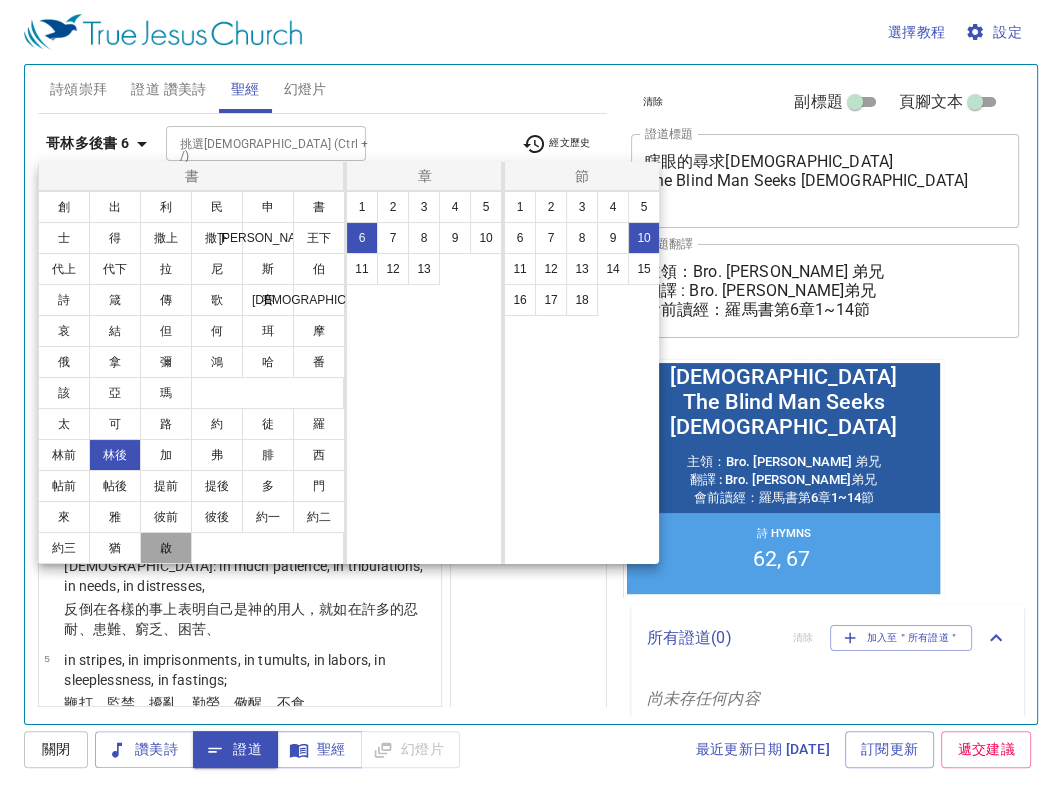 click on "啟" at bounding box center [166, 548] 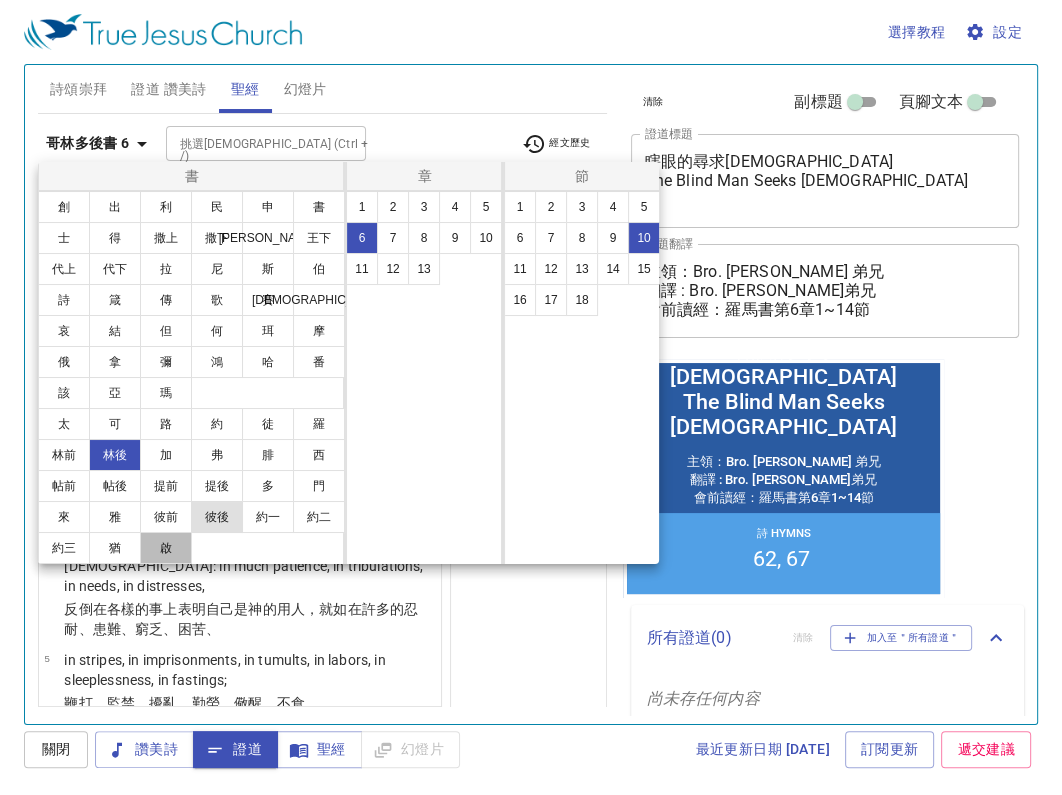scroll, scrollTop: 0, scrollLeft: 0, axis: both 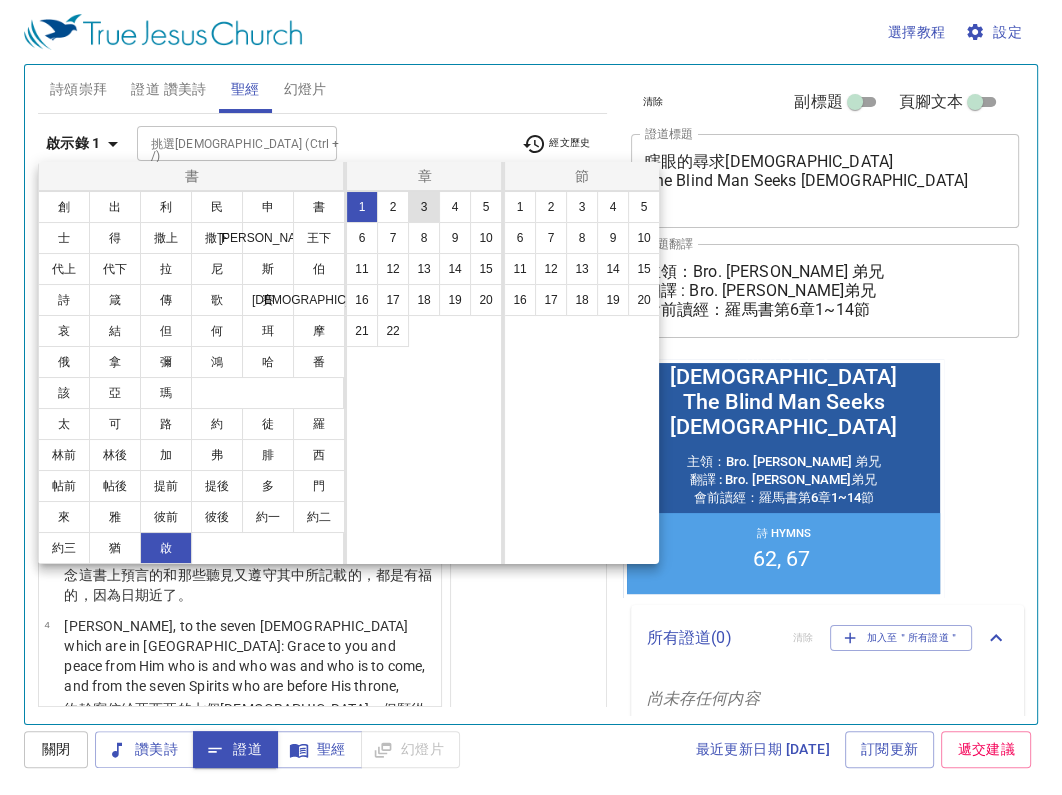 click on "3" at bounding box center (424, 207) 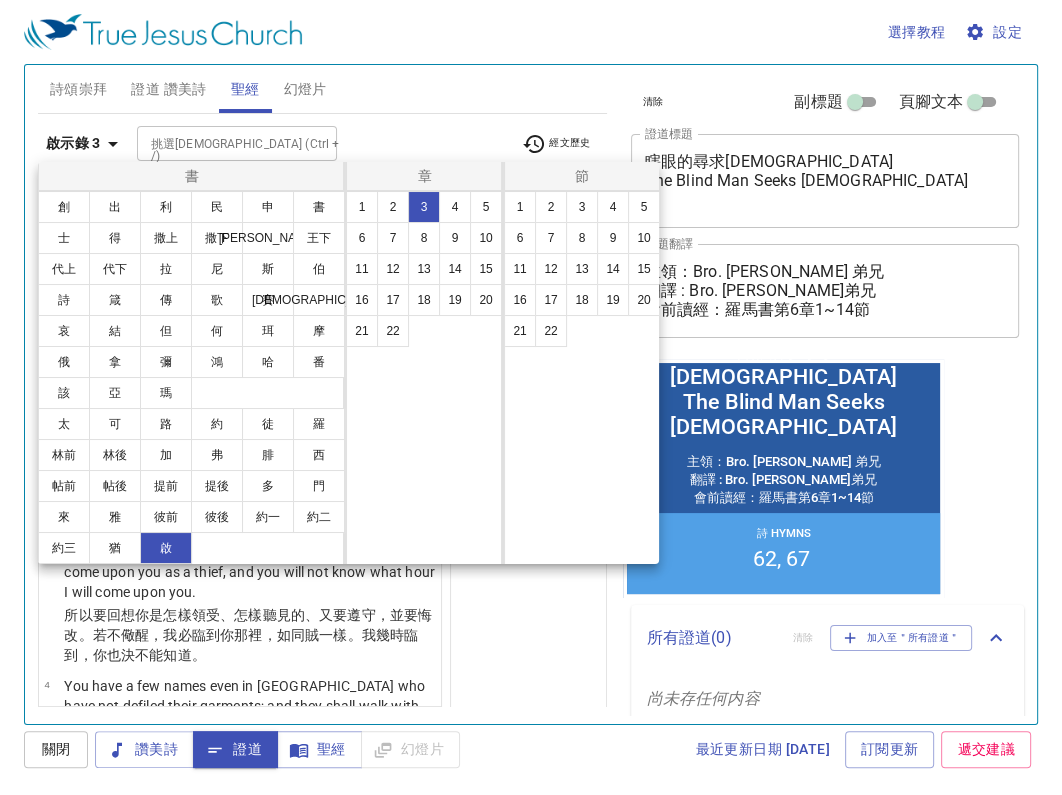 click at bounding box center (531, 397) 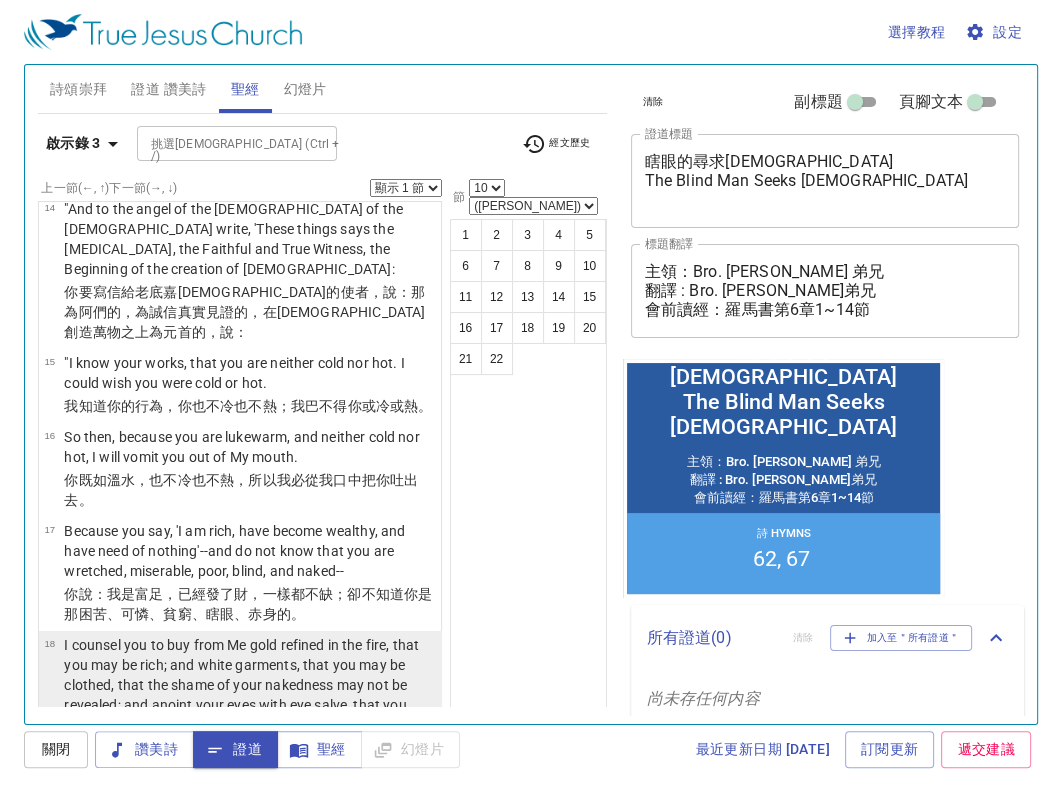 scroll, scrollTop: 1909, scrollLeft: 0, axis: vertical 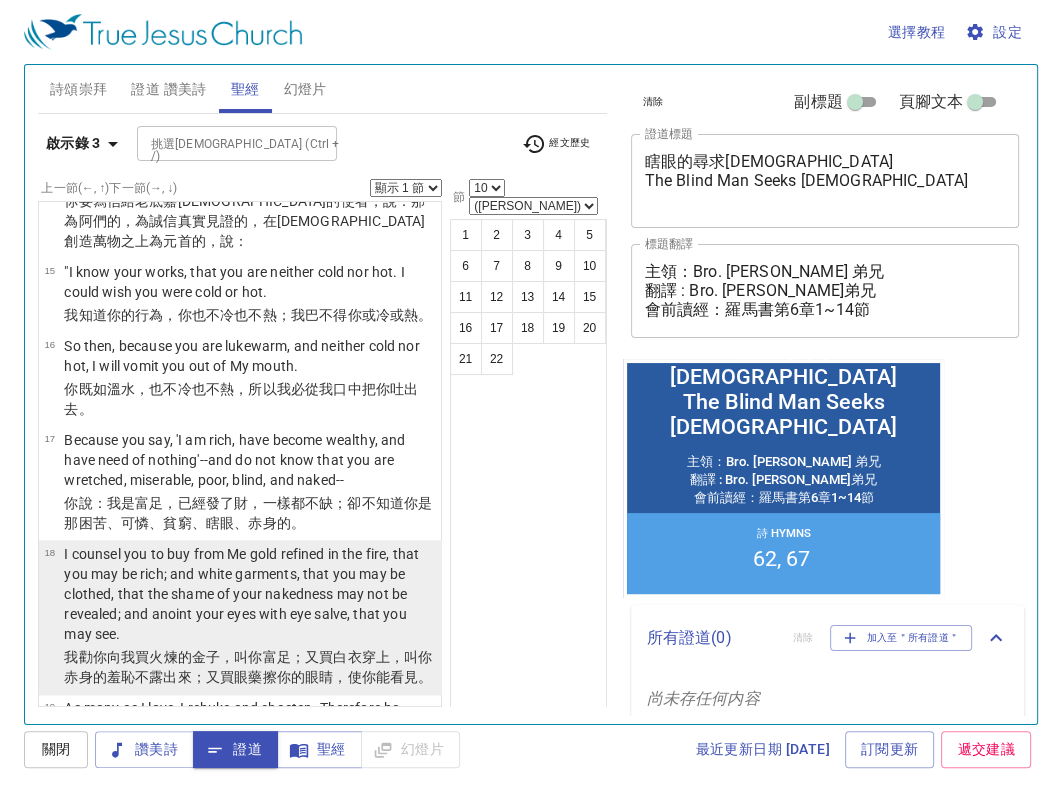 click on "I counsel you to buy from Me gold refined in the fire, that you may be rich; and white garments, that you may be clothed, that the shame of your nakedness may not be revealed; and anoint your eyes with eye salve, that you may see." at bounding box center [249, 594] 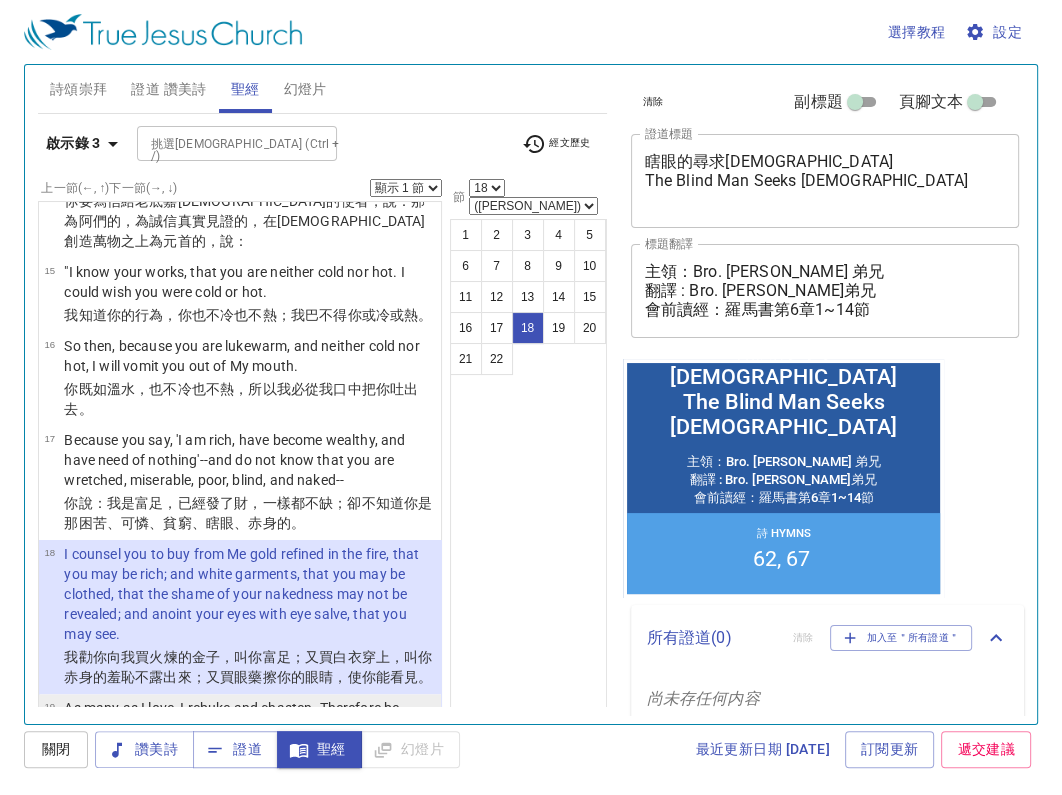 click on "凡 我所疼愛的 ，我 就責備 管教 他；所以 你要發熱心 ，也要 悔改 。" at bounding box center (249, 761) 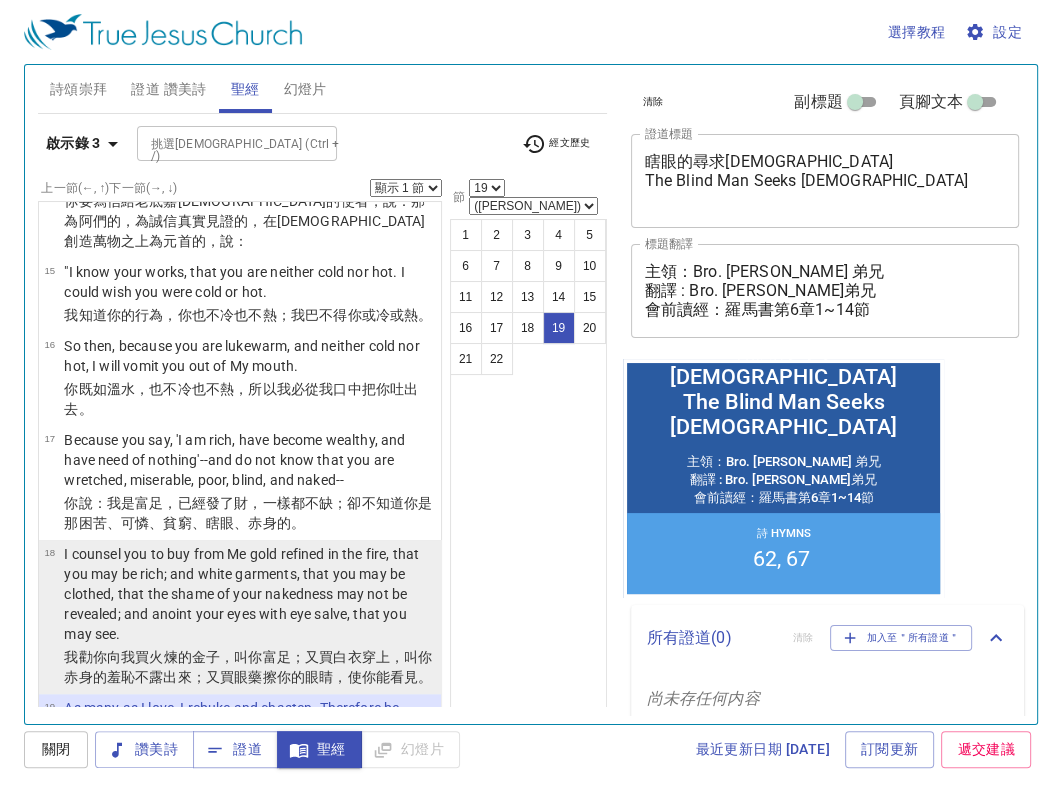 click on "I counsel you to buy from Me gold refined in the fire, that you may be rich; and white garments, that you may be clothed, that the shame of your nakedness may not be revealed; and anoint your eyes with eye salve, that you may see." at bounding box center [249, 594] 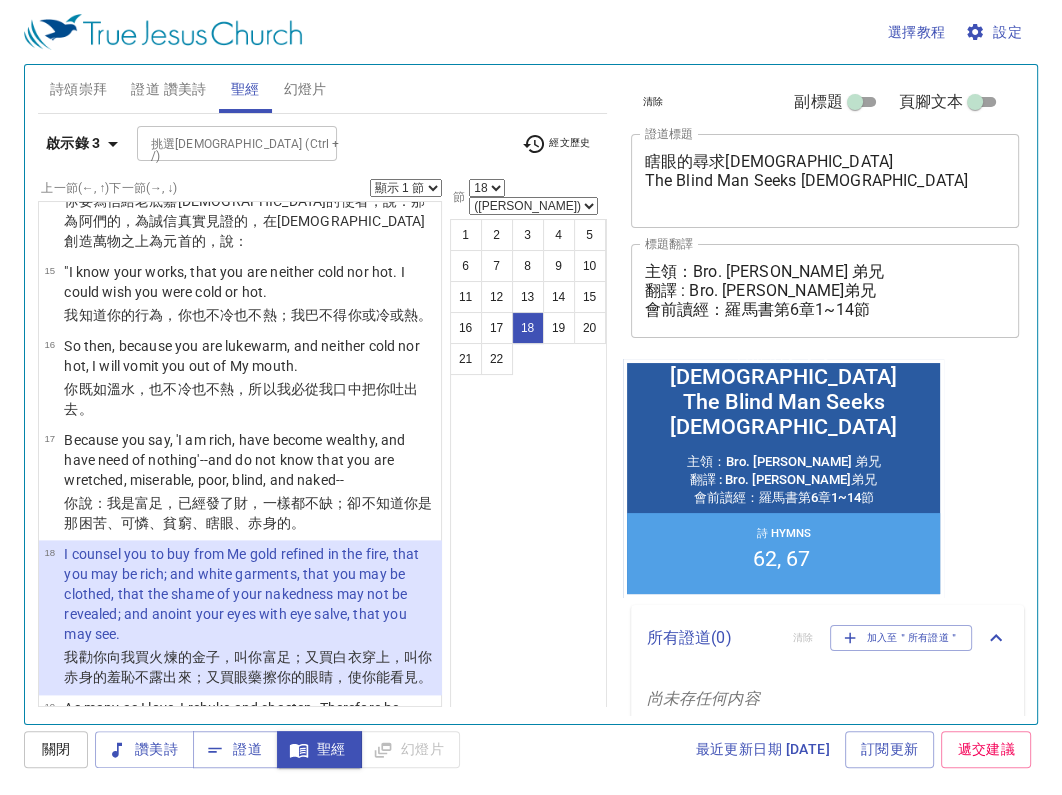click on "顯示 1 節 顯示 2 節 顯示 3 節 顯示 4 節 顯示 5 節" at bounding box center [406, 188] 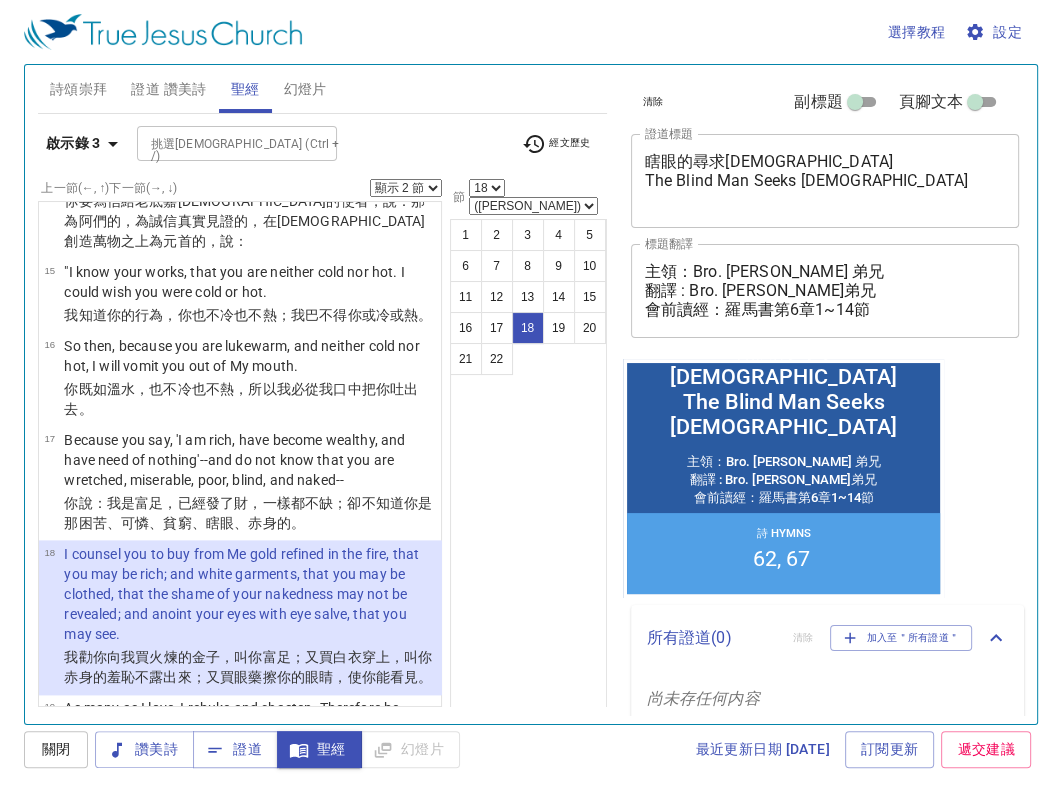 click on "顯示 1 節 顯示 2 節 顯示 3 節 顯示 4 節 顯示 5 節" at bounding box center (406, 188) 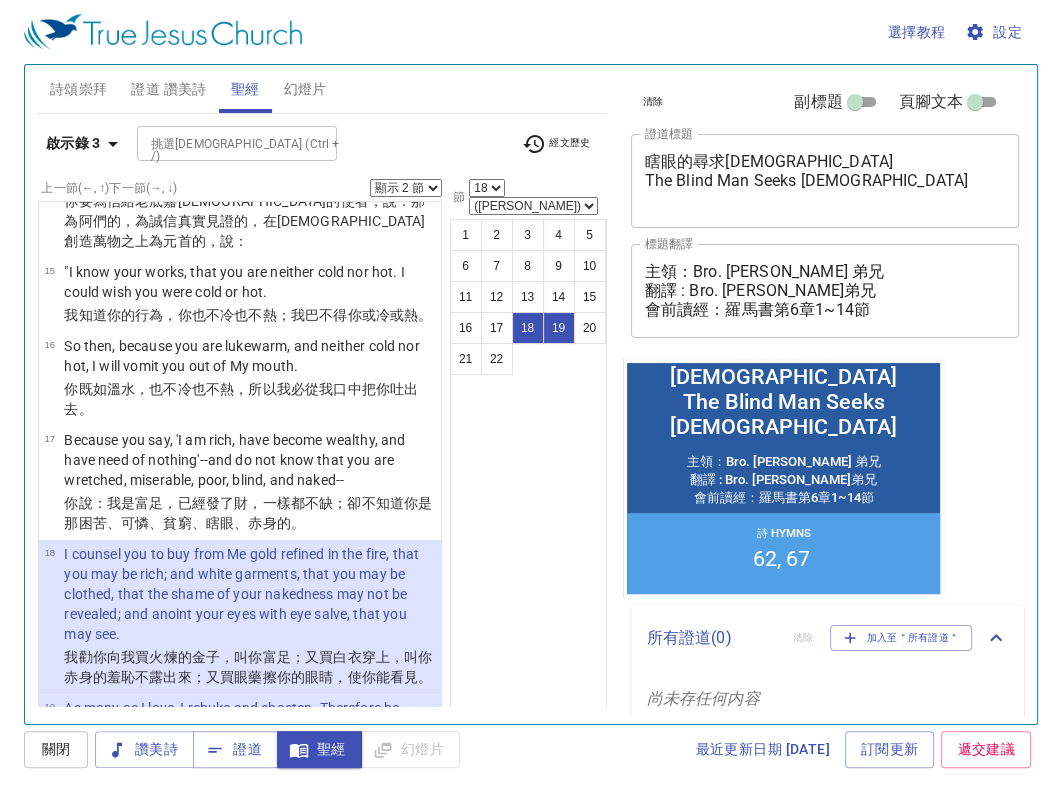 click on "1 2 3 4 5 6 7 8 9 10 11 12 13 14 15 16 17 18 19 20 21 22" at bounding box center [528, 471] 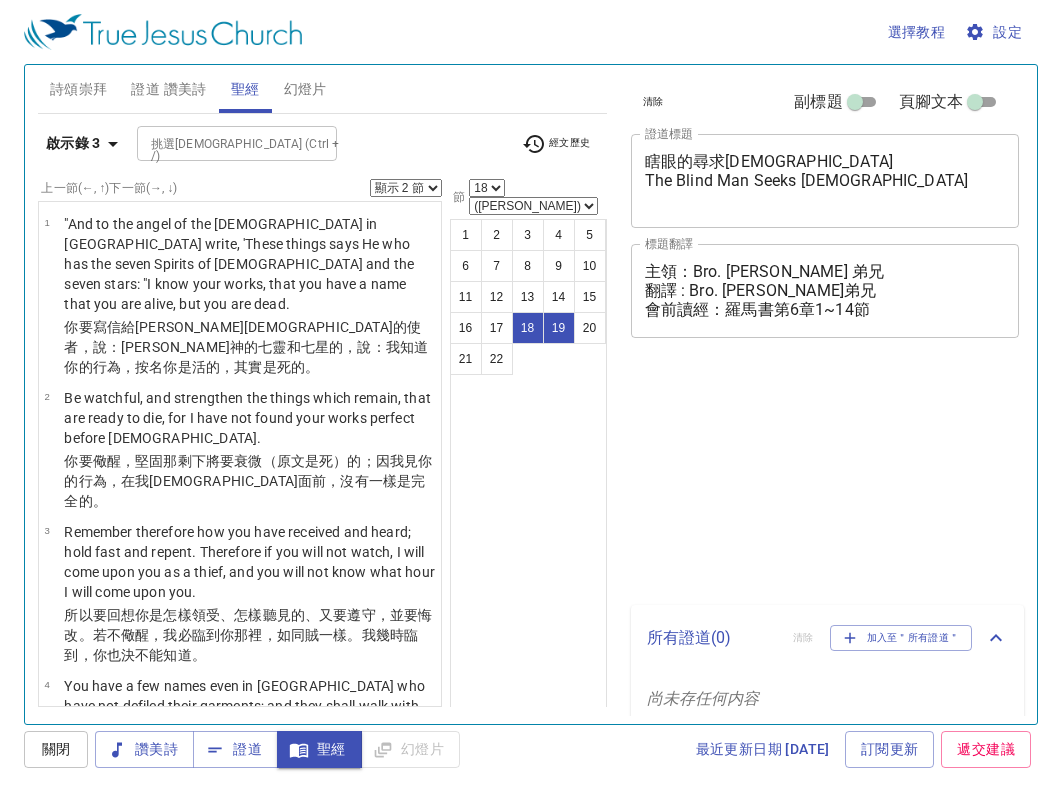 select on "2" 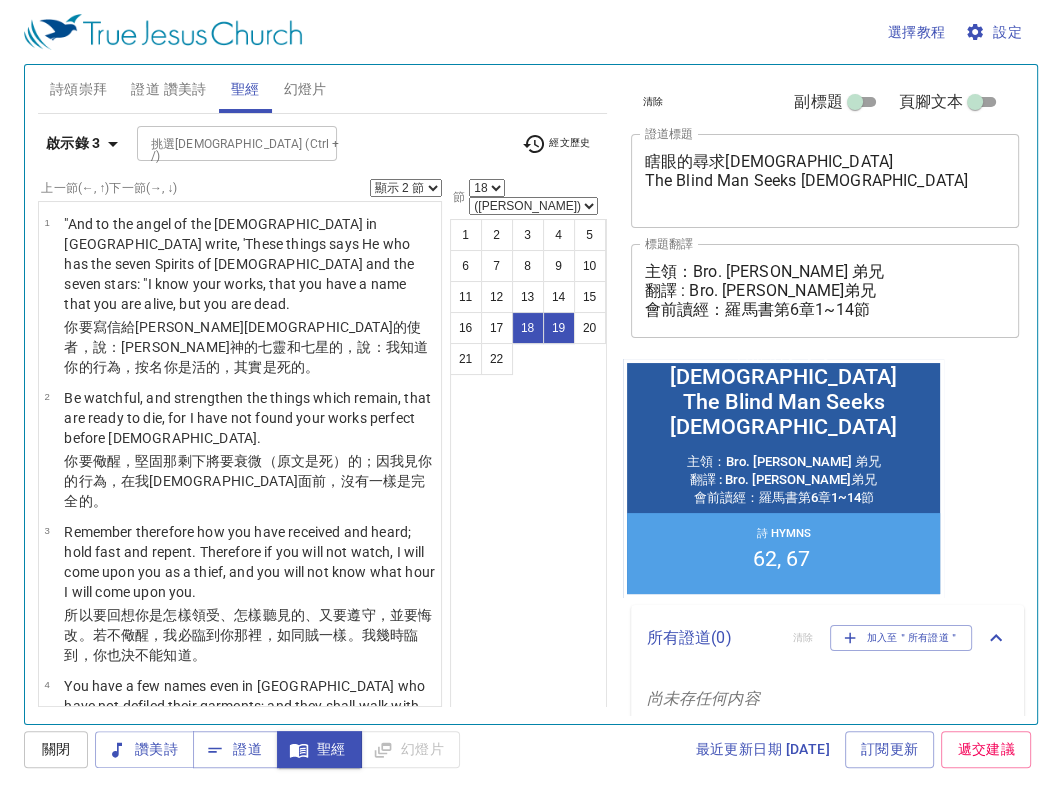 scroll, scrollTop: 1909, scrollLeft: 0, axis: vertical 